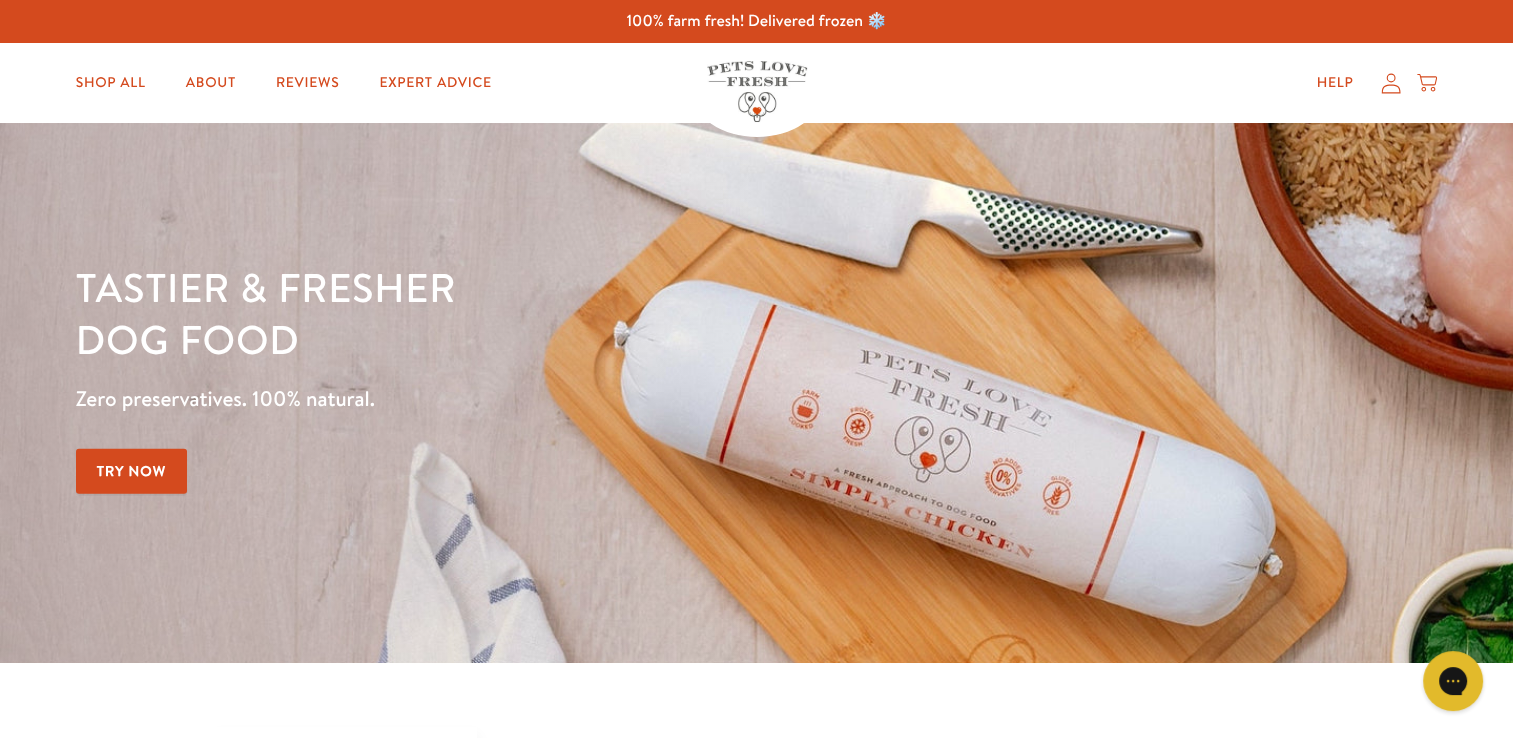 scroll, scrollTop: 0, scrollLeft: 0, axis: both 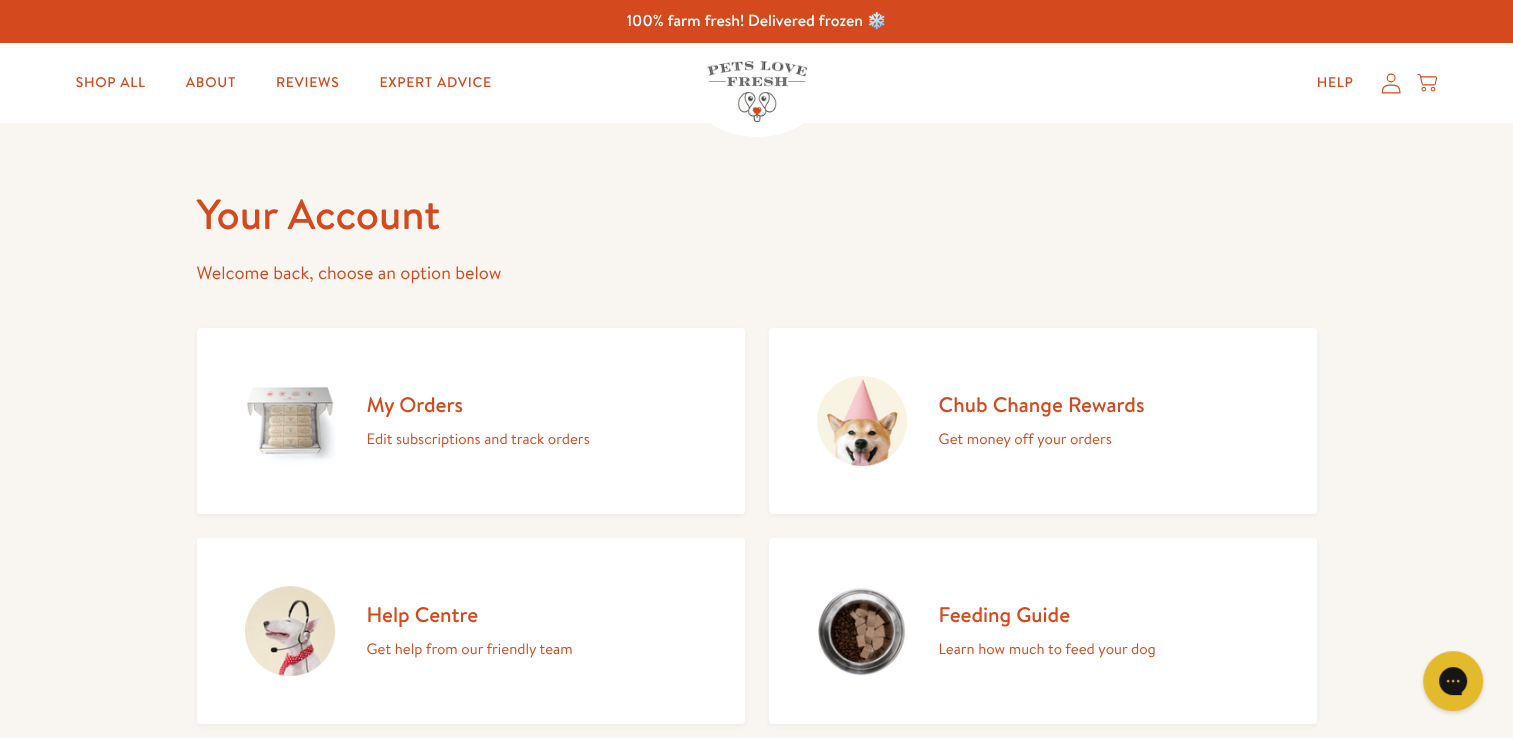 click on "Edit subscriptions and track orders" at bounding box center (478, 439) 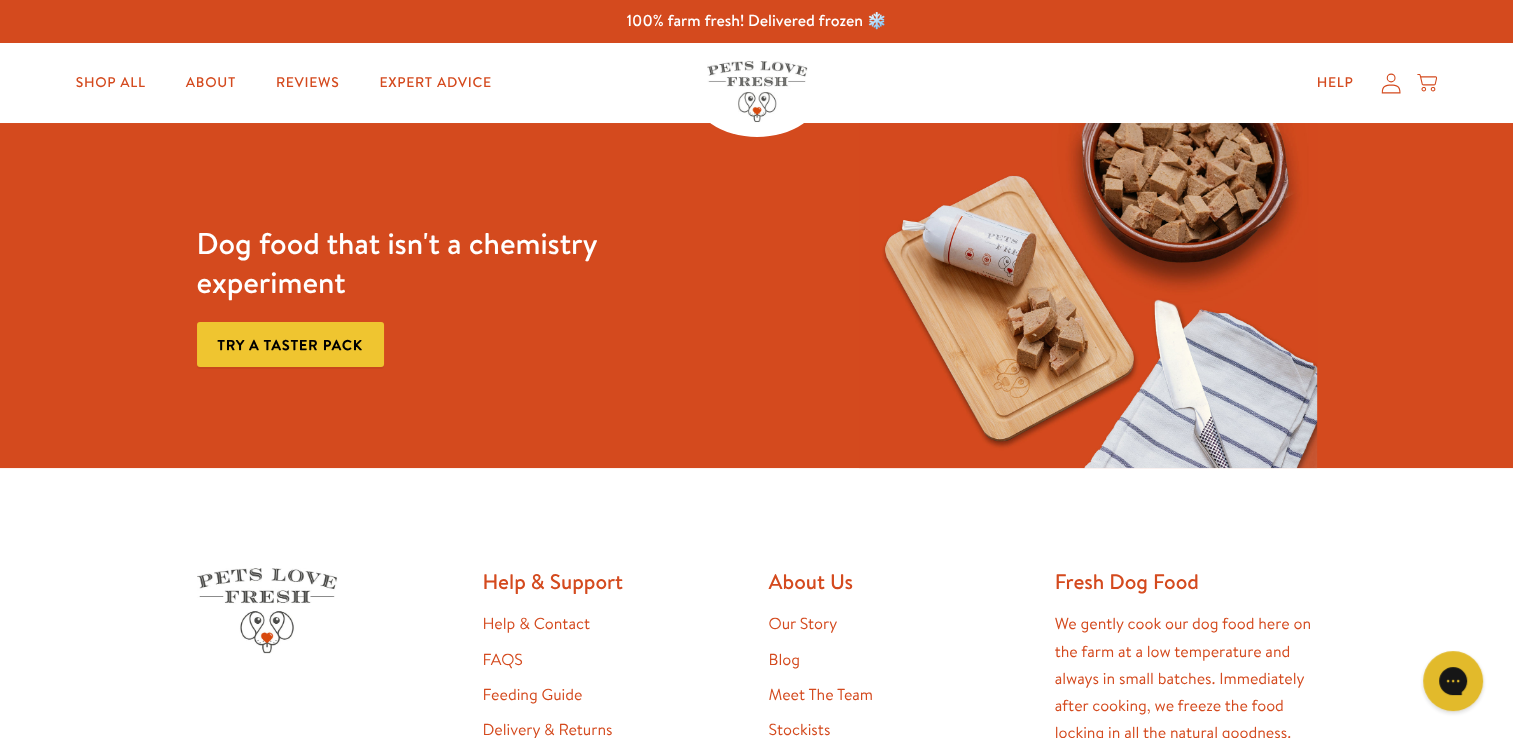 scroll, scrollTop: 0, scrollLeft: 0, axis: both 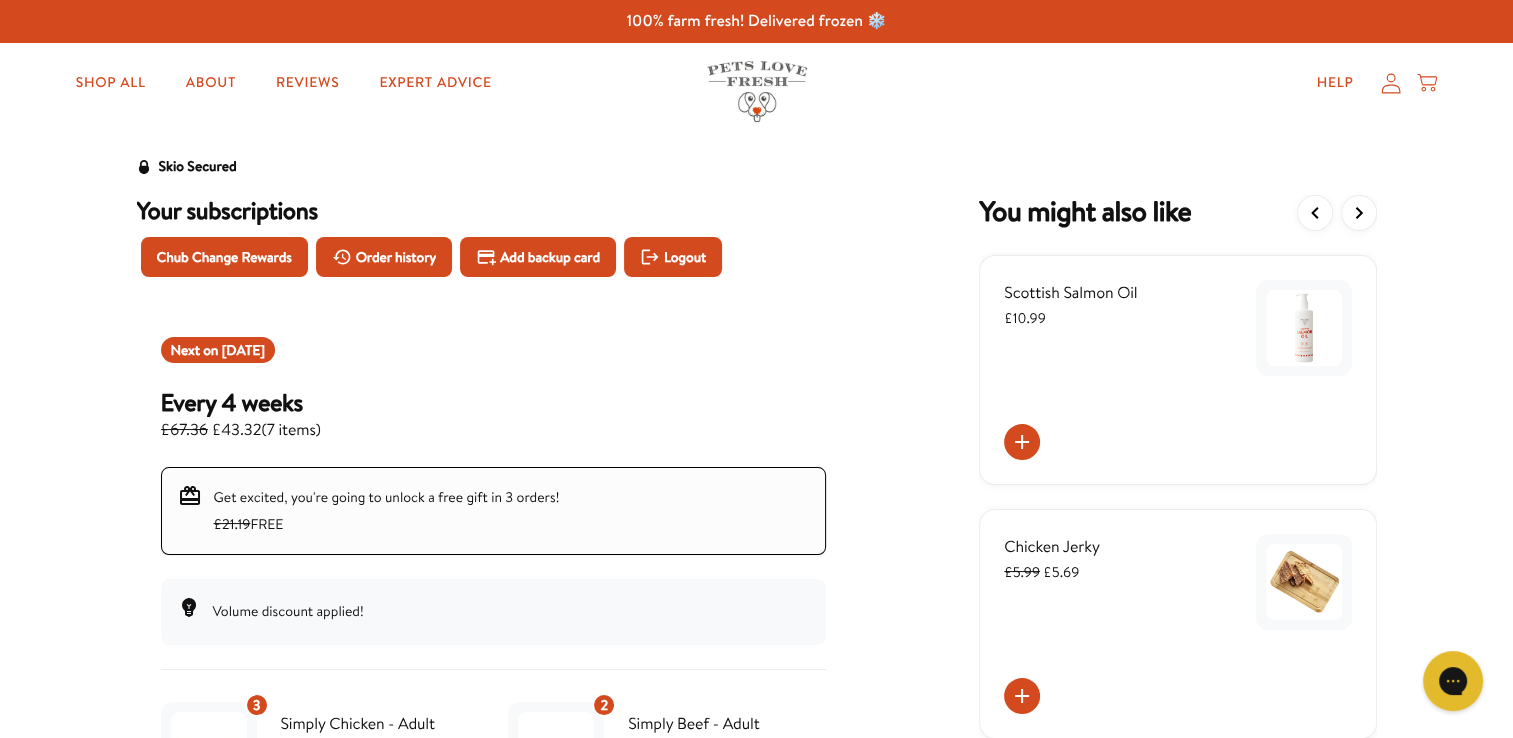 click at bounding box center [757, 91] 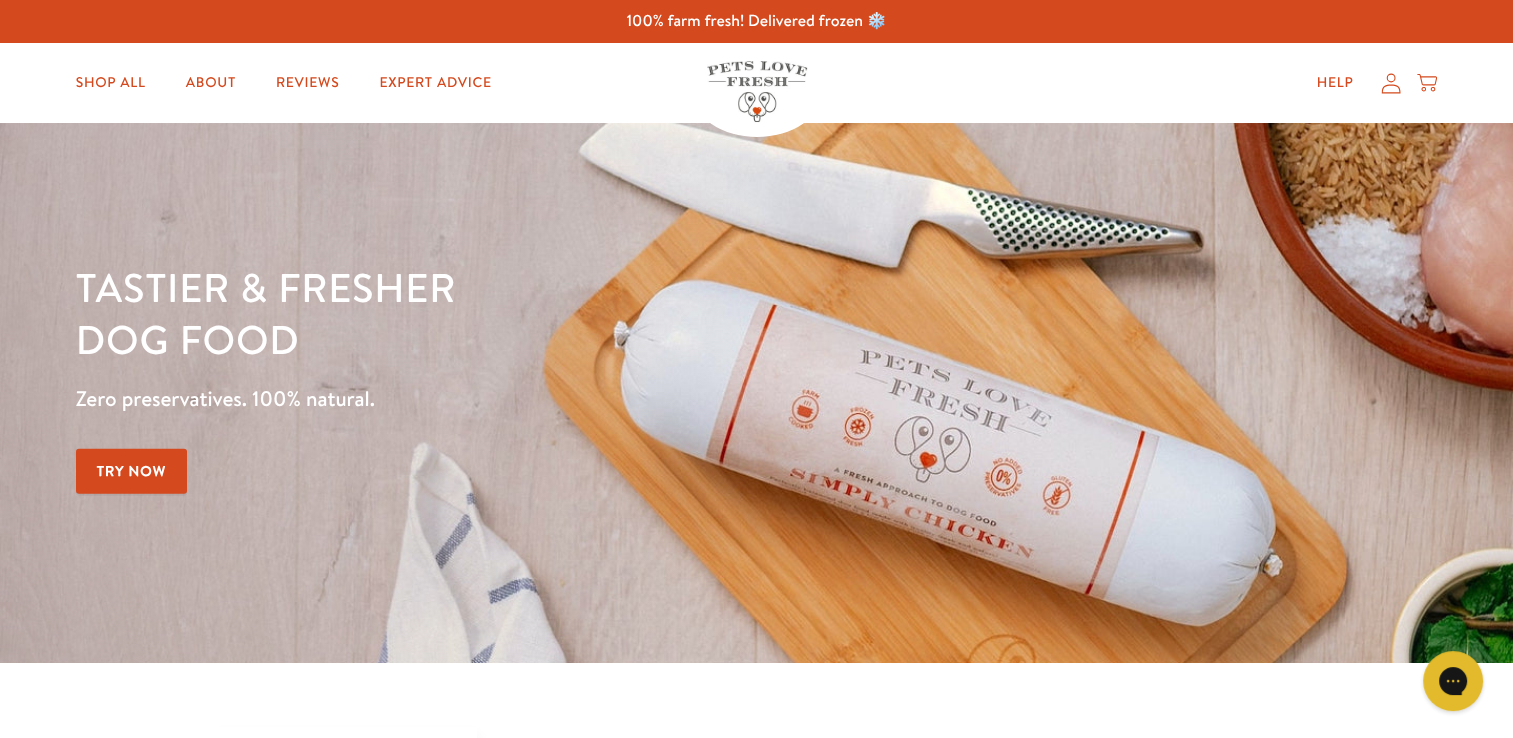 scroll, scrollTop: 0, scrollLeft: 0, axis: both 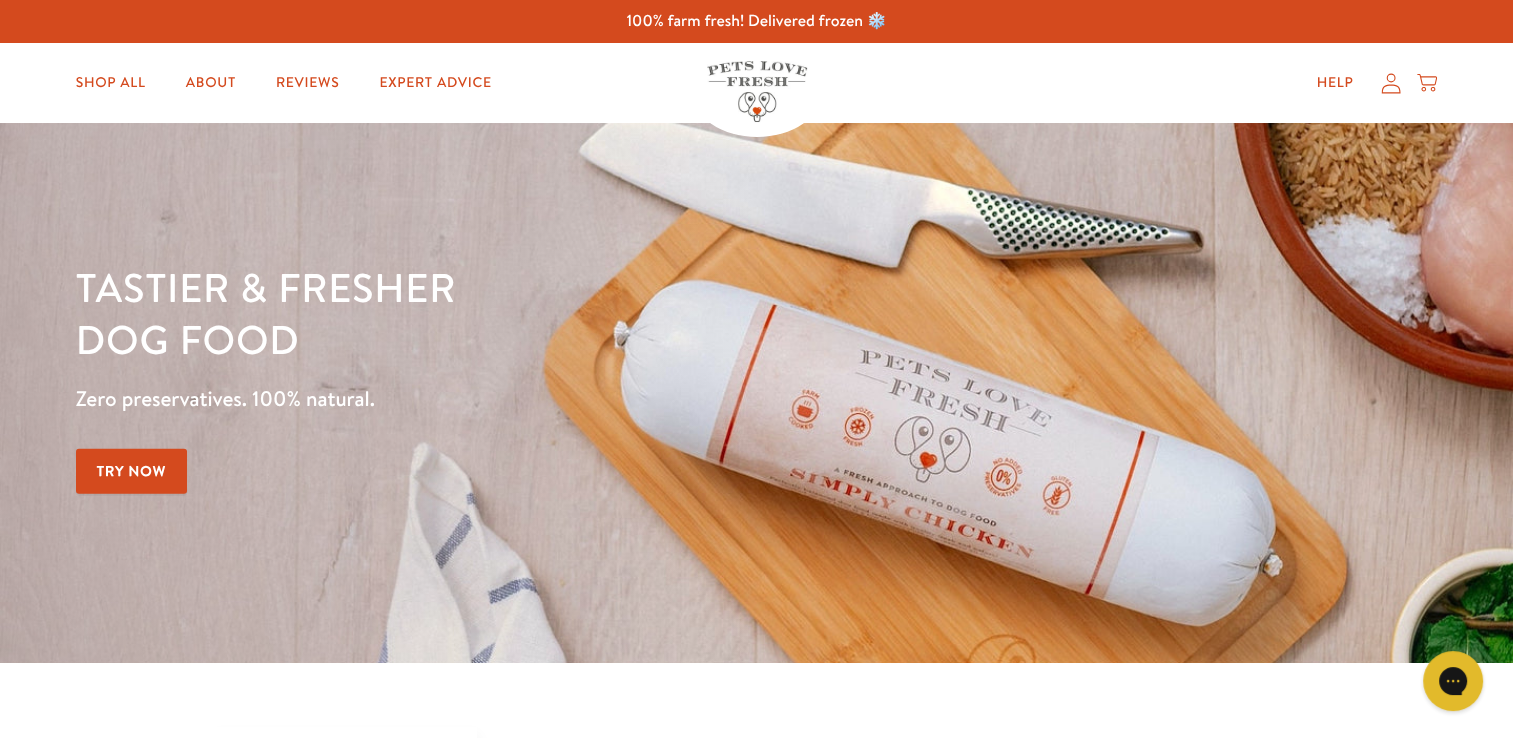 click 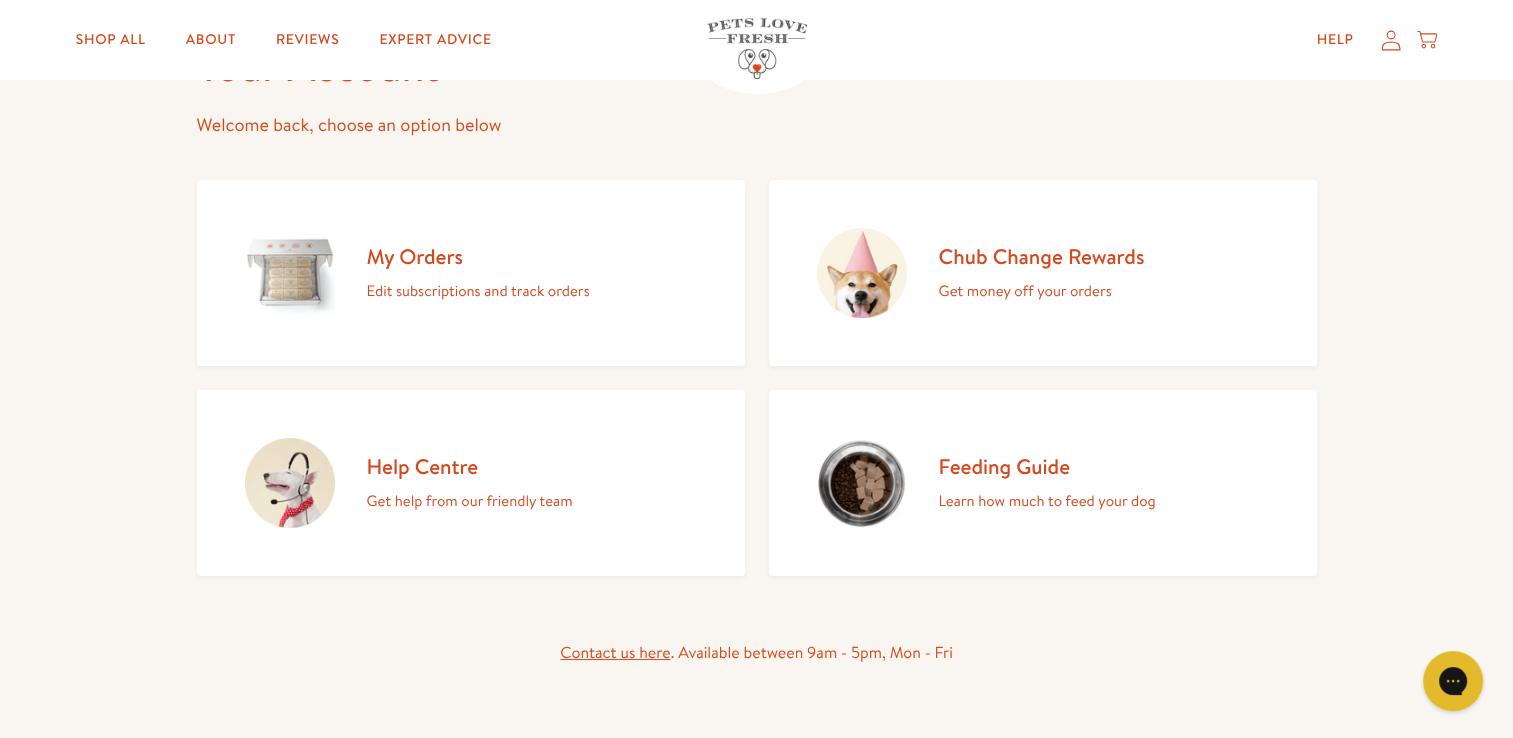 scroll, scrollTop: 0, scrollLeft: 0, axis: both 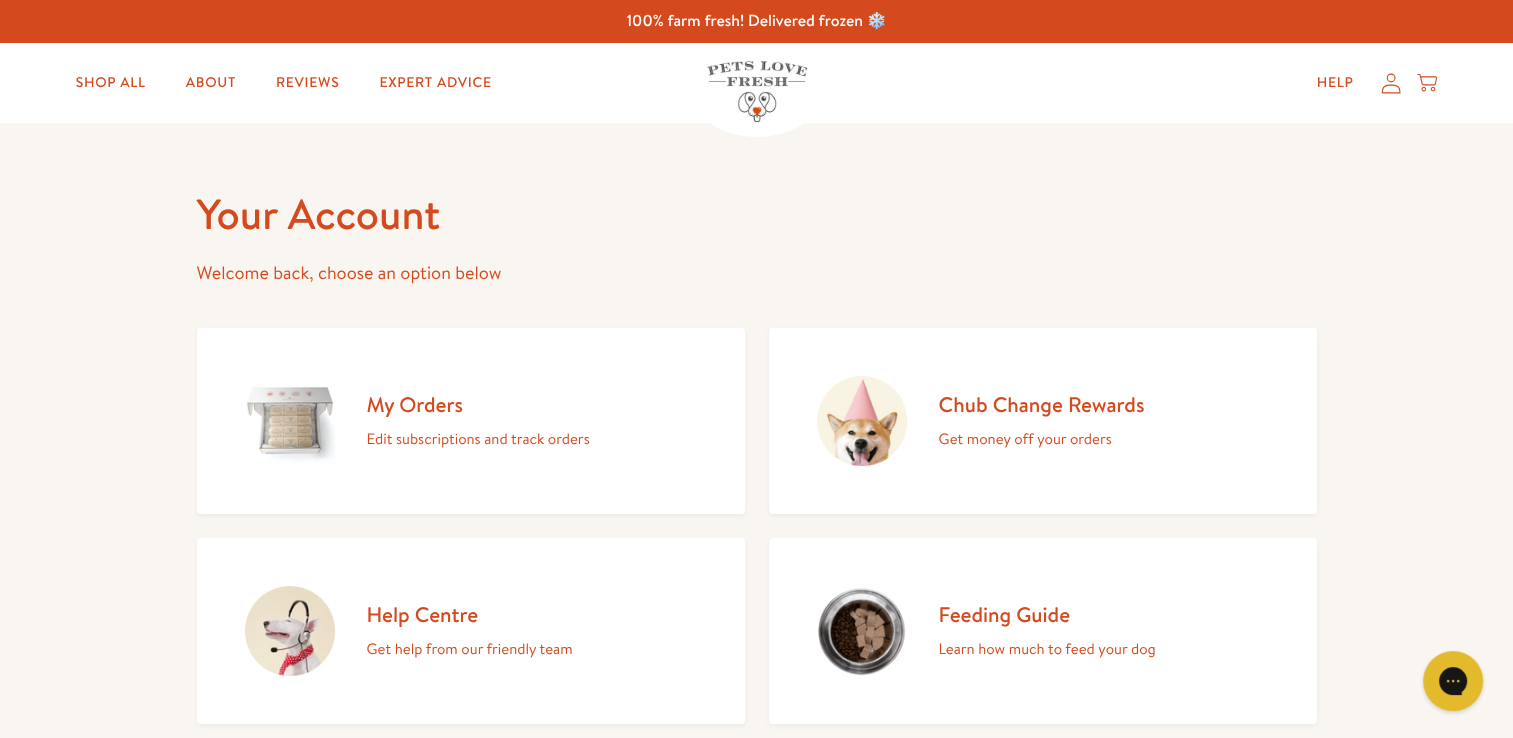 click on "My Orders" at bounding box center (478, 404) 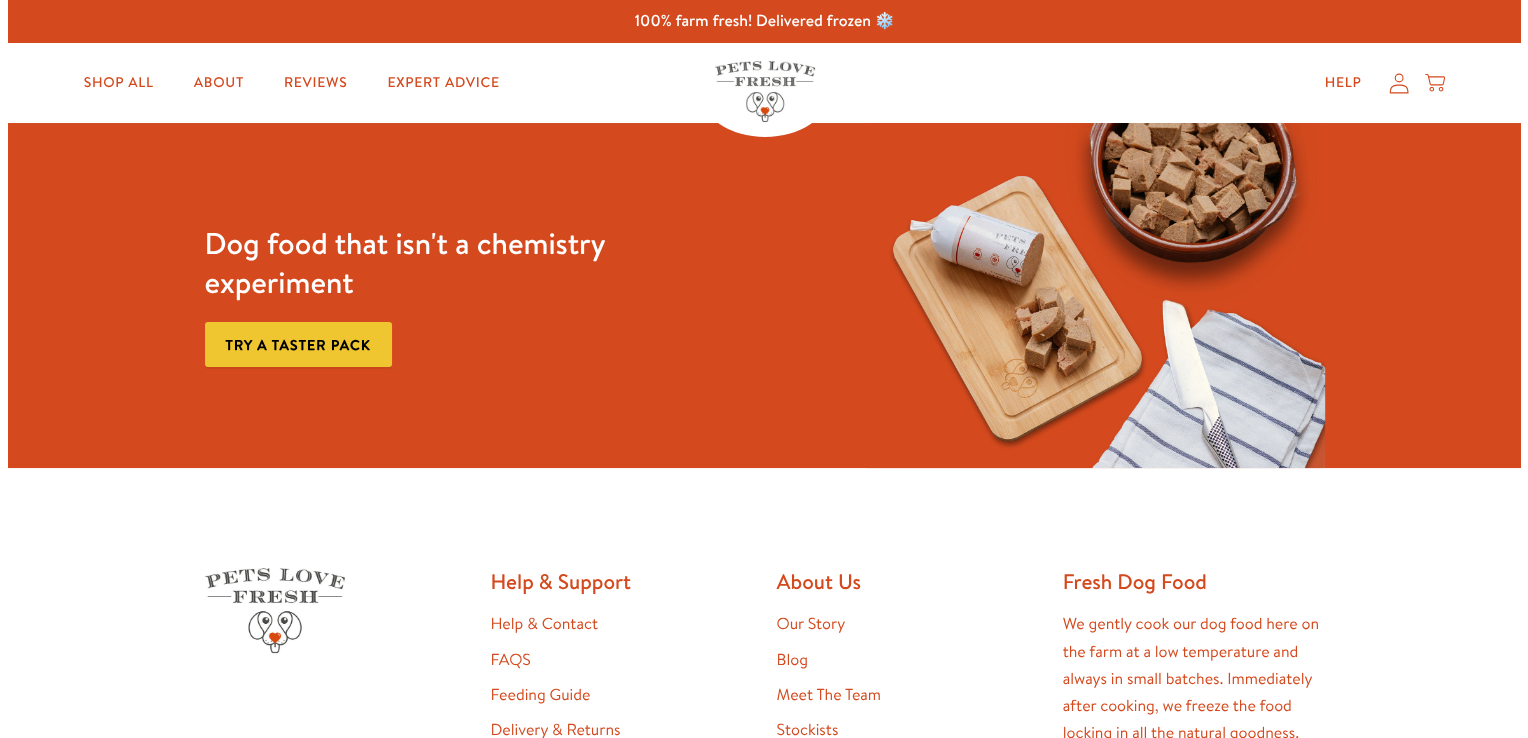scroll, scrollTop: 0, scrollLeft: 0, axis: both 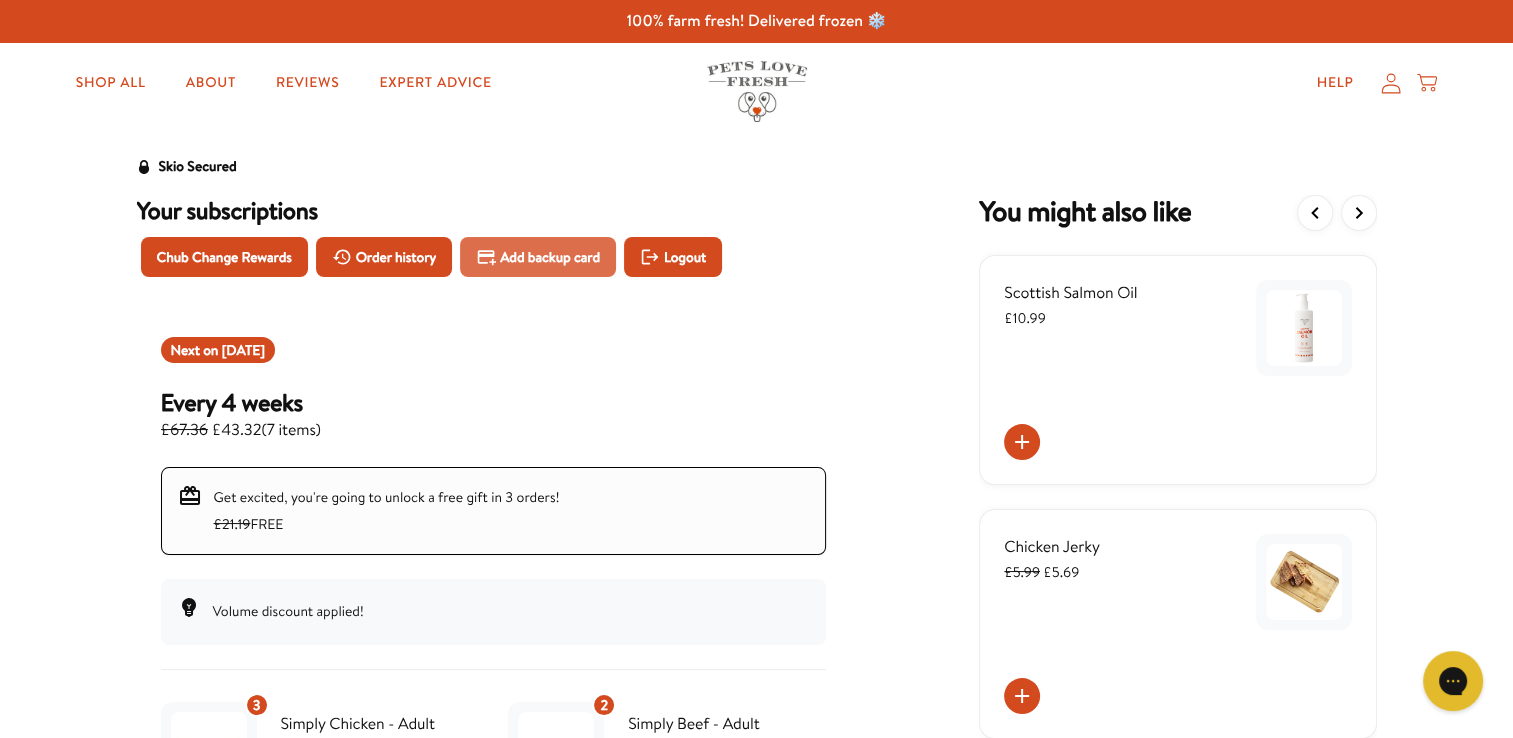 click on "Add backup card" at bounding box center [550, 257] 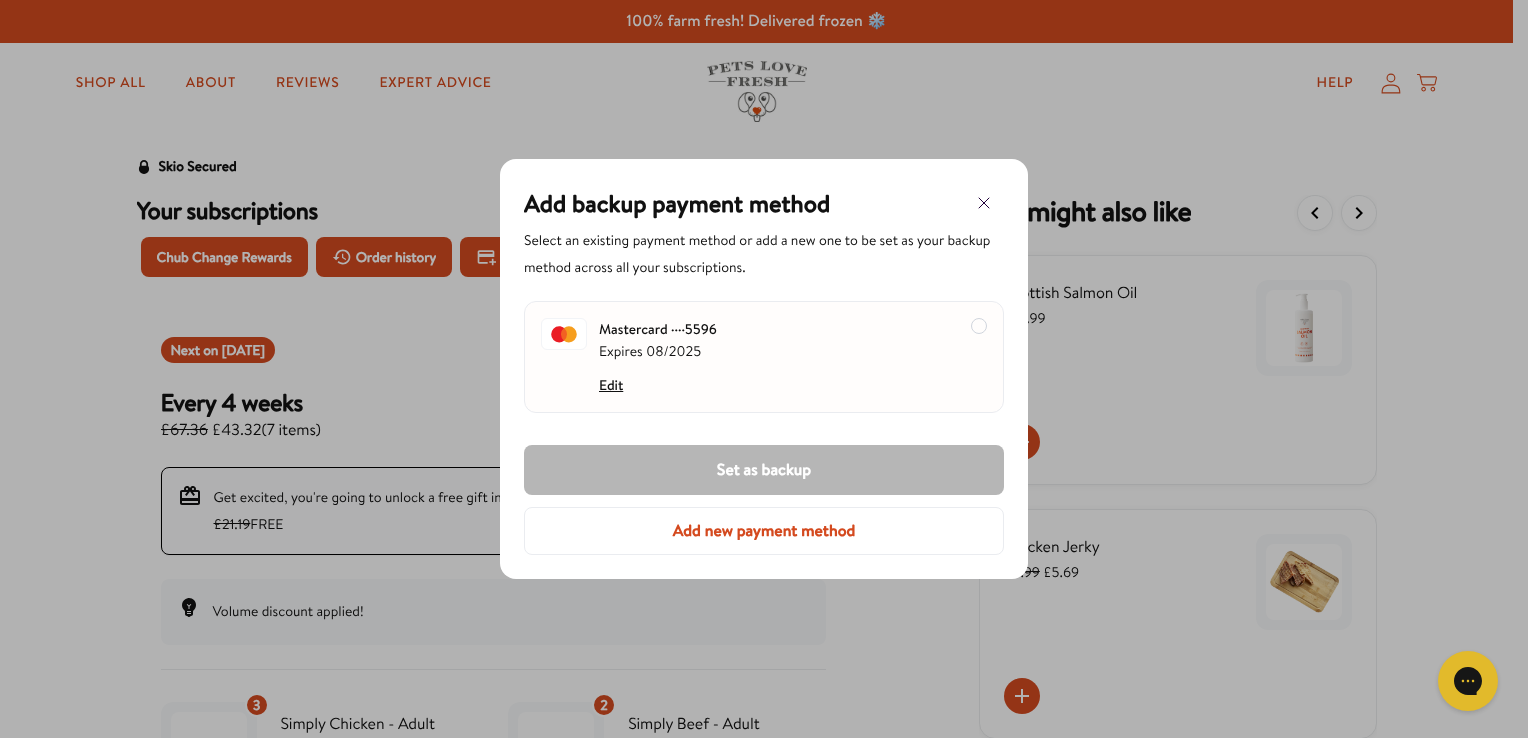 click at bounding box center (979, 326) 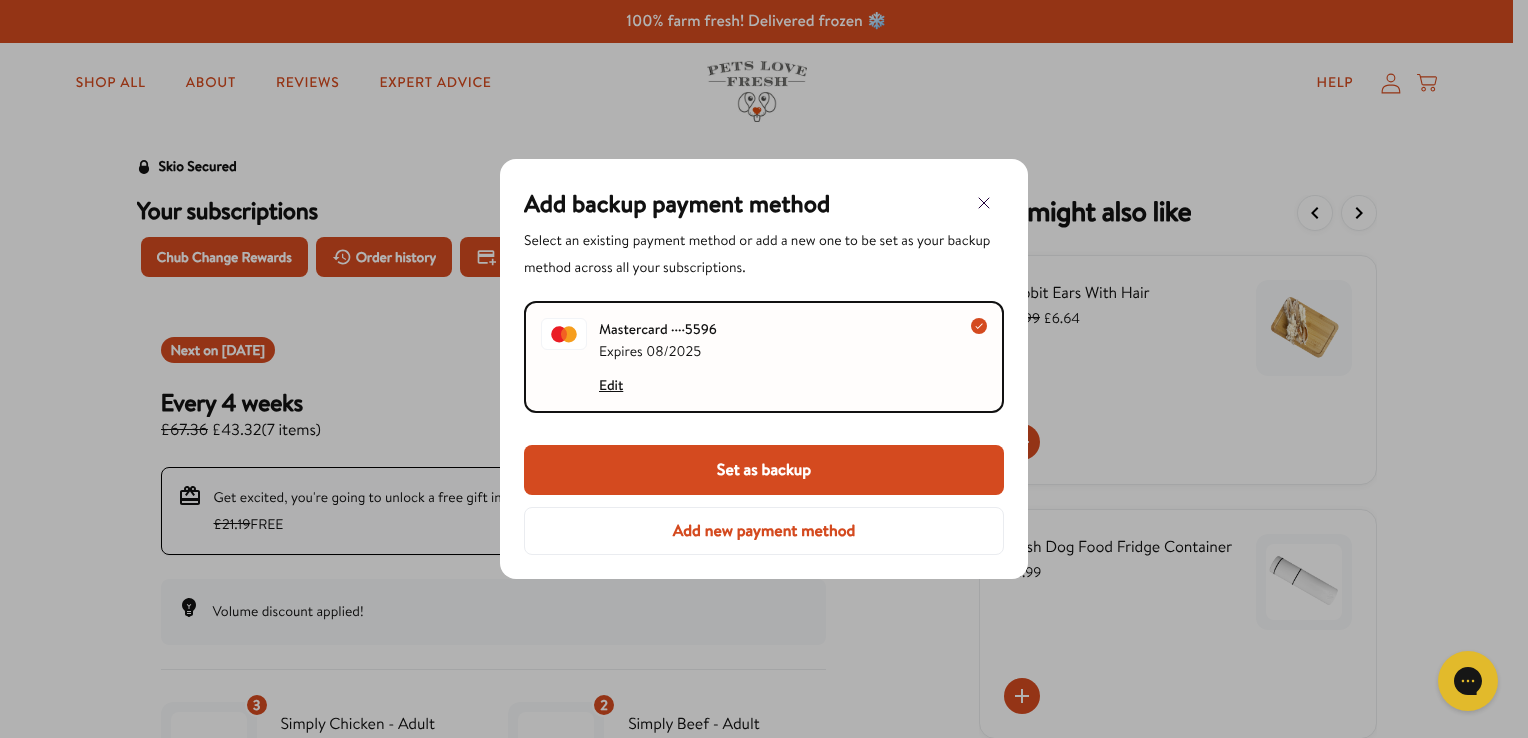 click 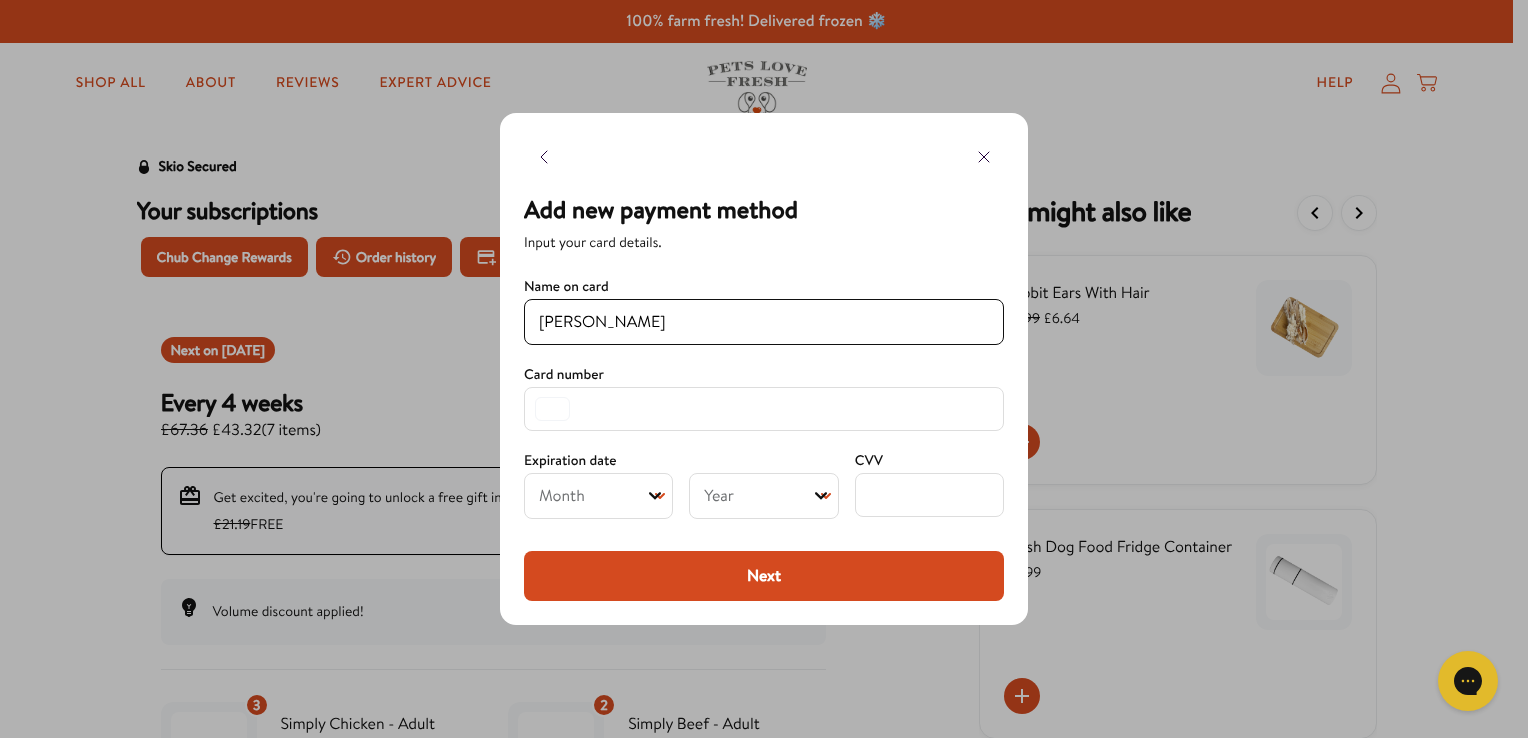 type on "Mrs H C McIntosh" 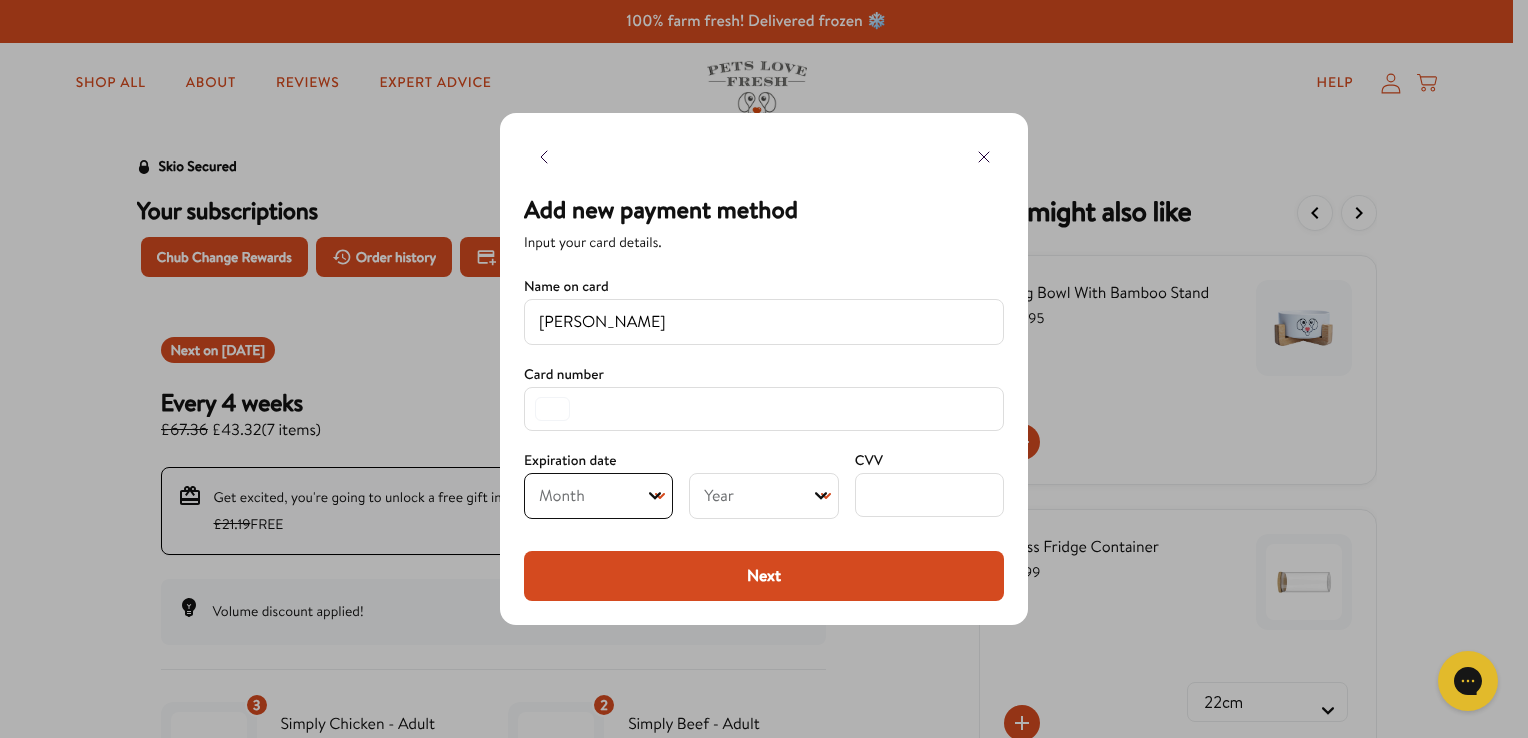 click on "Month 01 02 03 04 05 06 07 08 09 10 11 12" at bounding box center [598, 496] 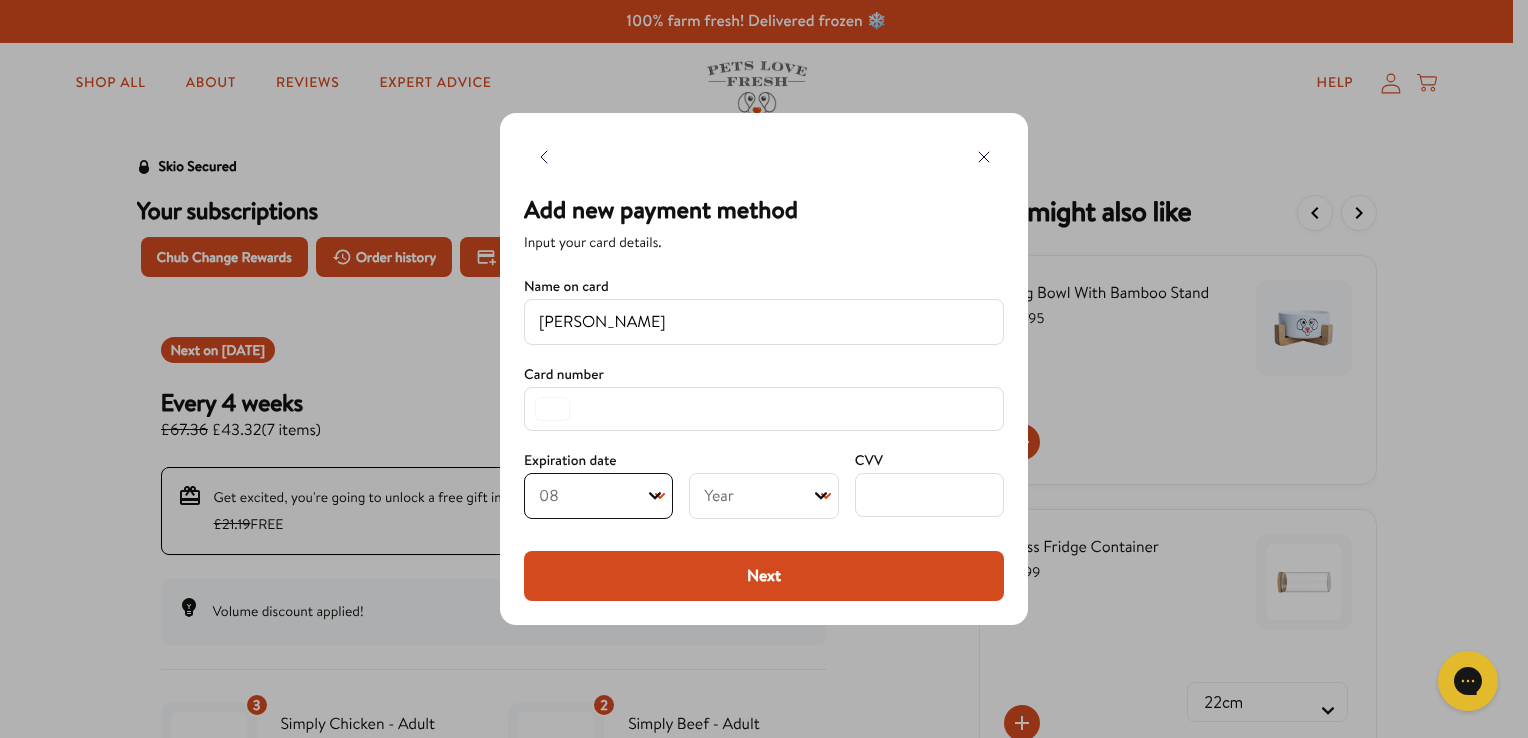 click on "Month 01 02 03 04 05 06 07 08 09 10 11 12" at bounding box center [598, 496] 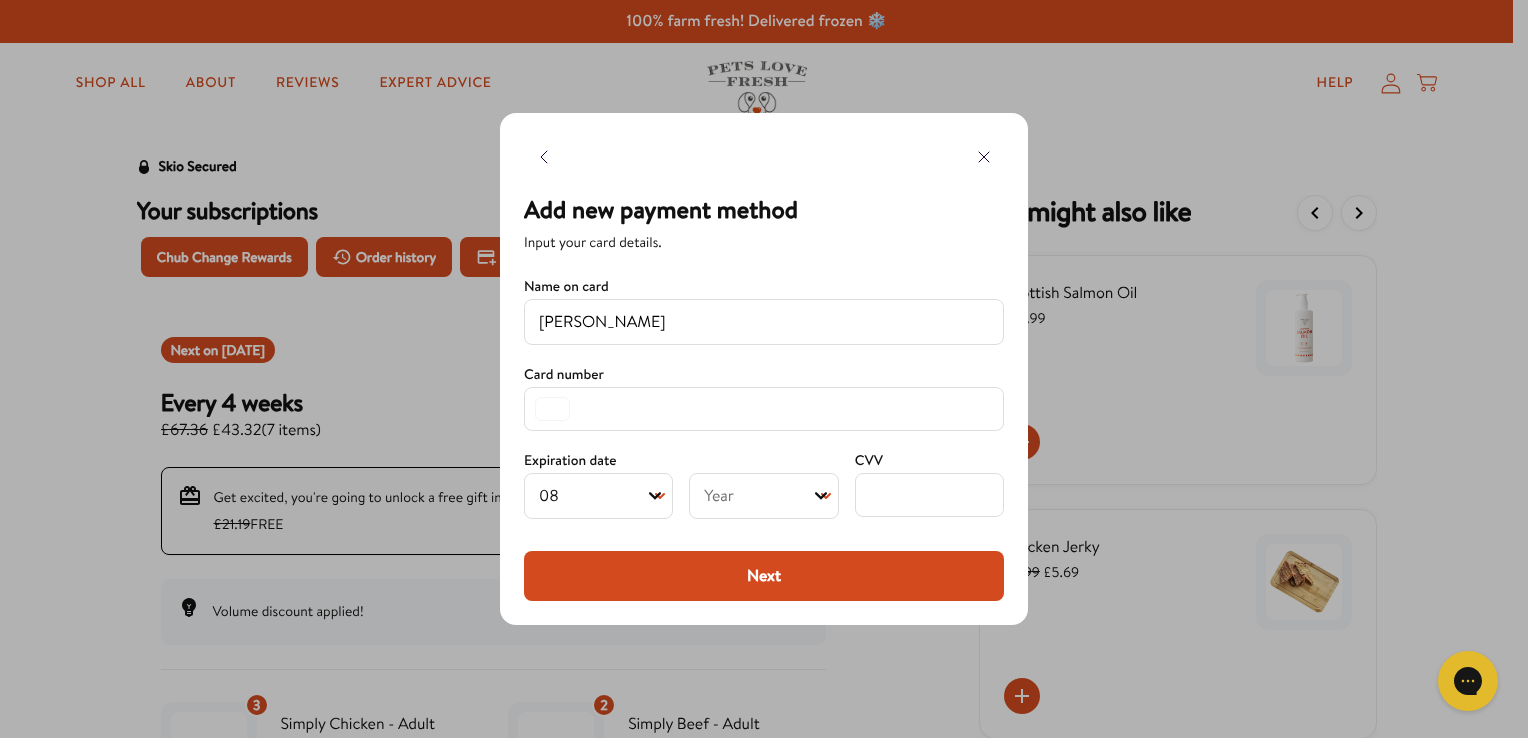 click 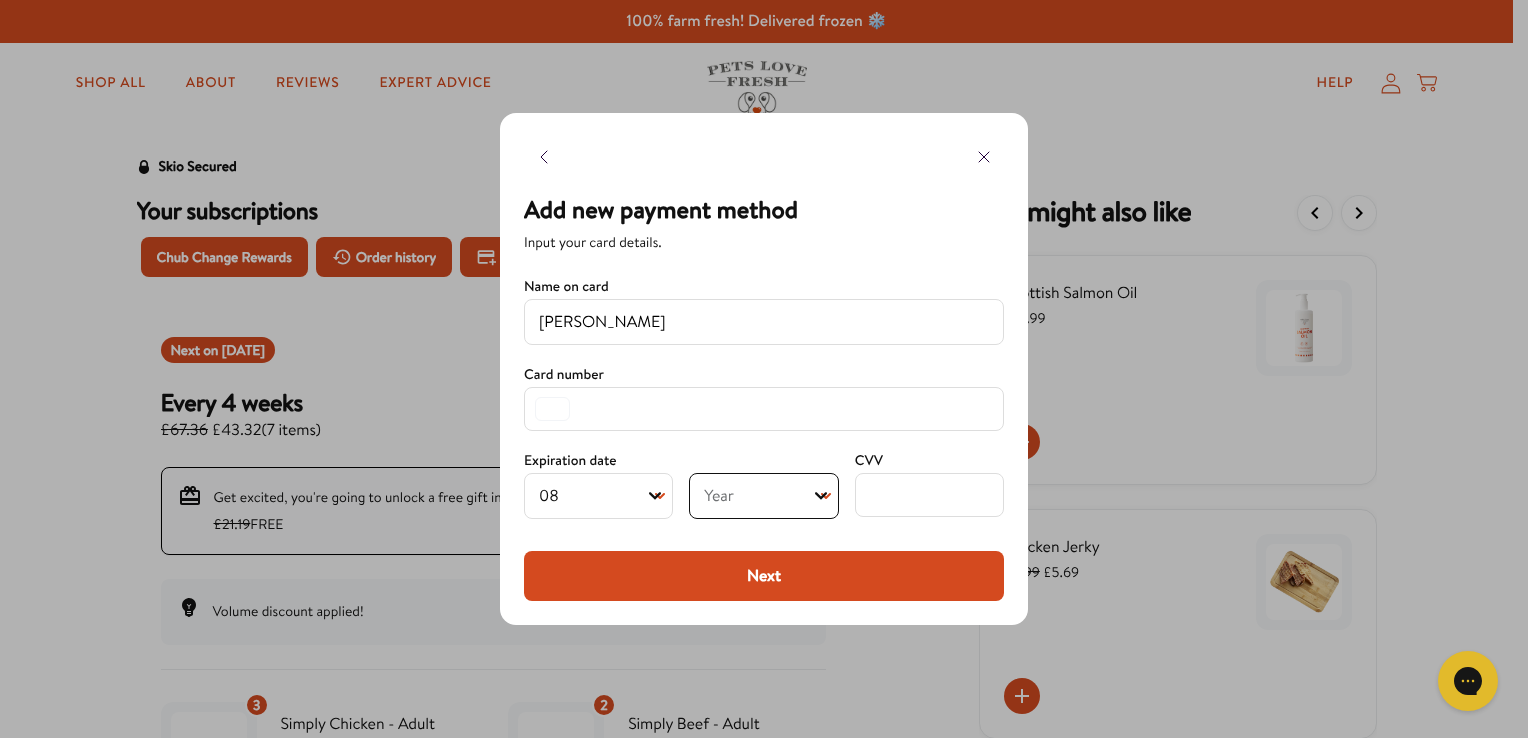 select on "2029" 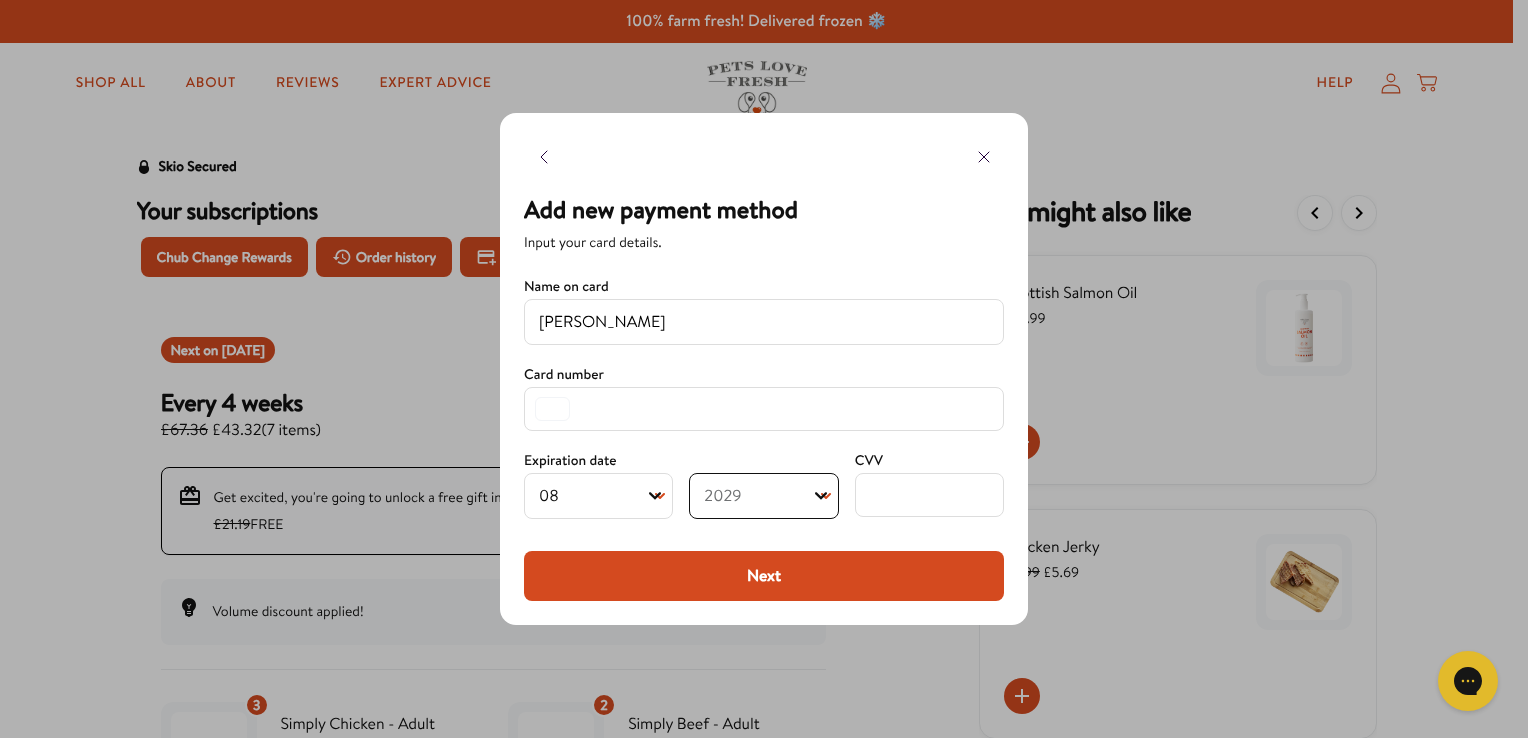 click on "Year 2025 2026 2027 2028 2029 2030 2031 2032 2033 2034 2035 2036 2037 2038 2039 2040 2041 2042 2043 2044" at bounding box center (763, 496) 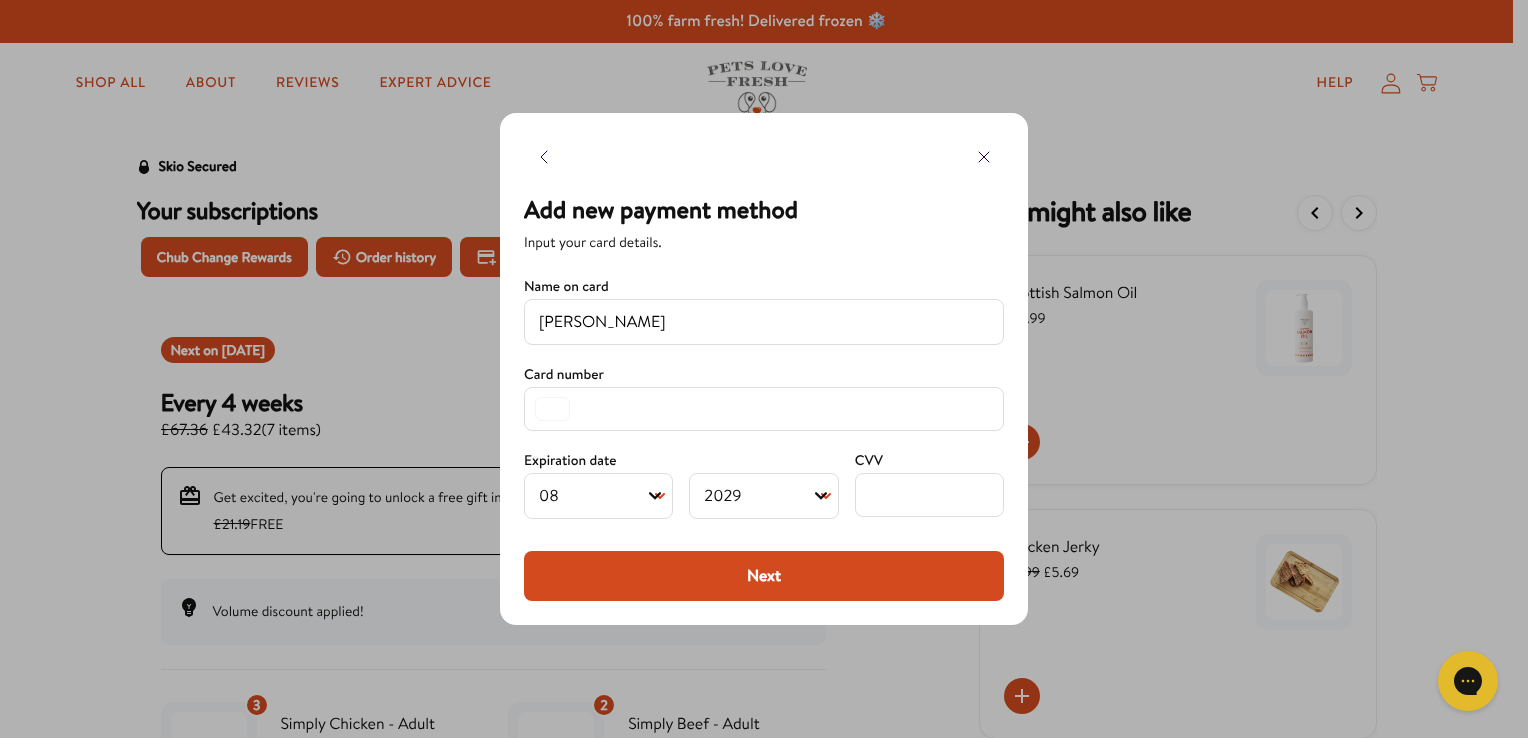click on "Next" at bounding box center [764, 576] 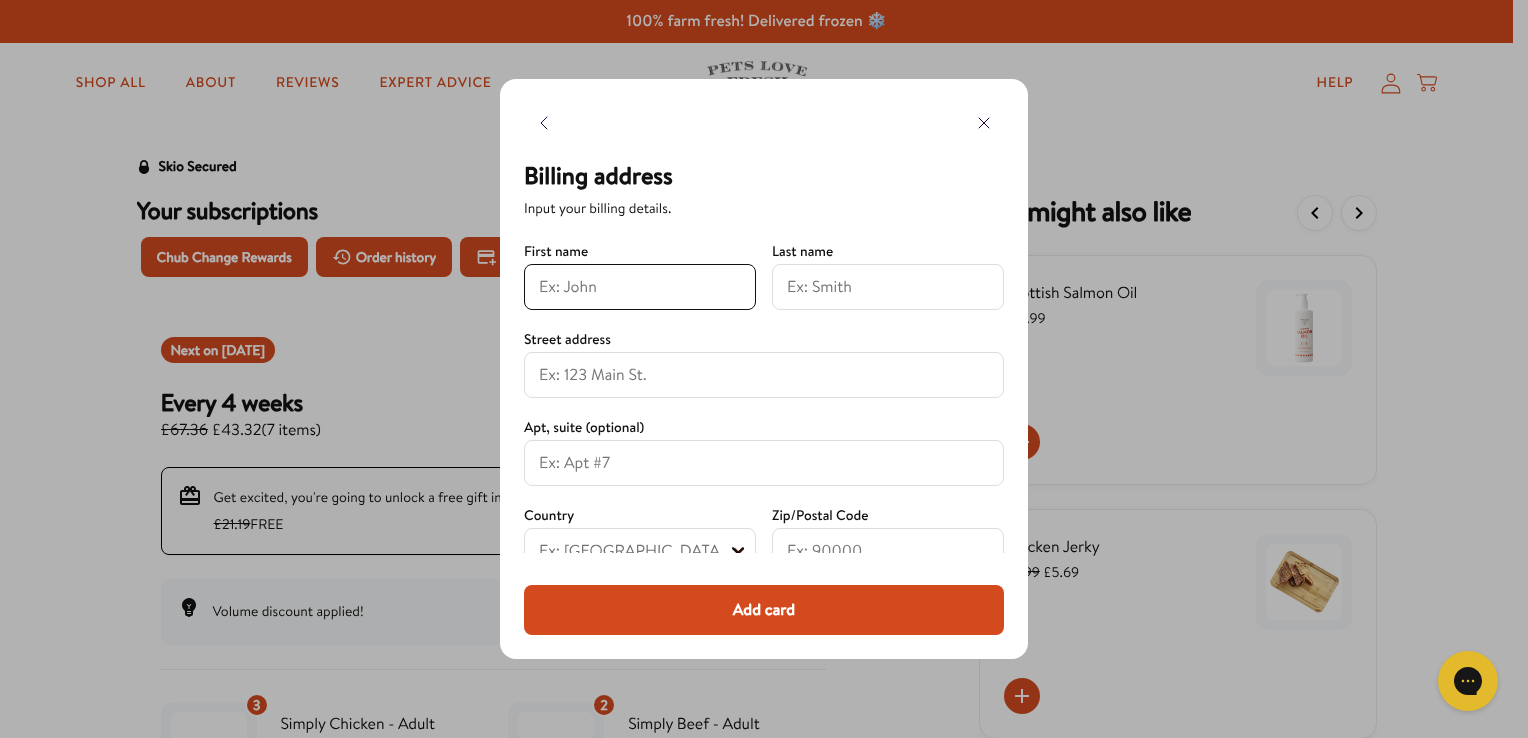 click at bounding box center [640, 287] 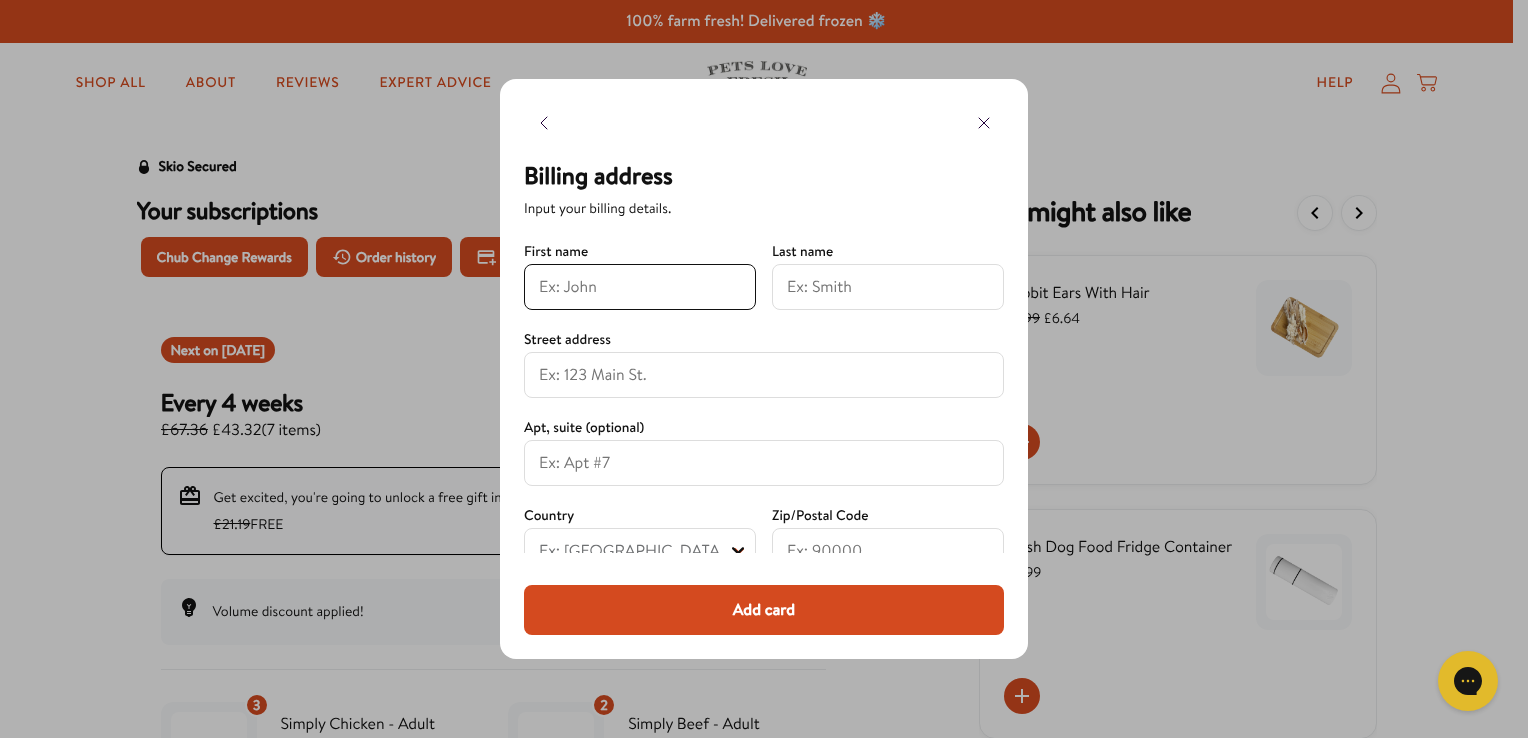 type on "Helen Claire" 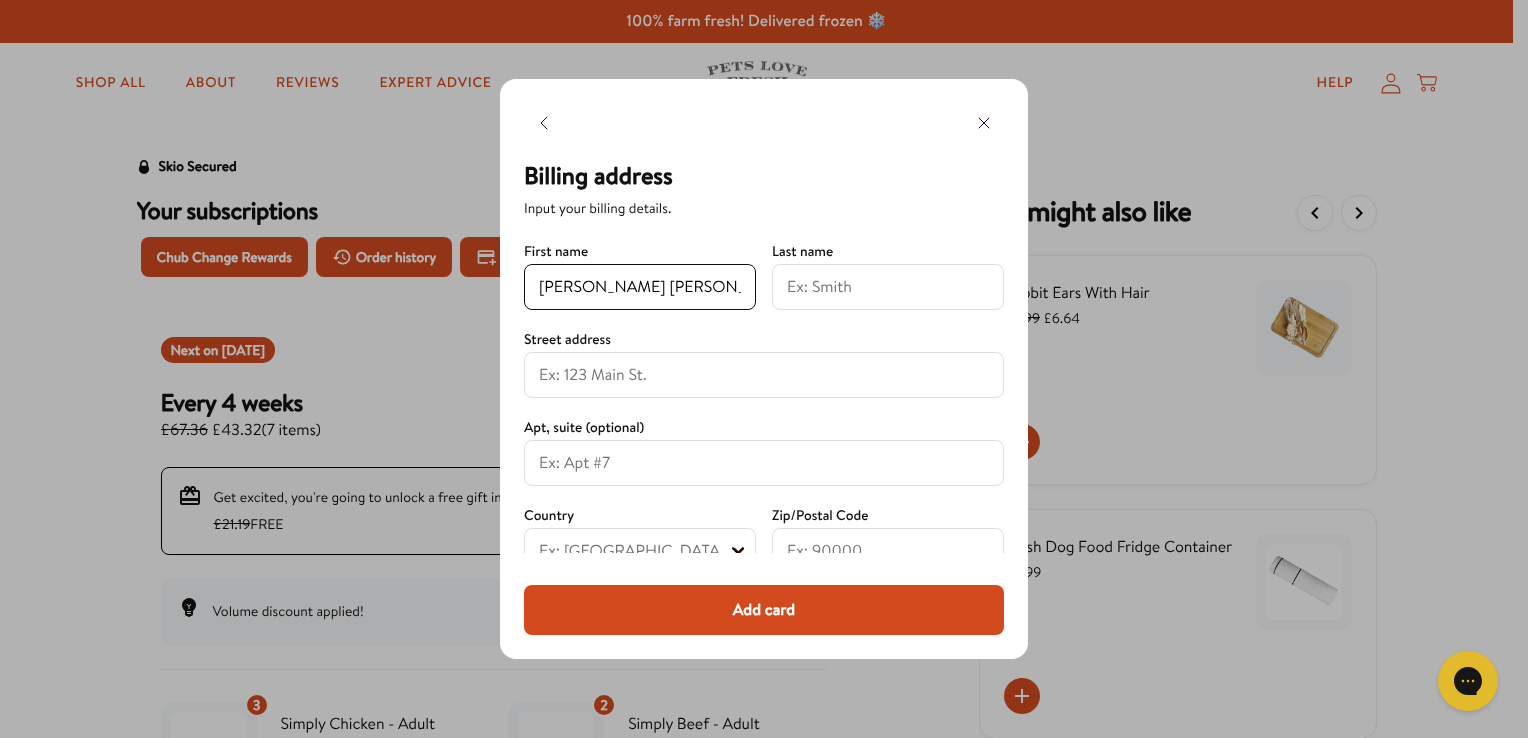 type on "[PERSON_NAME]" 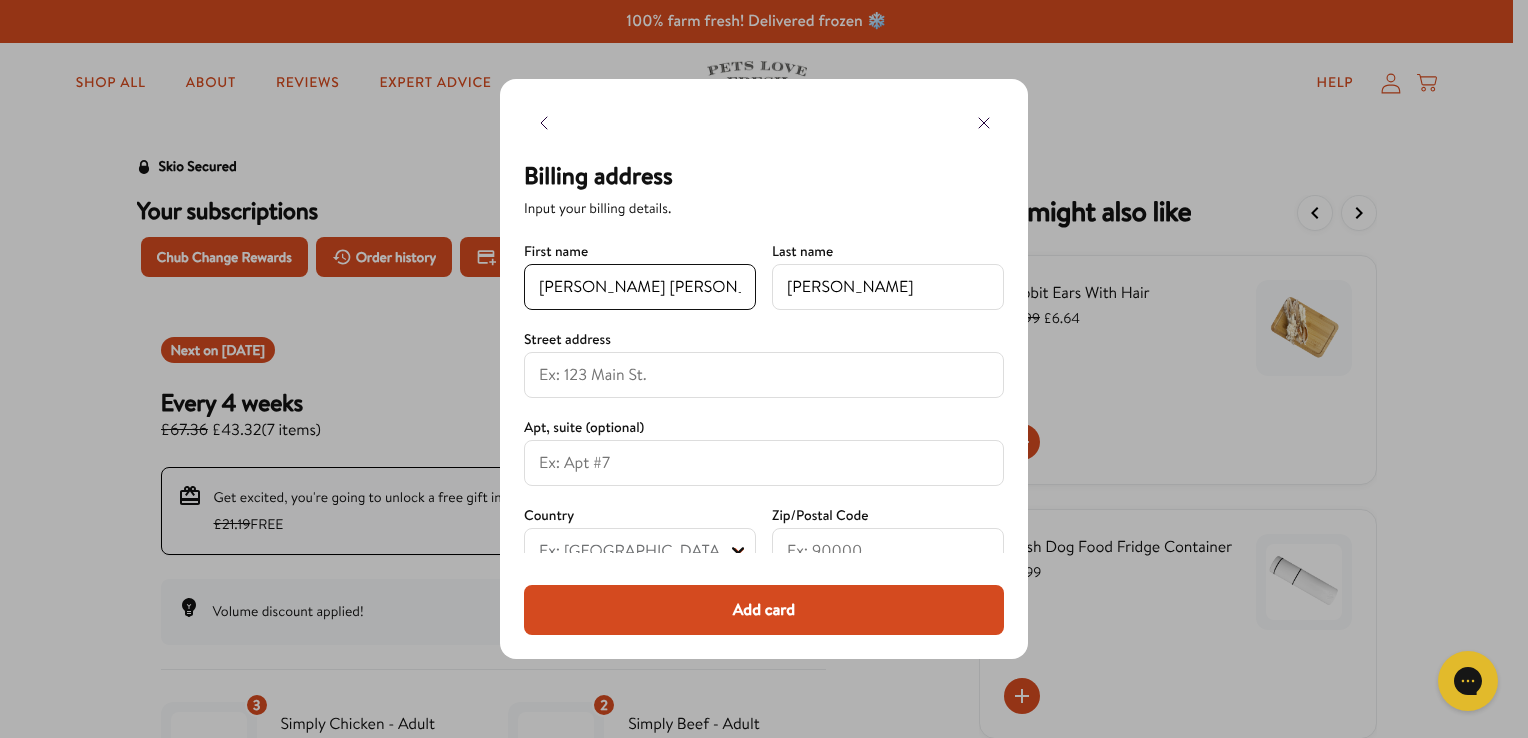 type on "[STREET_ADDRESS]" 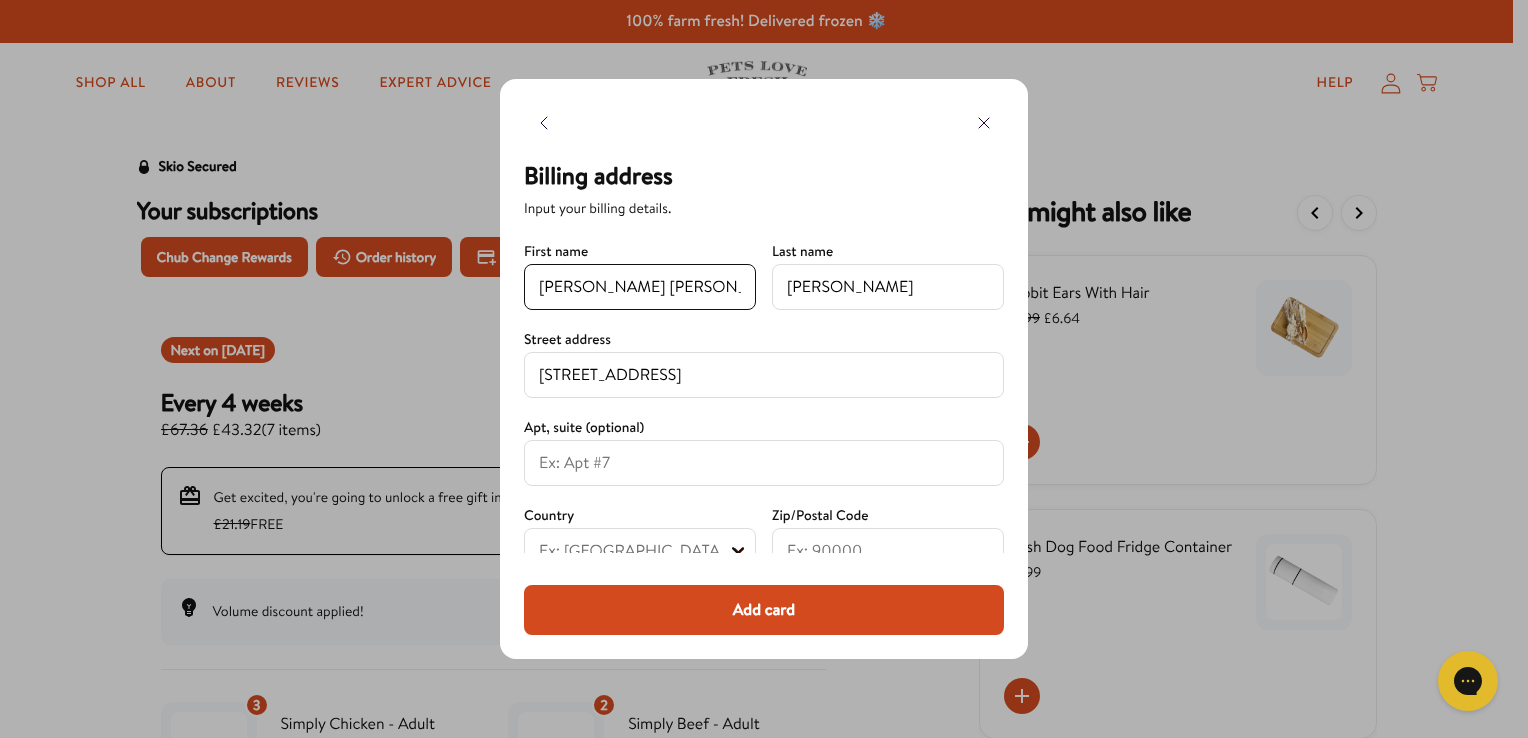 select on "[GEOGRAPHIC_DATA]" 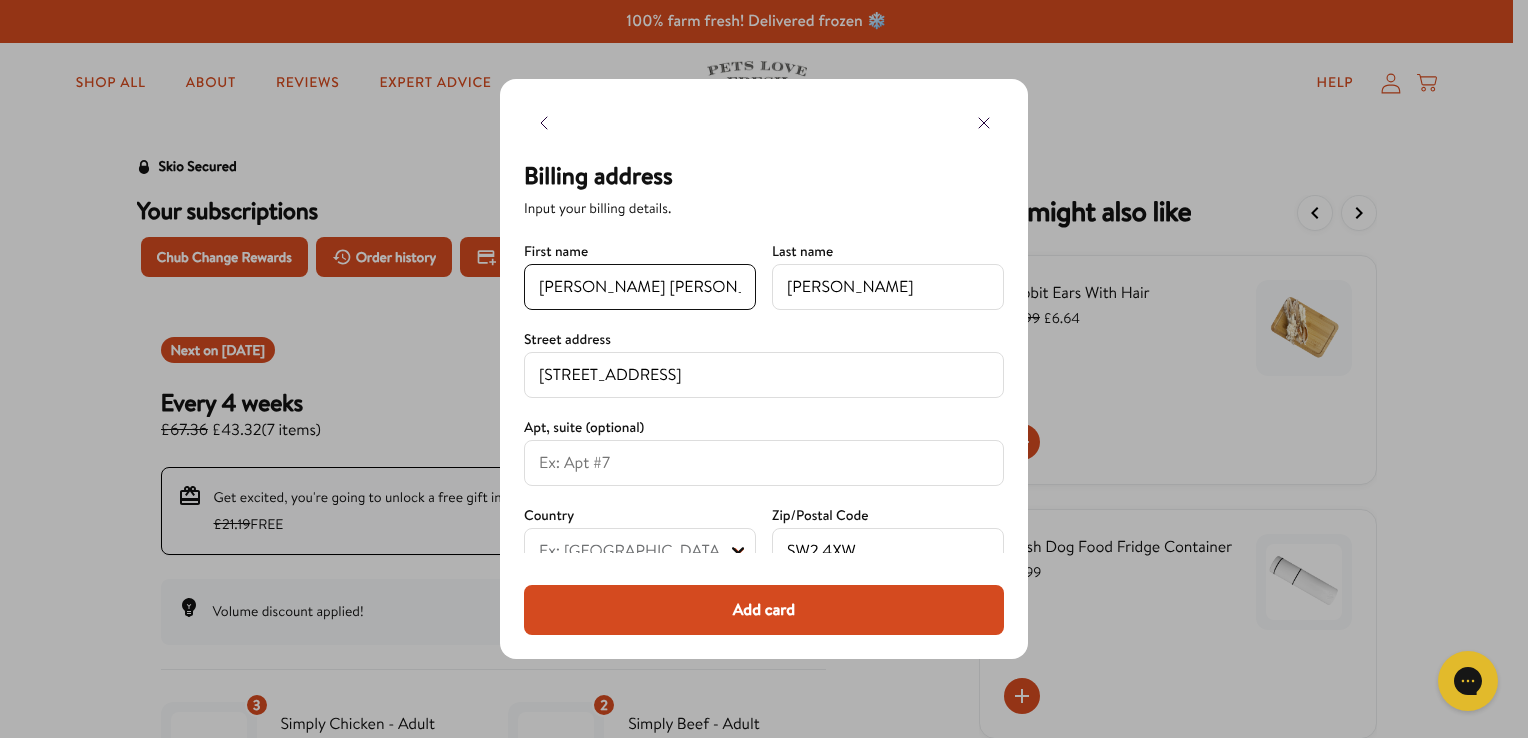 type on "[GEOGRAPHIC_DATA]" 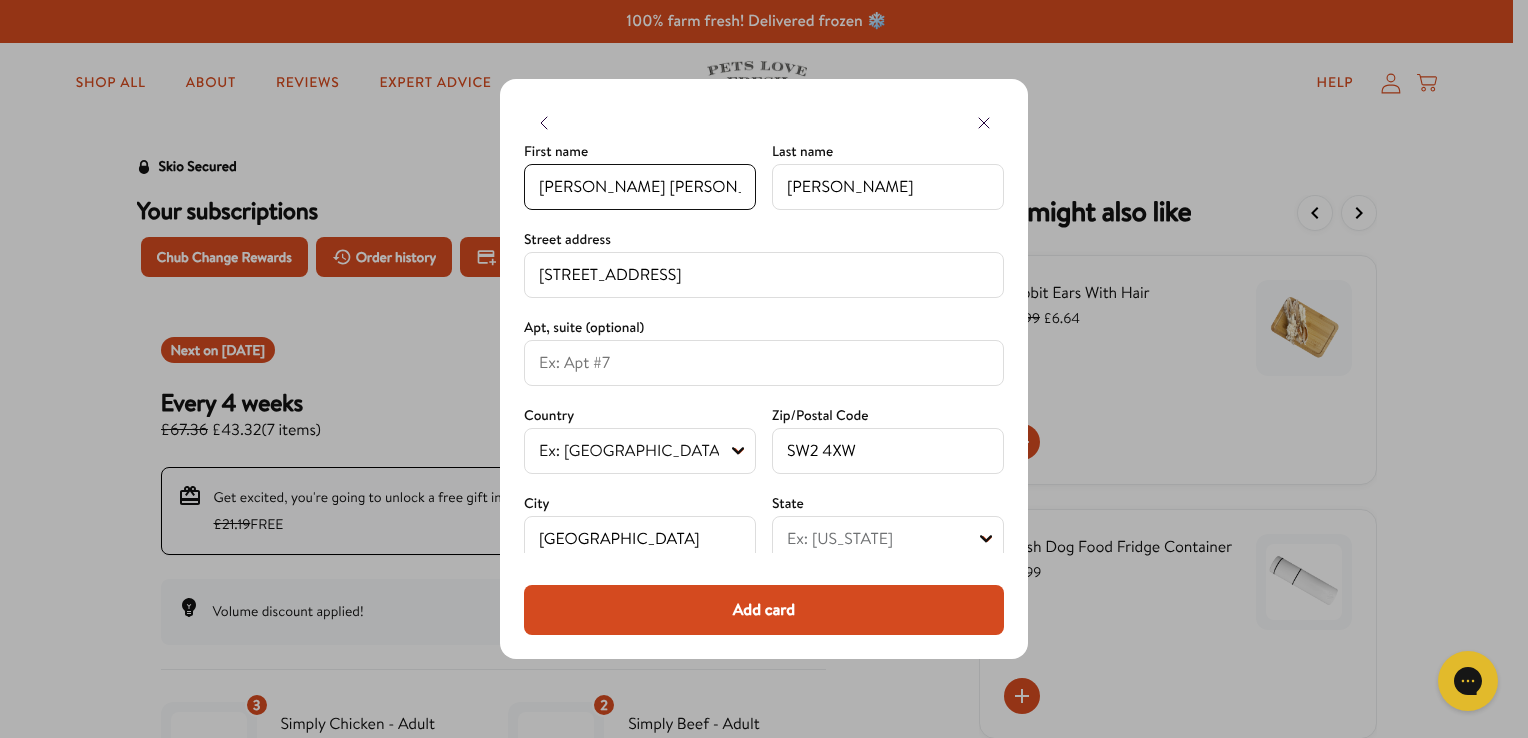 scroll, scrollTop: 108, scrollLeft: 0, axis: vertical 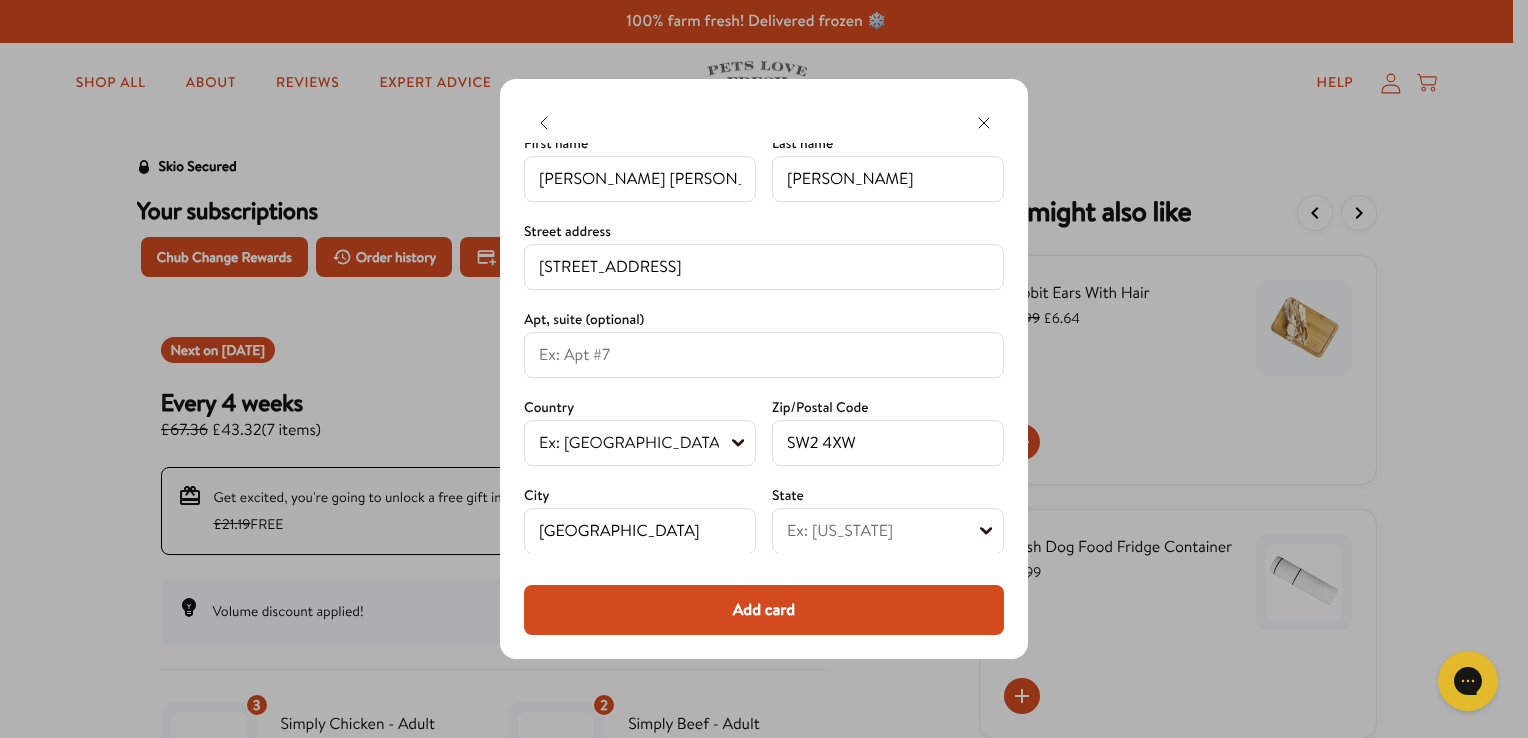 click on "Add card" at bounding box center (764, 610) 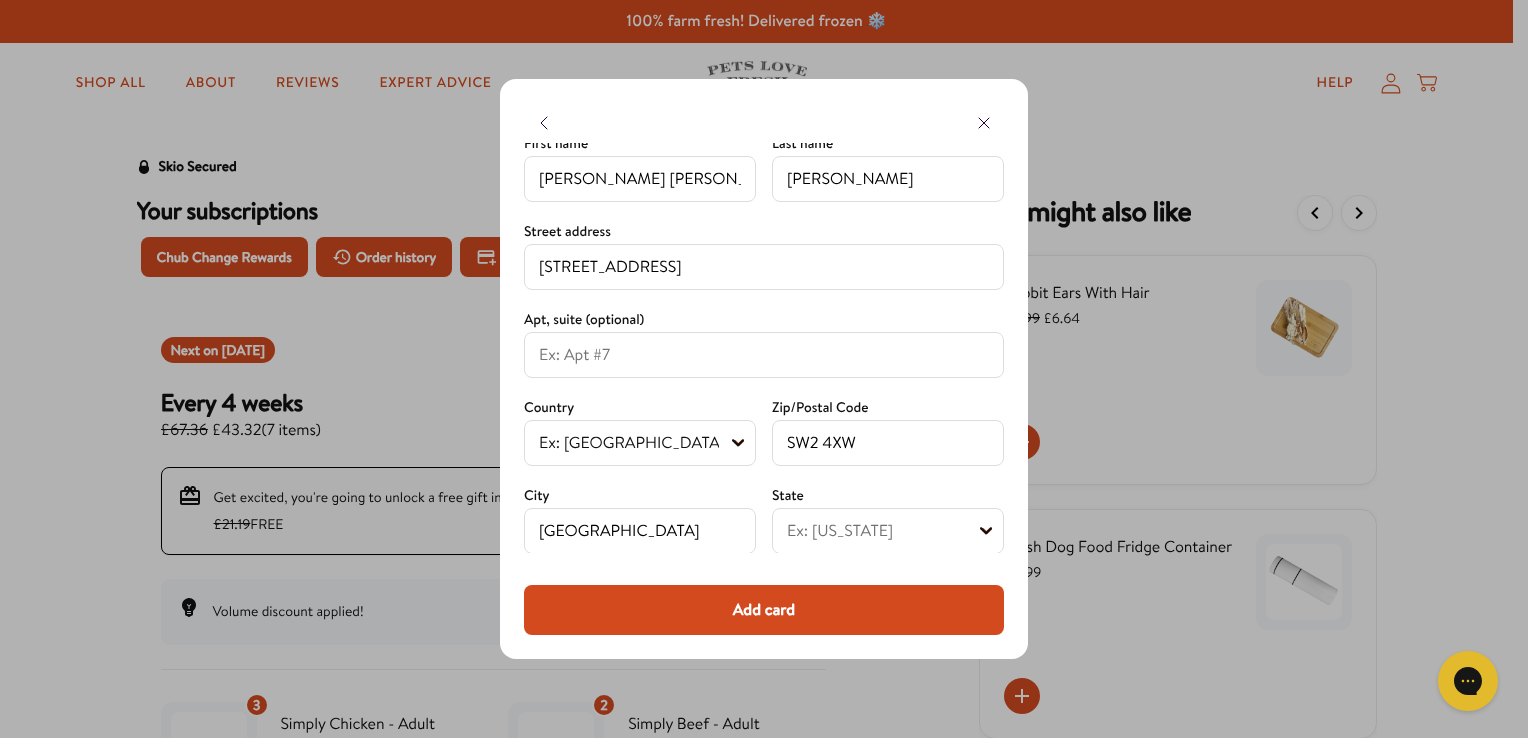 click 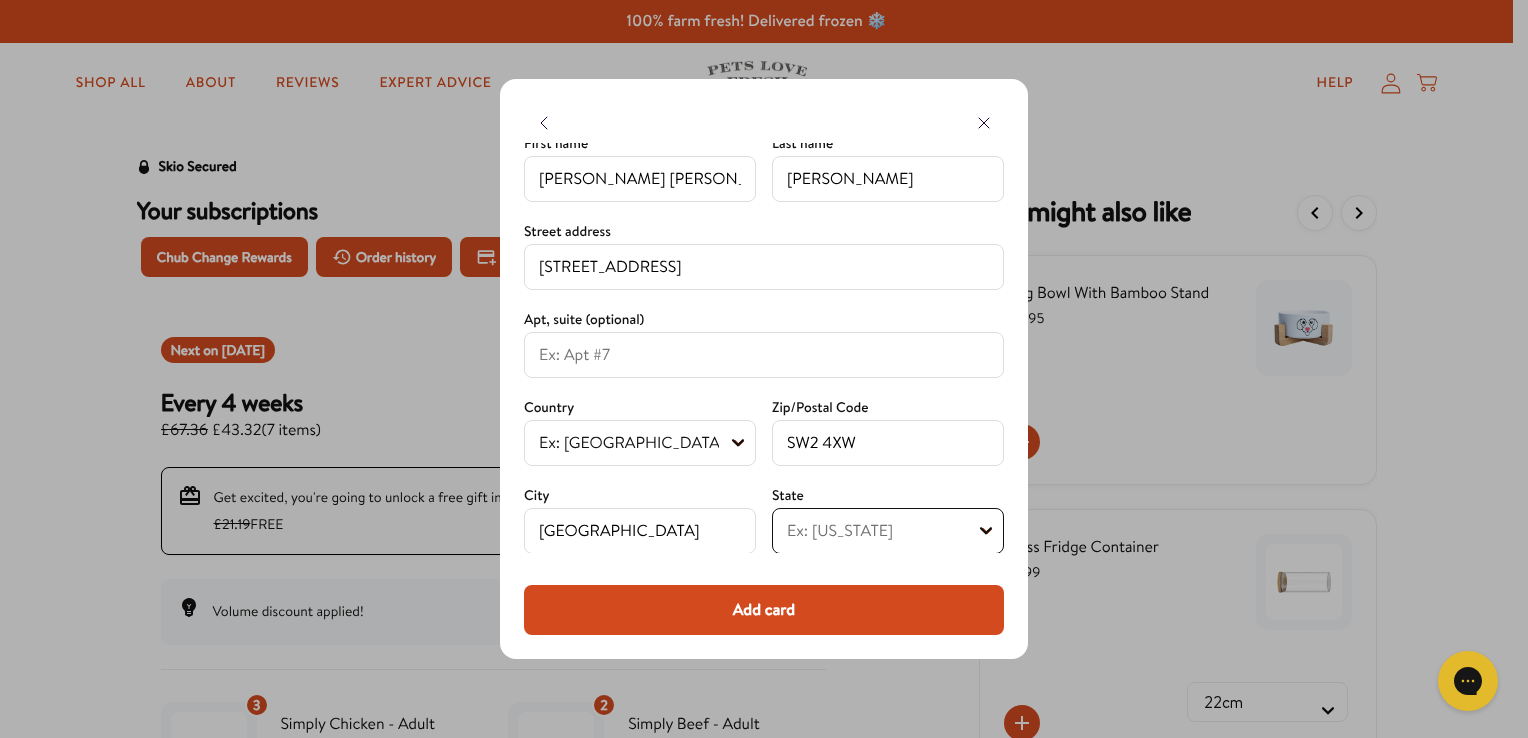 click on "Ex: California British Forces England Northern Ireland Scotland Wales" at bounding box center [888, 531] 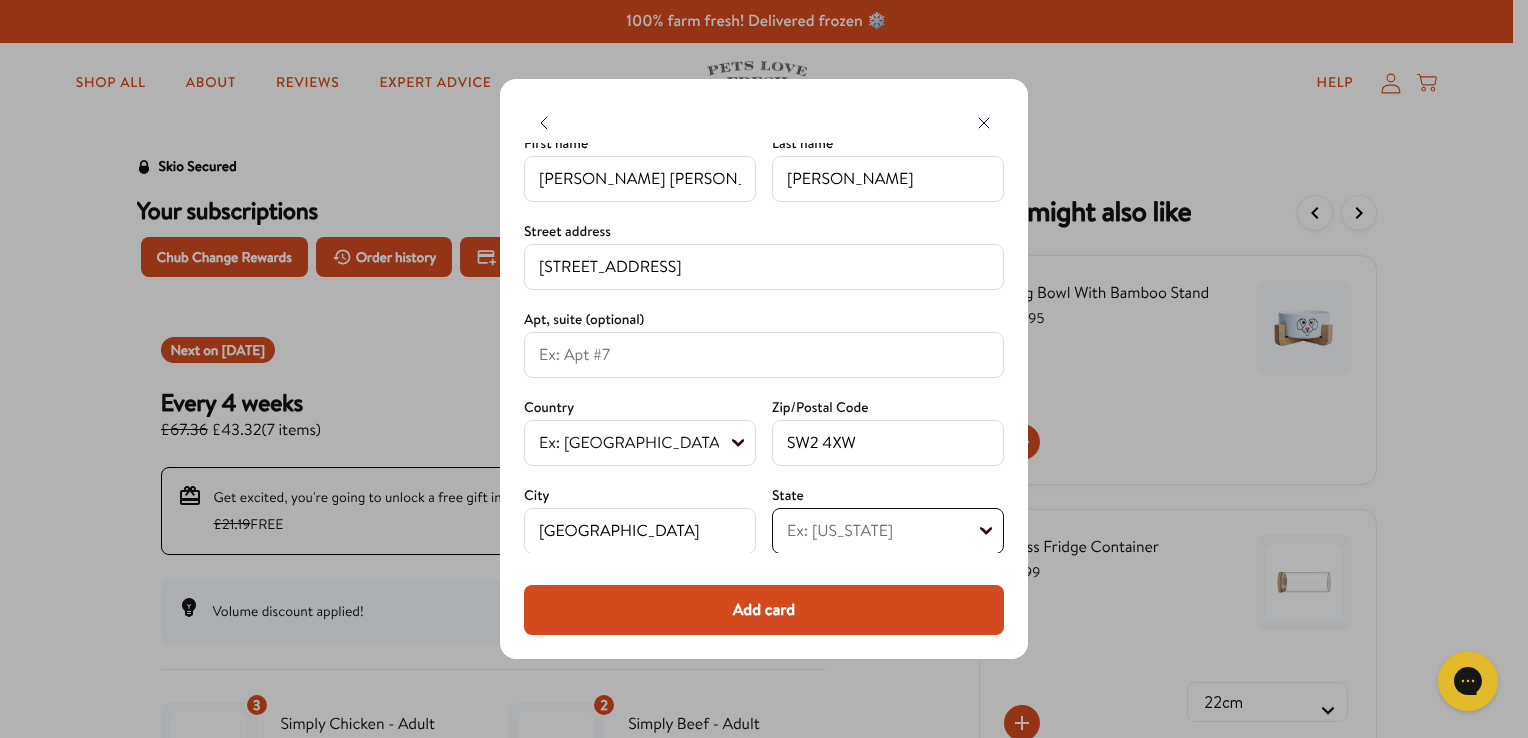 click on "Ex: California British Forces England Northern Ireland Scotland Wales" at bounding box center [888, 531] 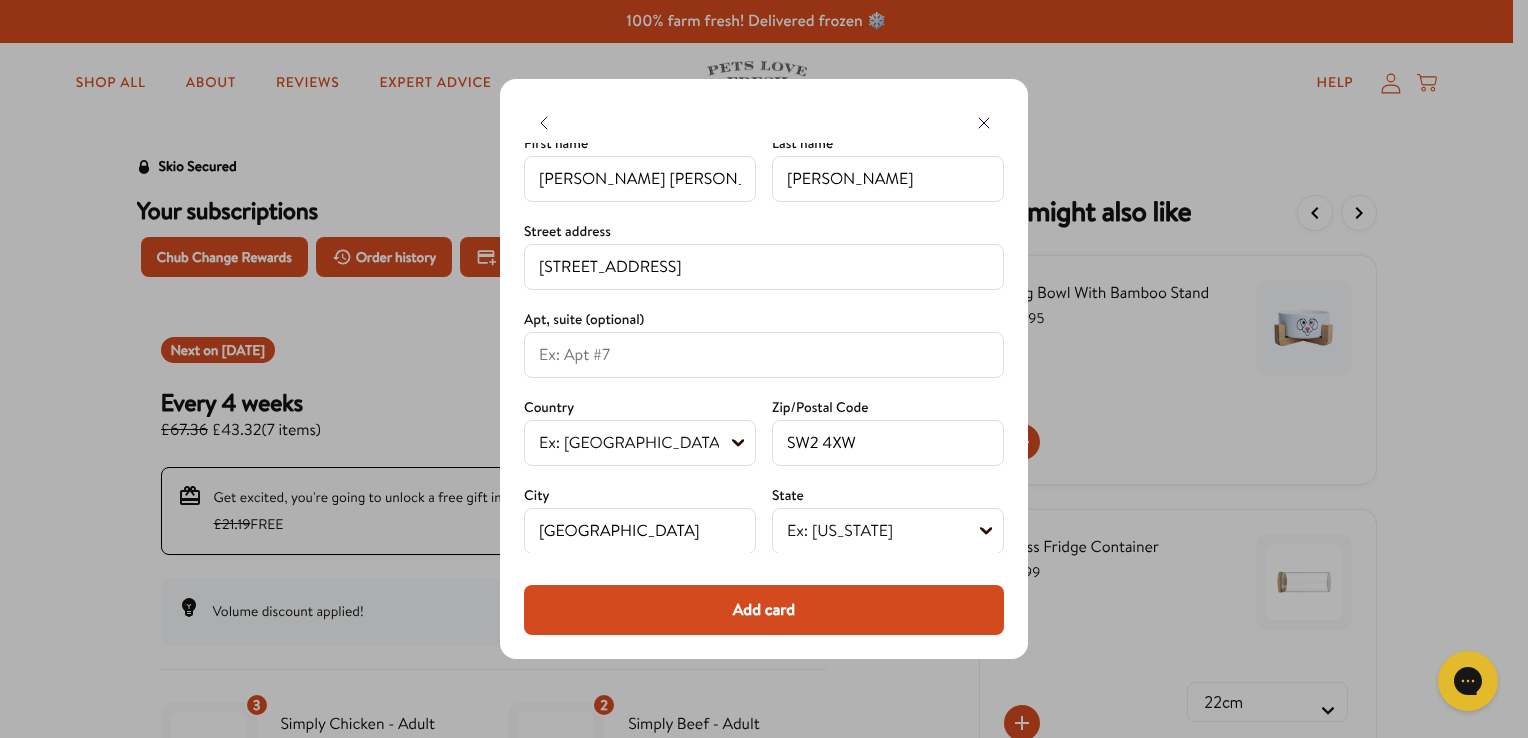 click on "Add card" at bounding box center (764, 610) 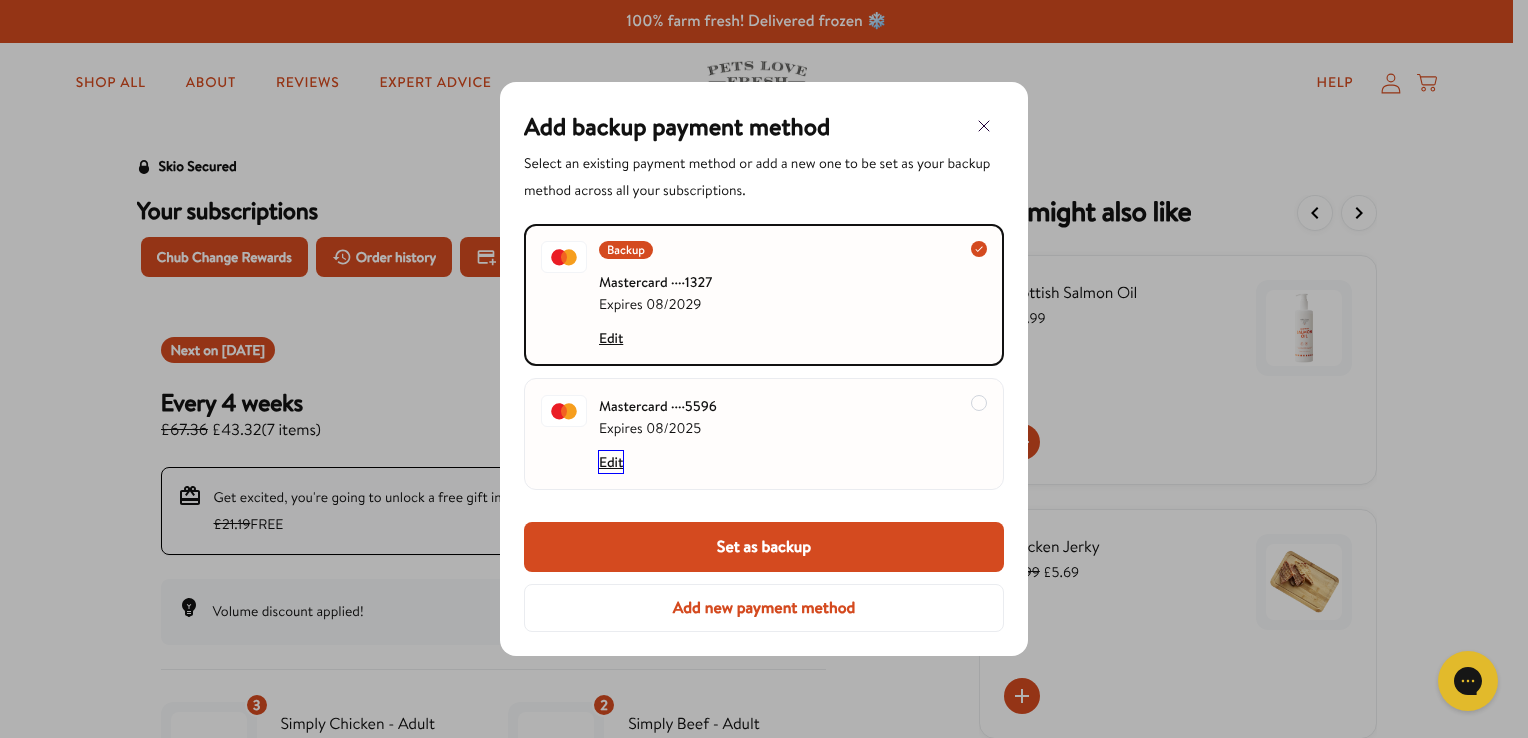 click on "Edit" at bounding box center [611, 462] 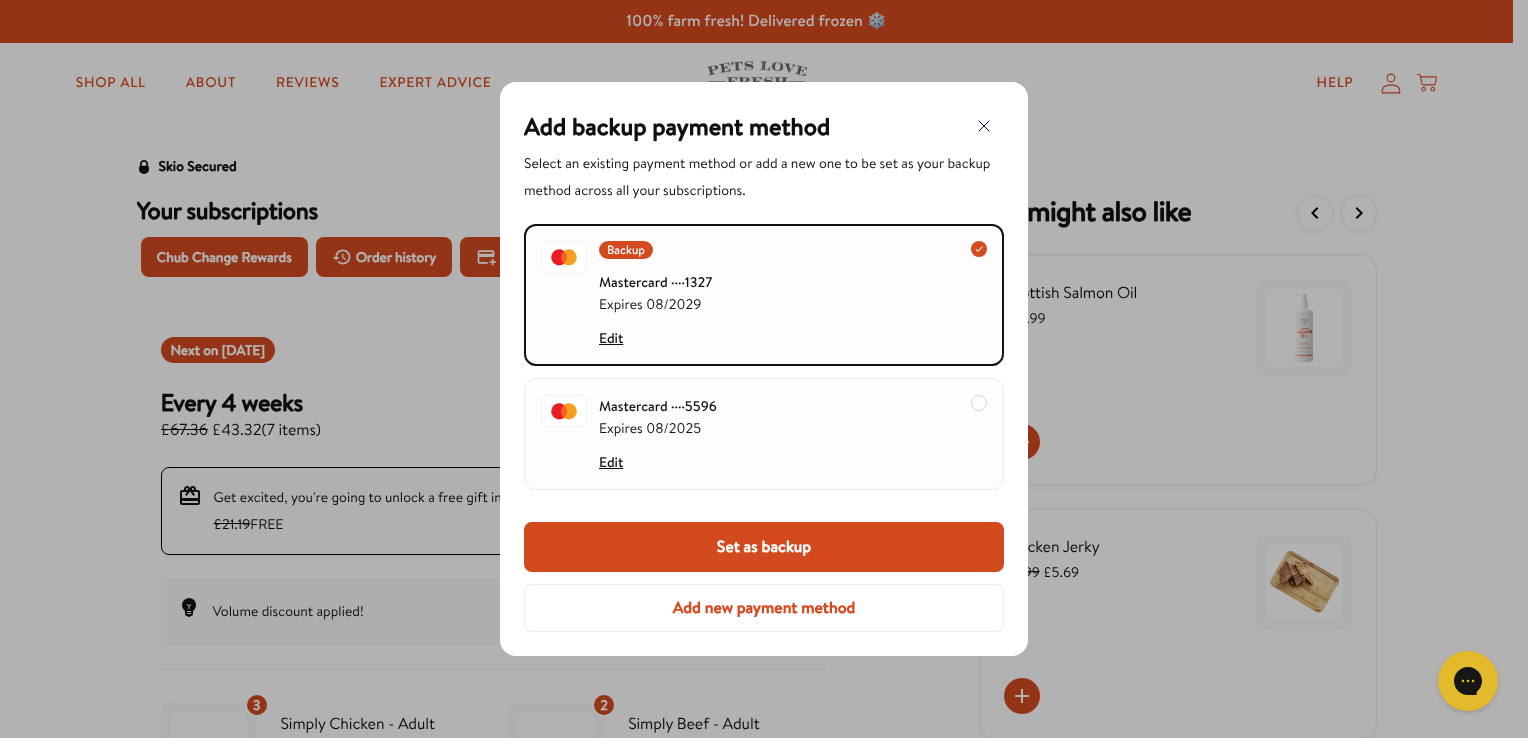 select on "08" 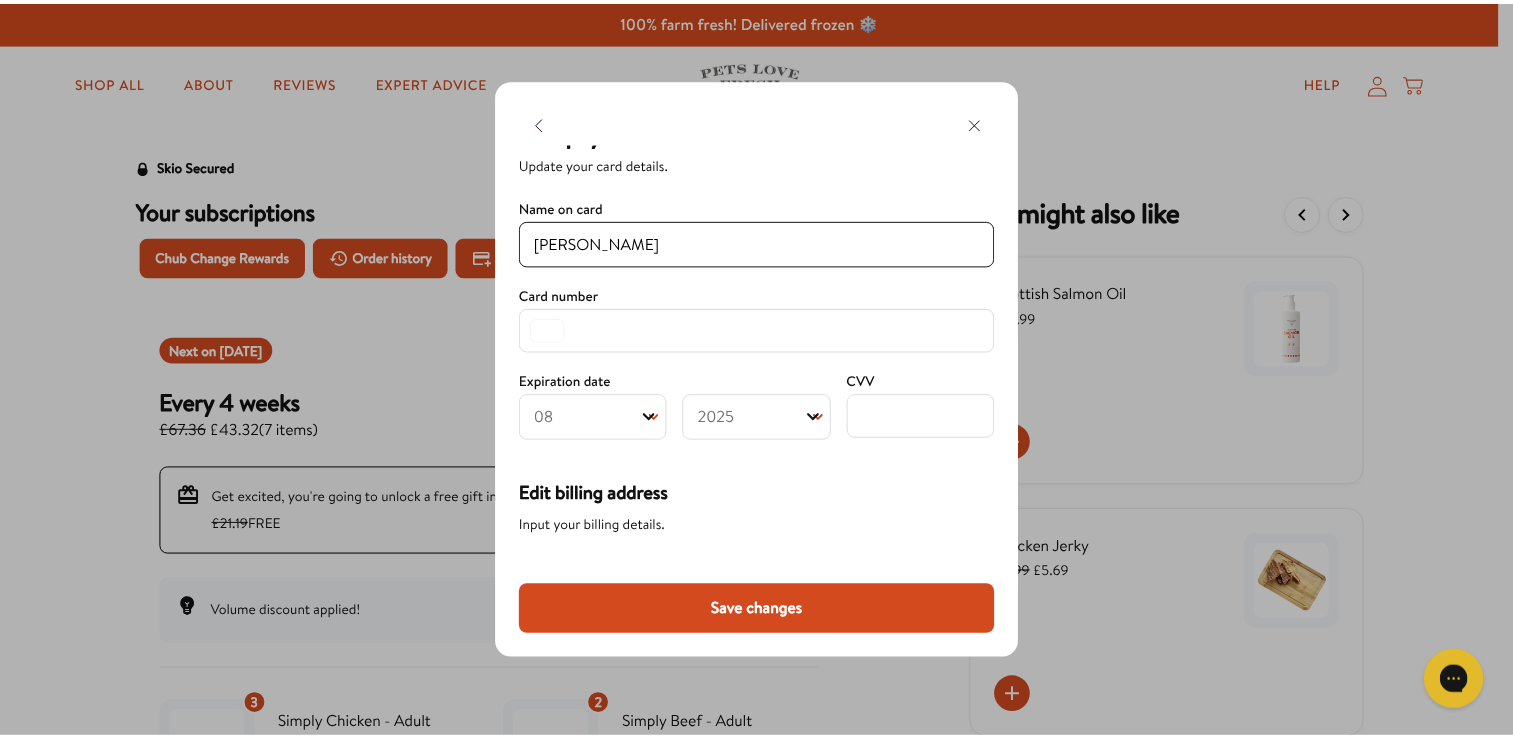 scroll, scrollTop: 0, scrollLeft: 0, axis: both 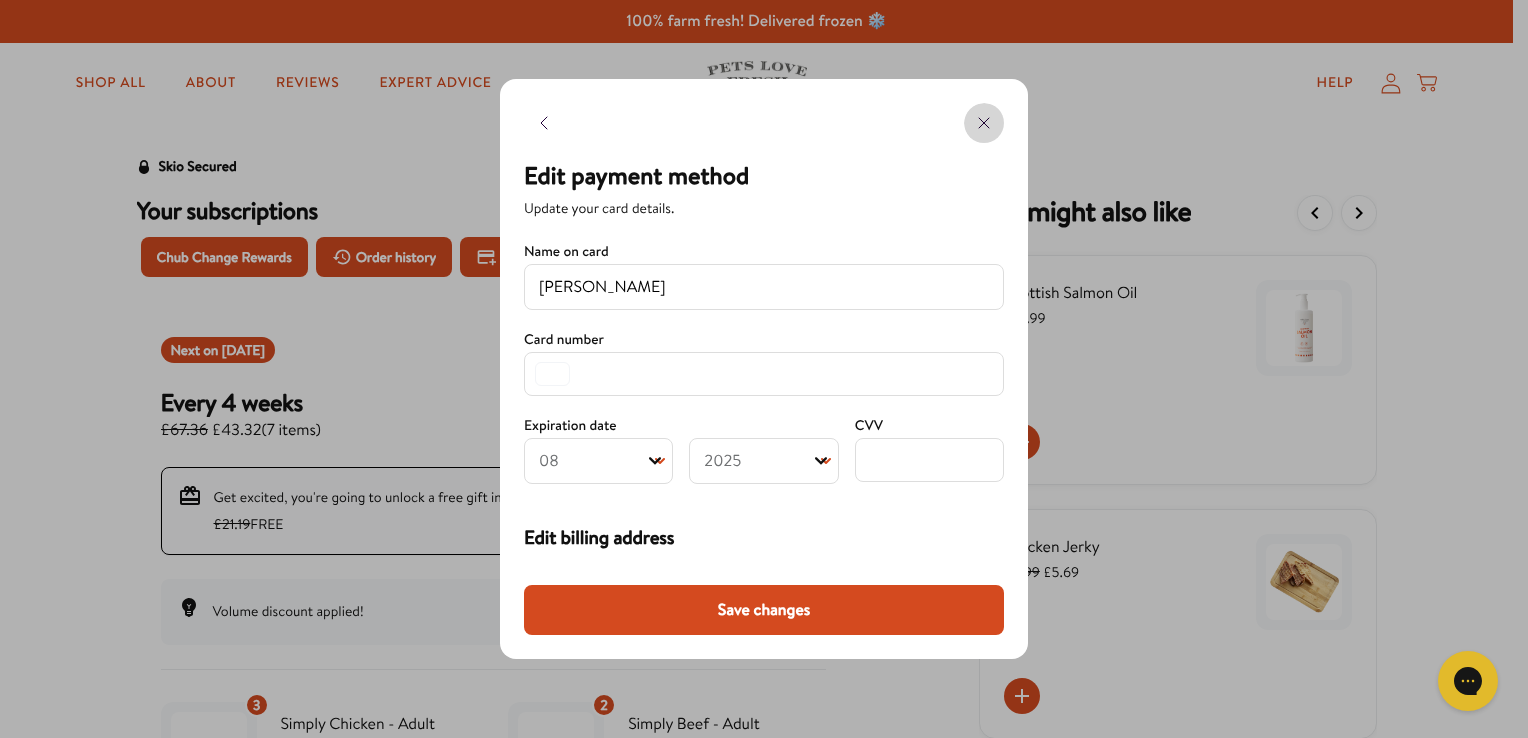 click 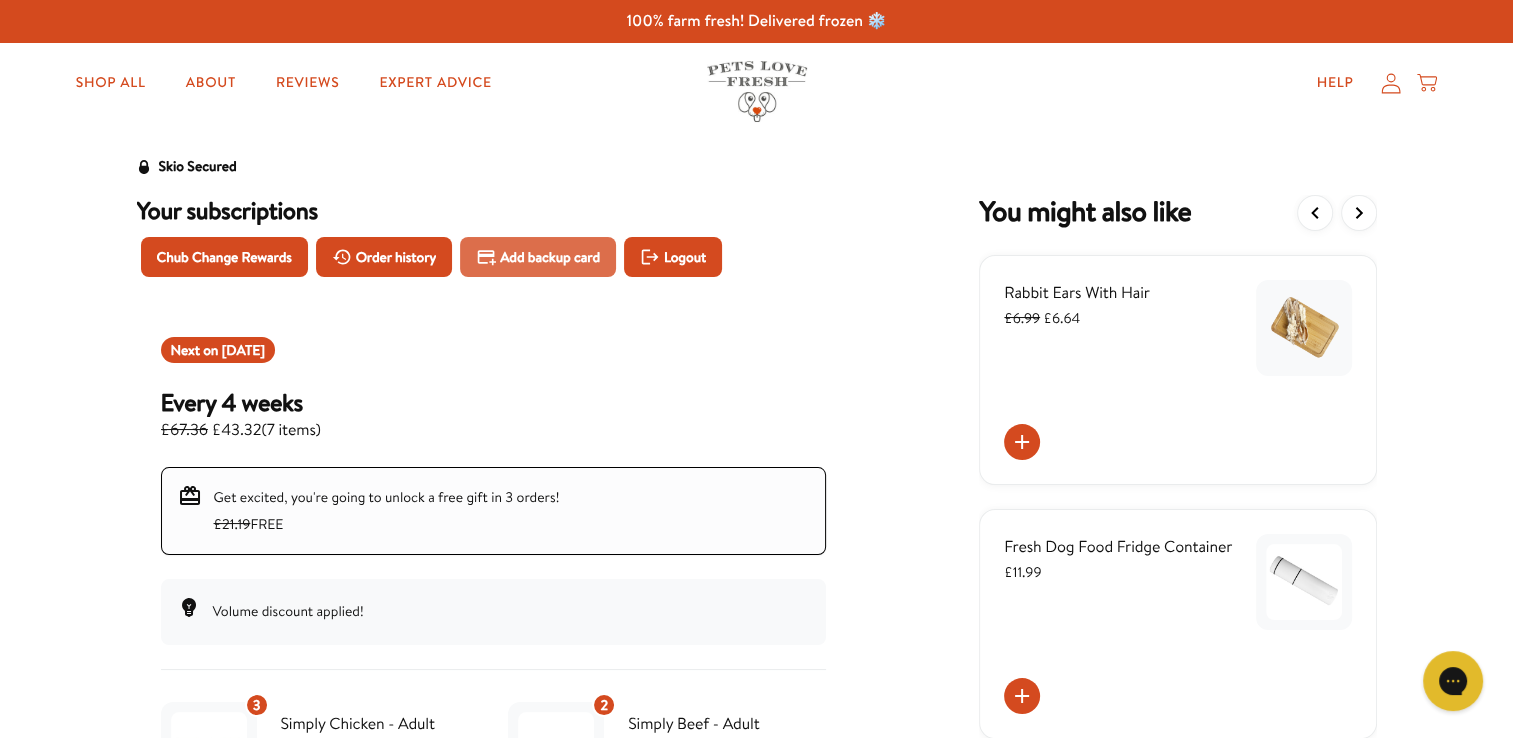 click on "Add backup card" at bounding box center [538, 257] 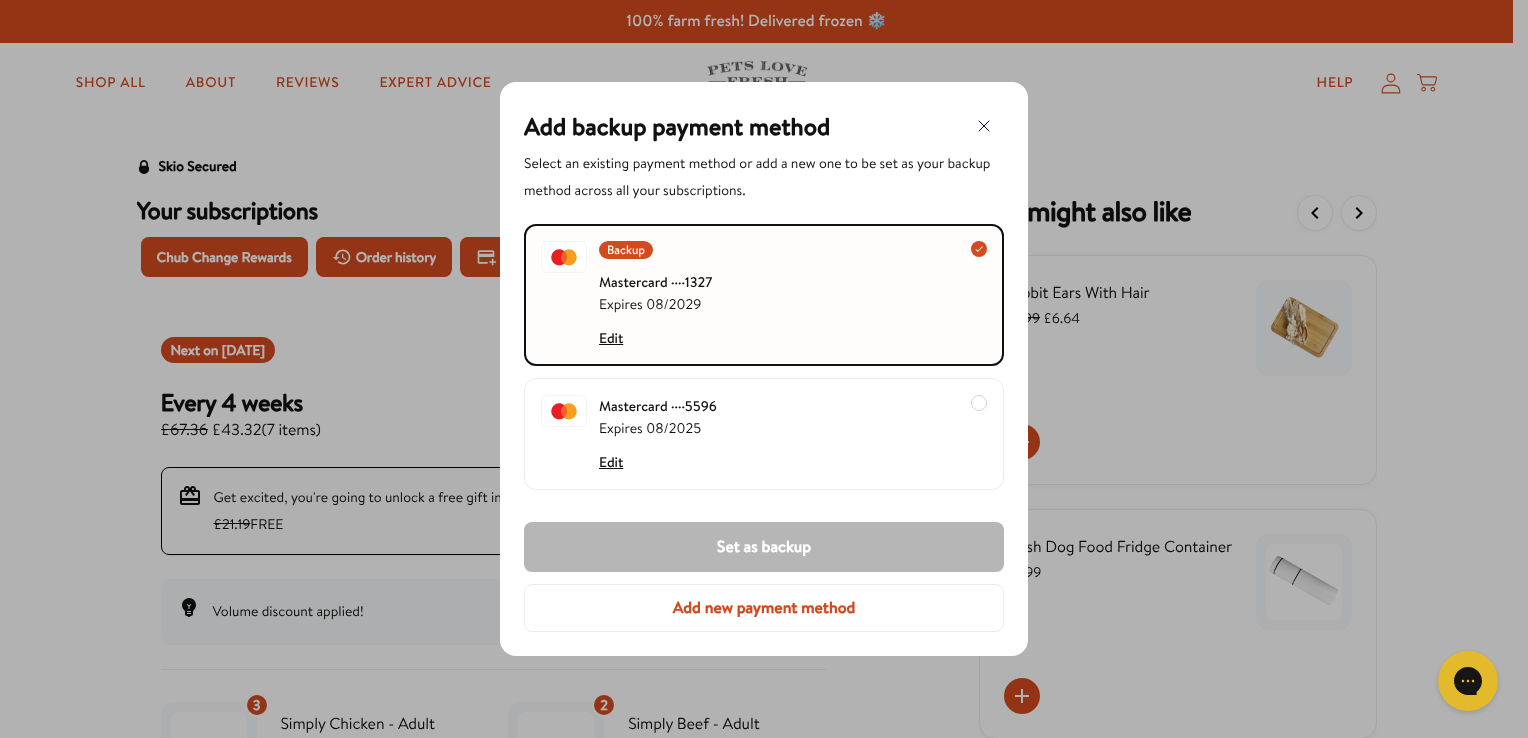 click 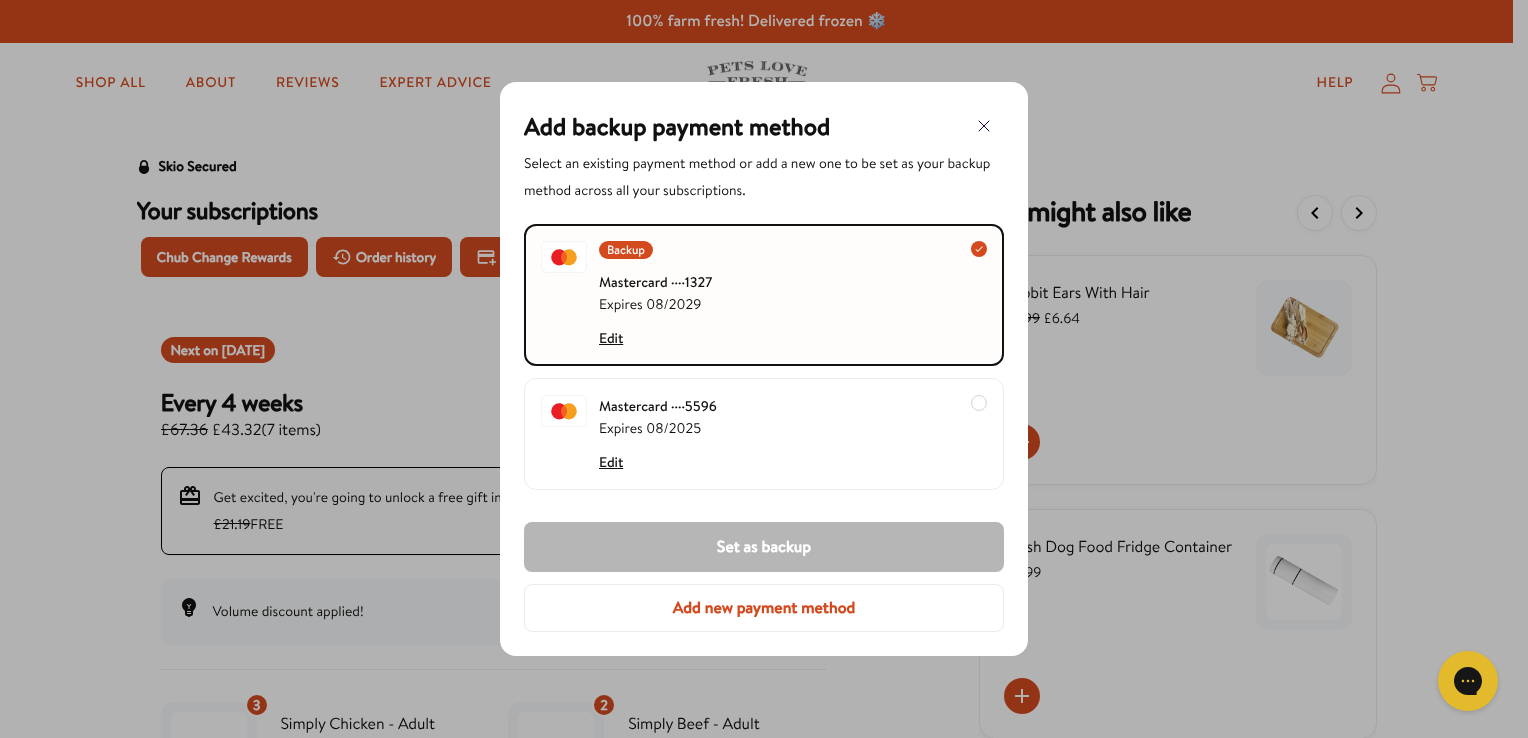 click 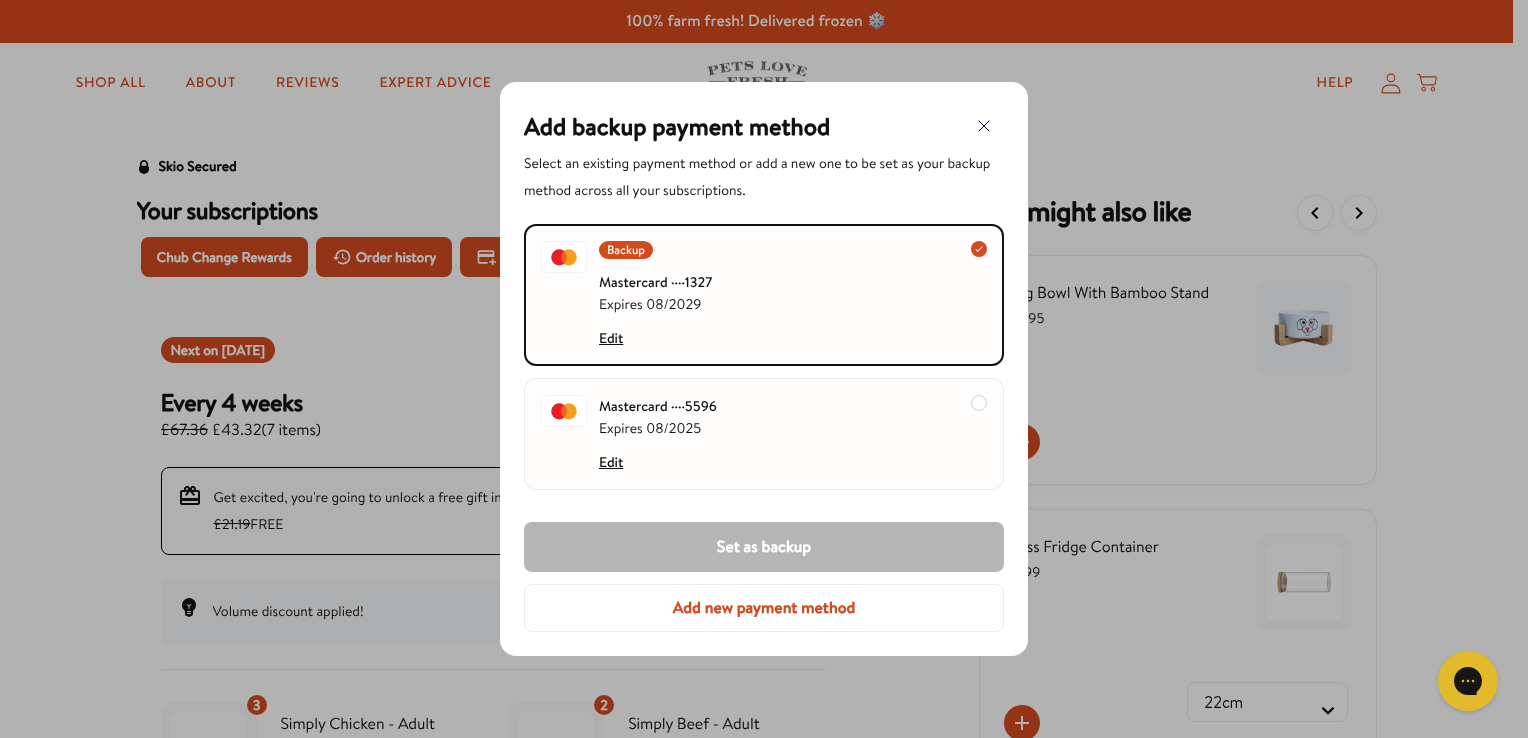 click at bounding box center [979, 403] 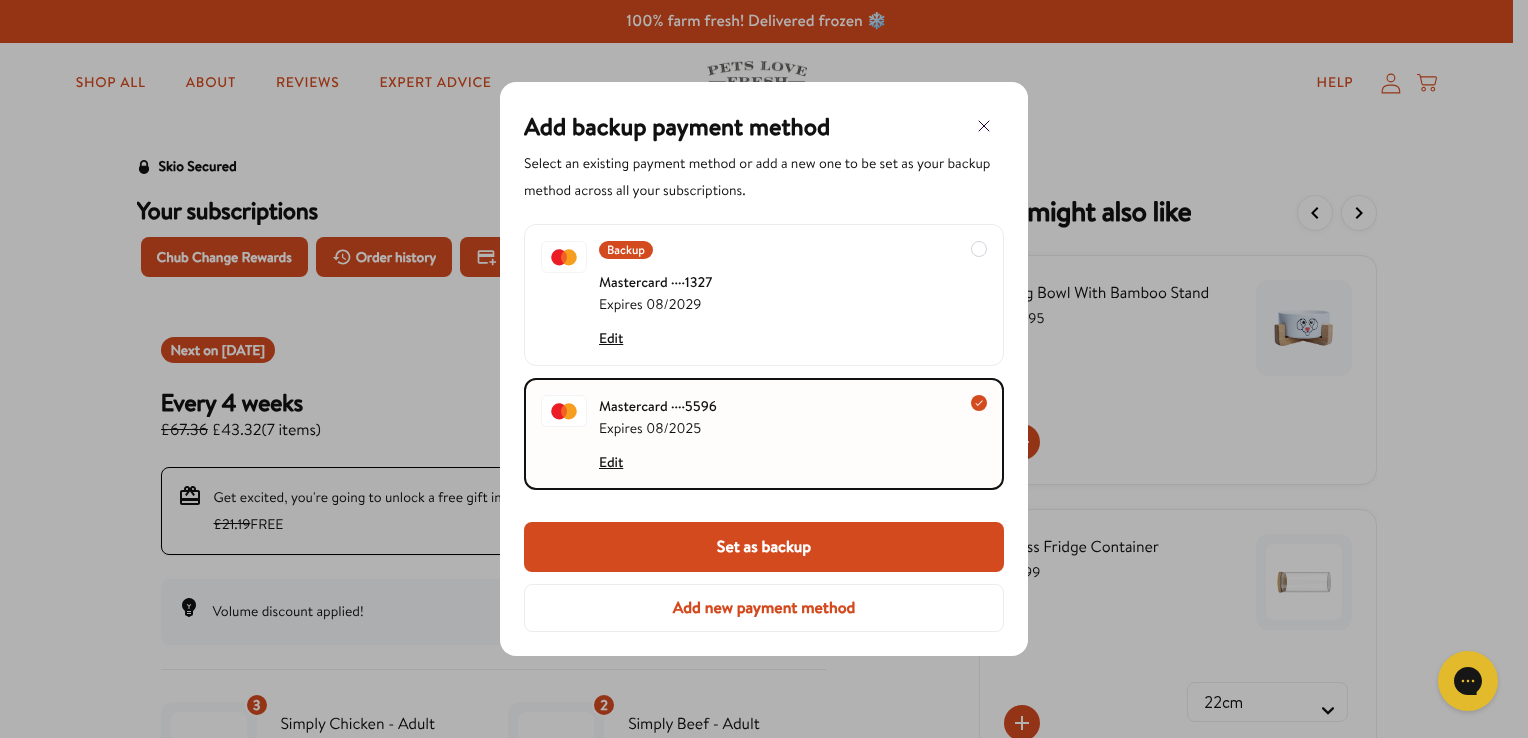 click on "Set as backup" at bounding box center [764, 547] 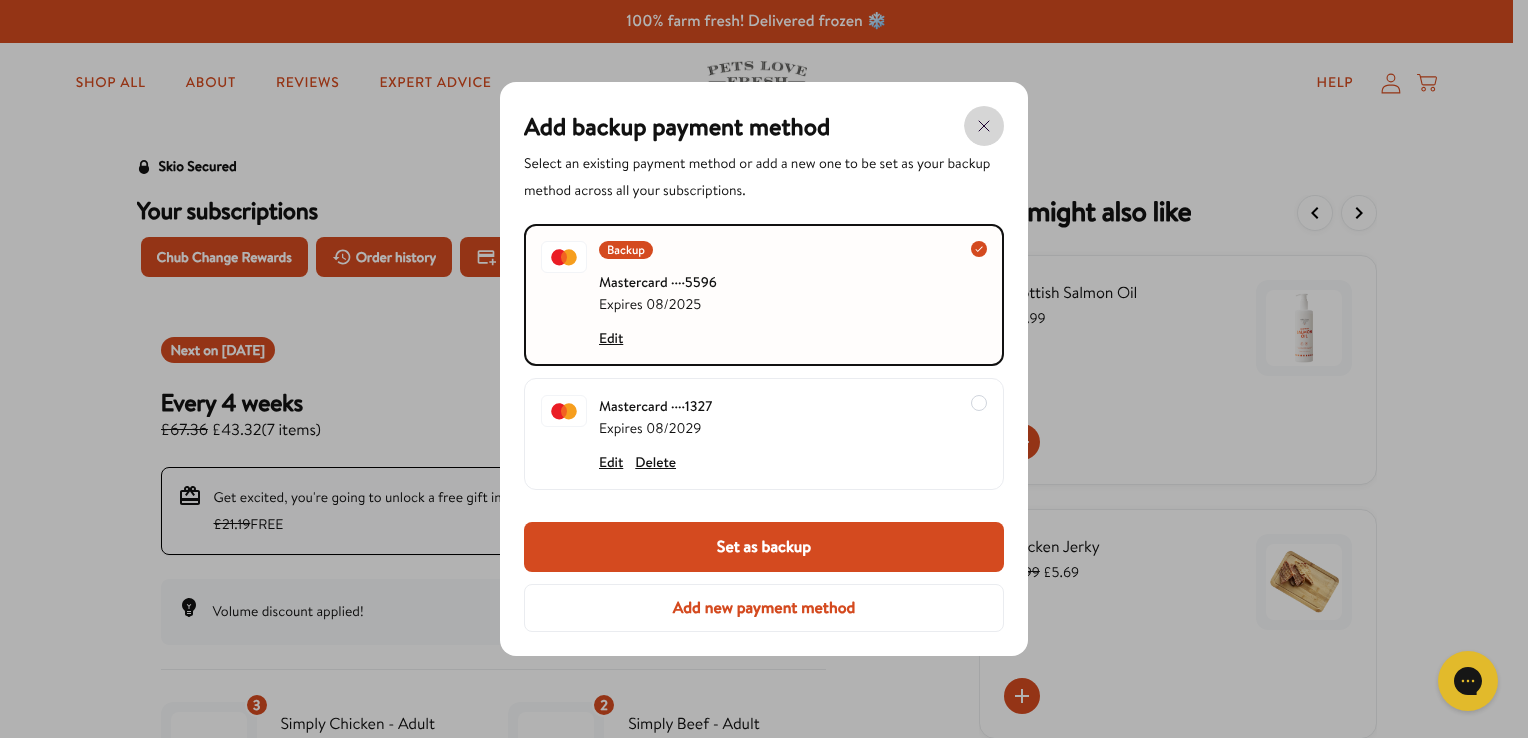 click 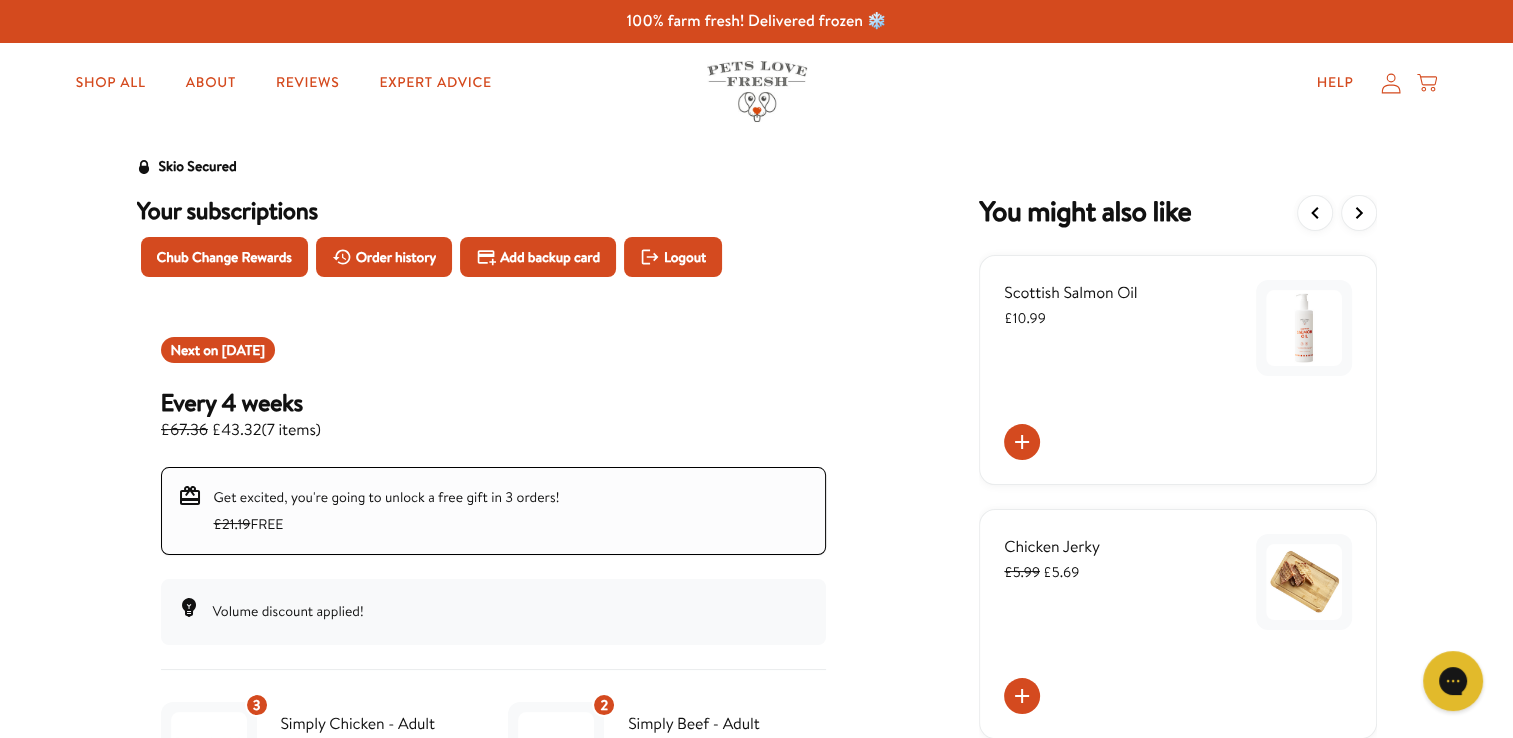 click 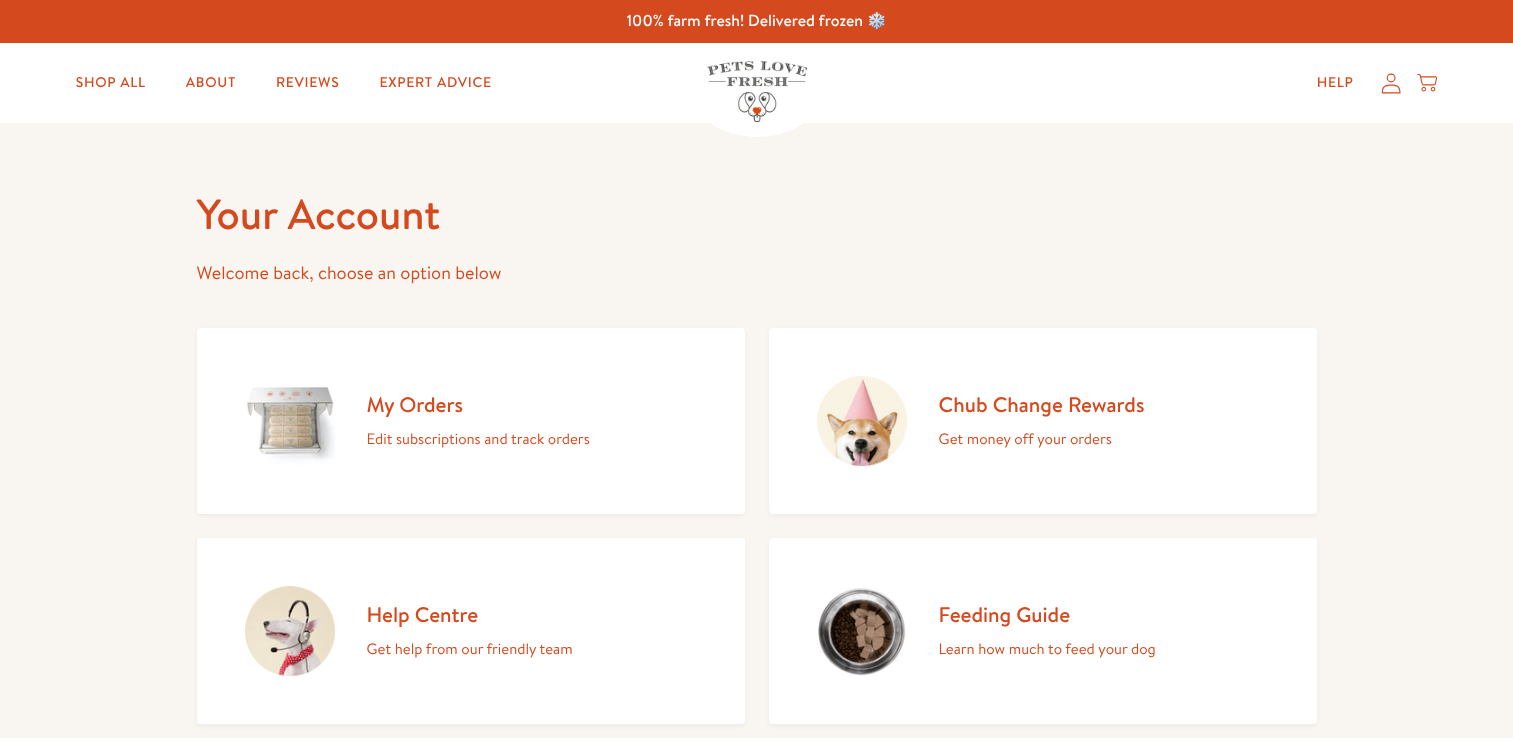 scroll, scrollTop: 0, scrollLeft: 0, axis: both 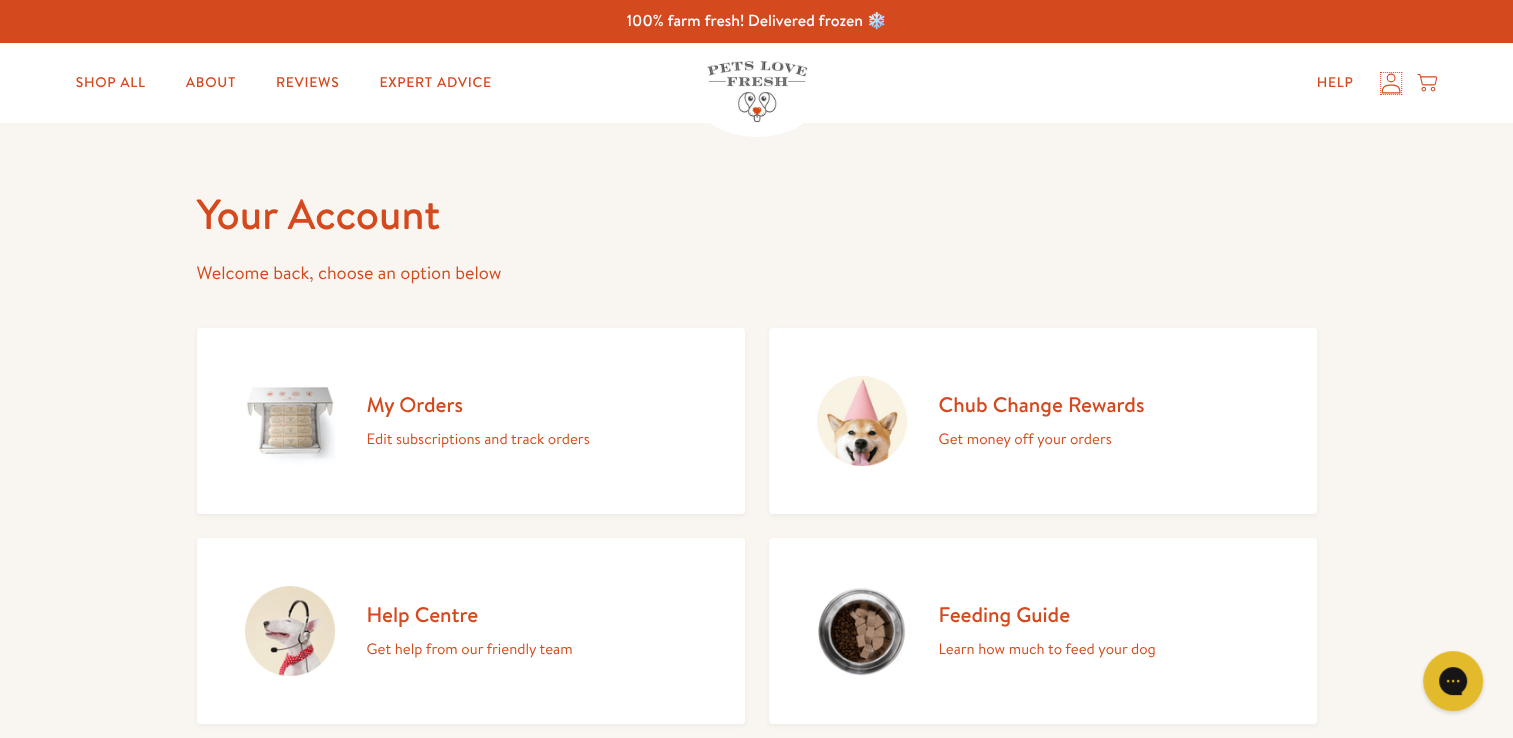 click 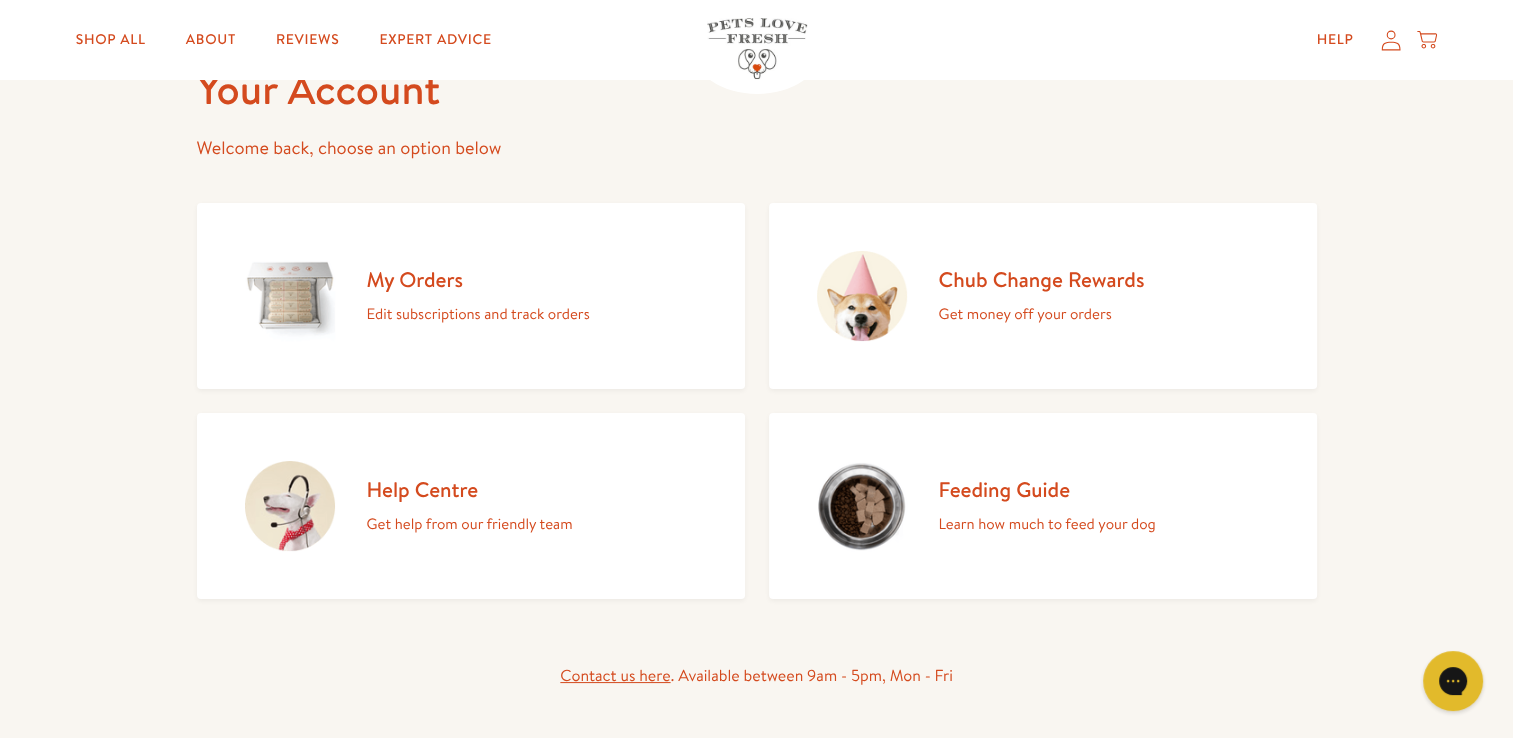 scroll, scrollTop: 0, scrollLeft: 0, axis: both 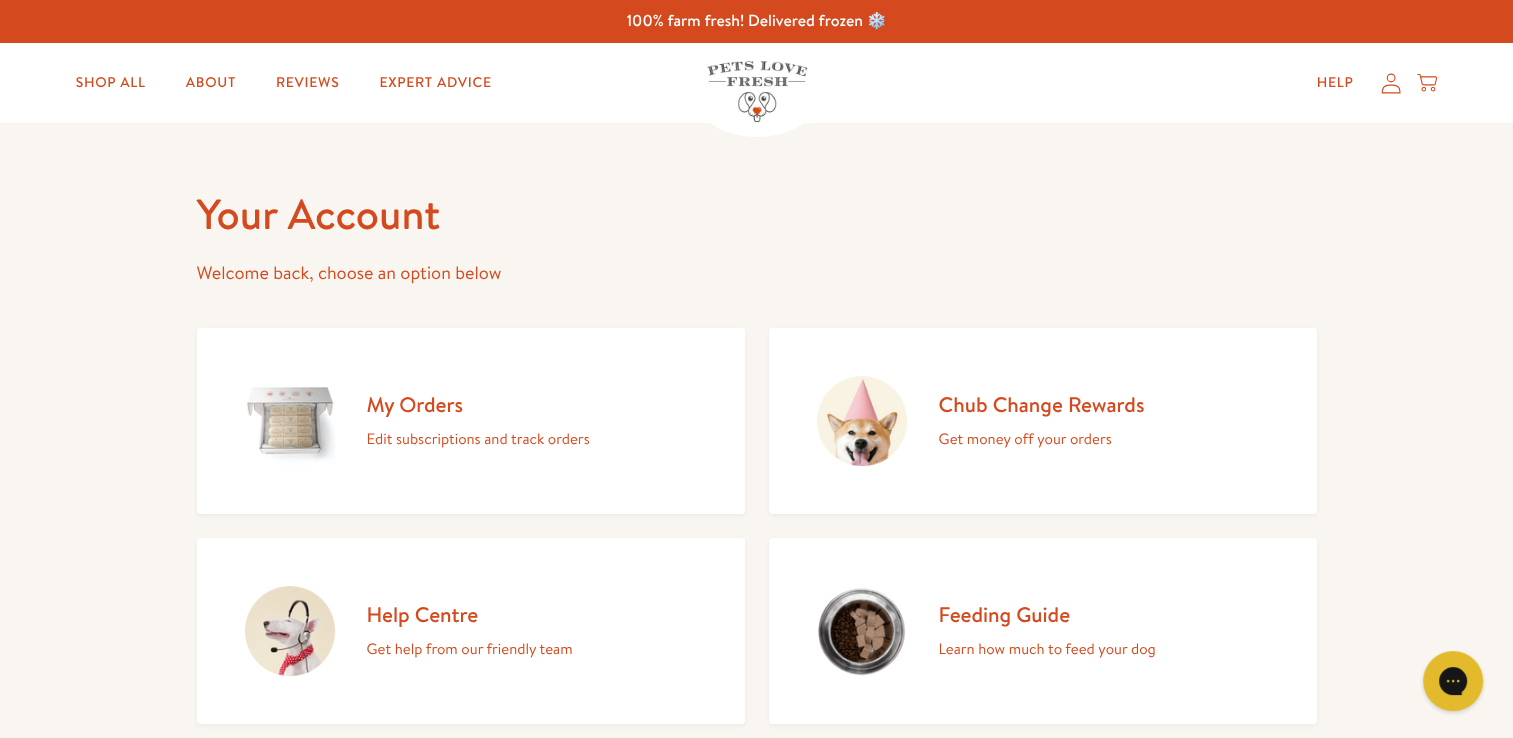 click at bounding box center (757, 91) 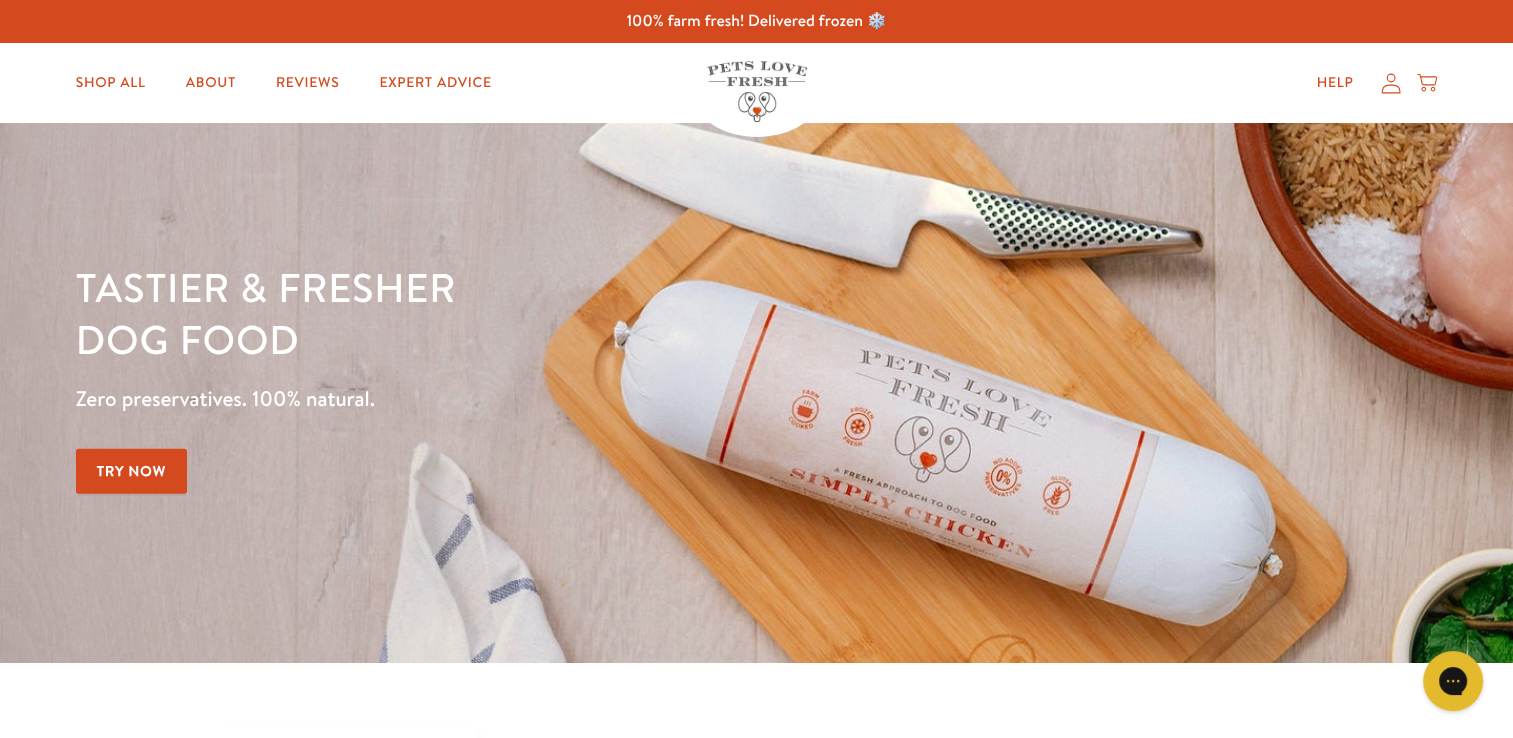 scroll, scrollTop: 0, scrollLeft: 0, axis: both 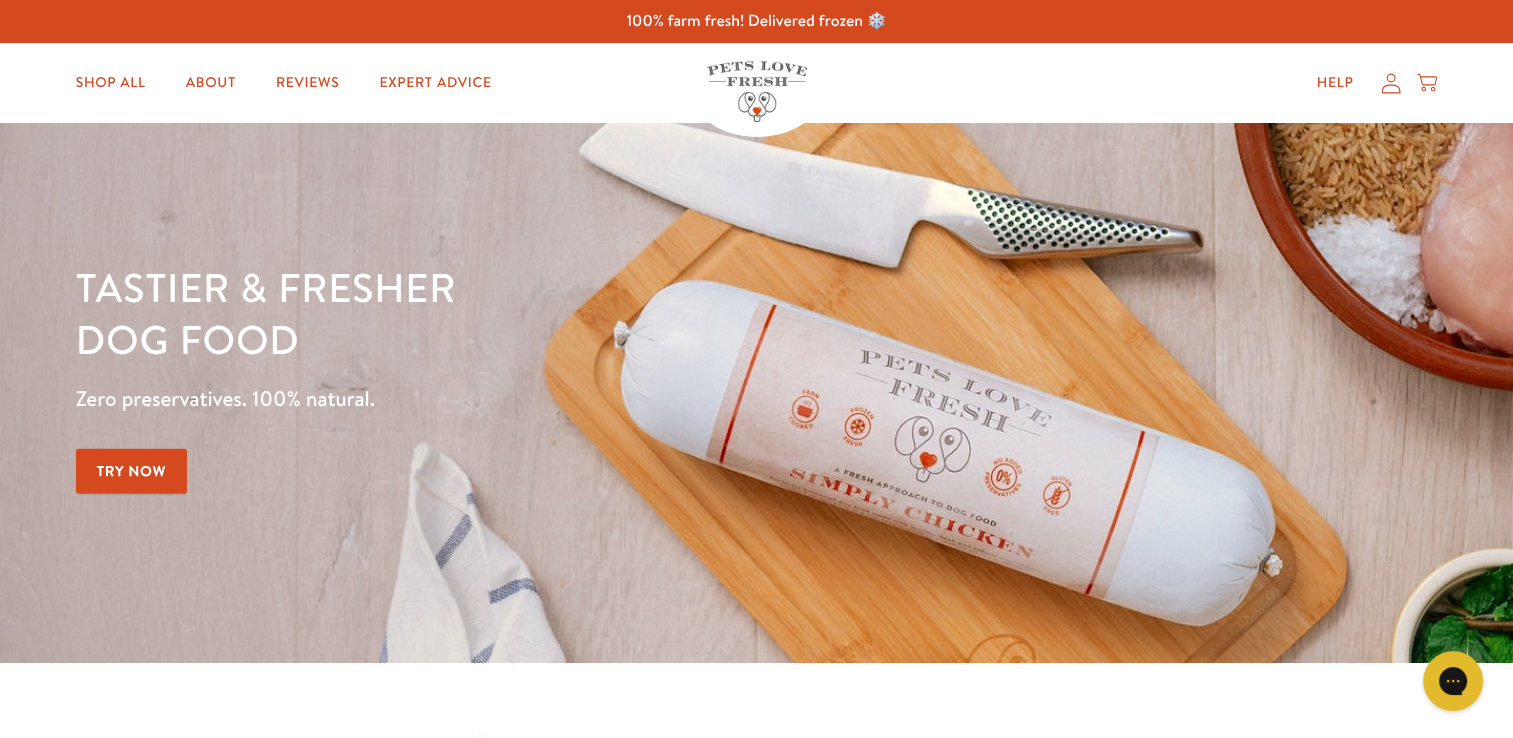 click 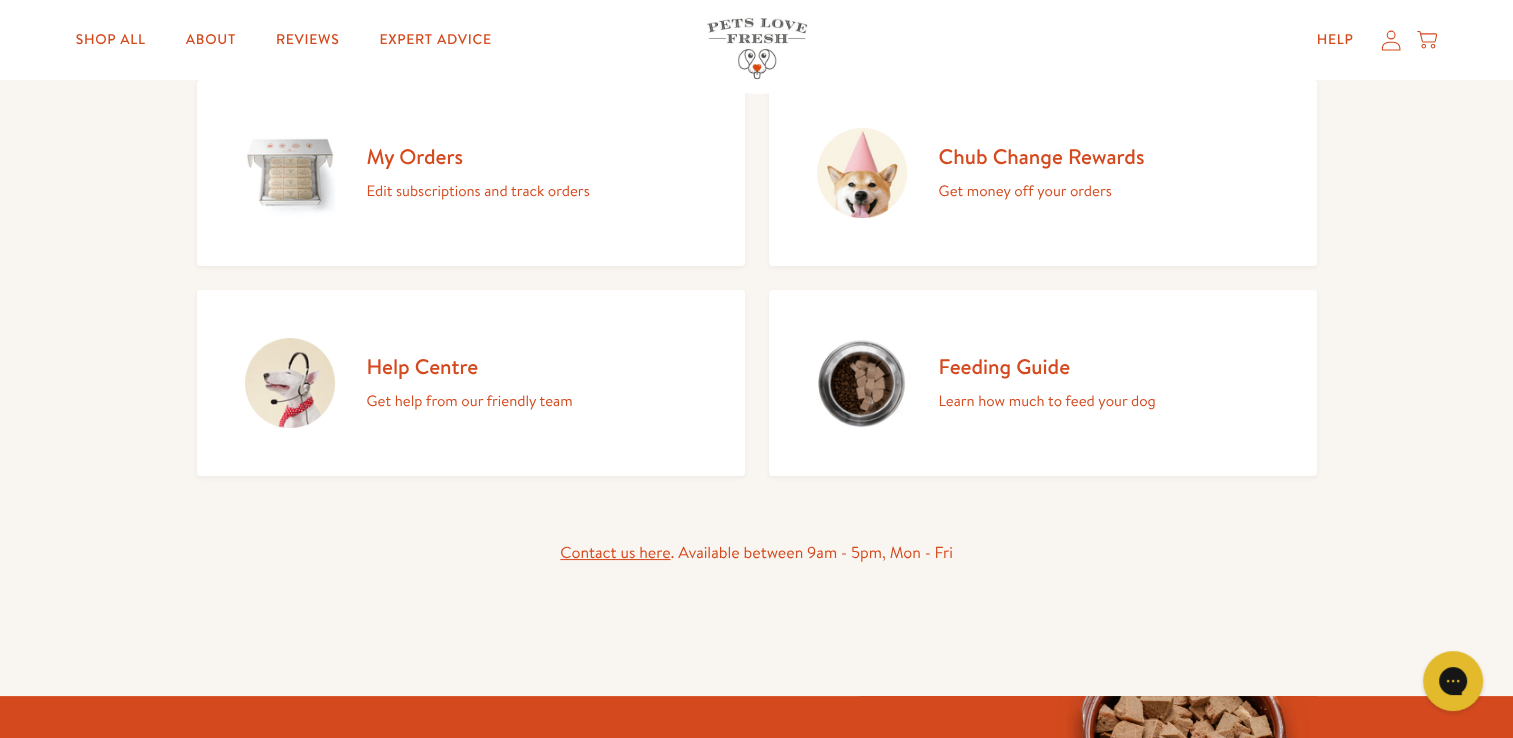 scroll, scrollTop: 260, scrollLeft: 0, axis: vertical 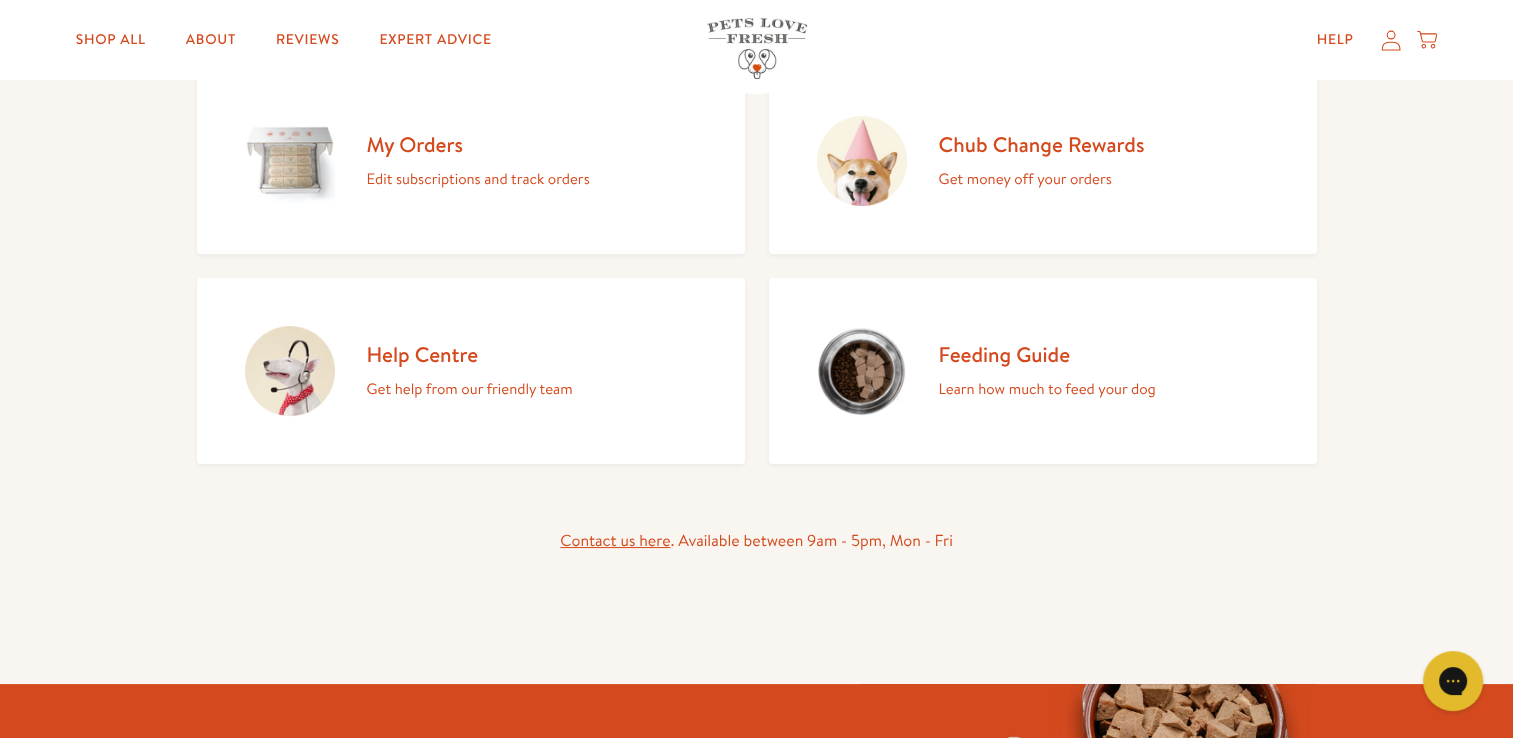 click on "Edit subscriptions and track orders" at bounding box center [478, 179] 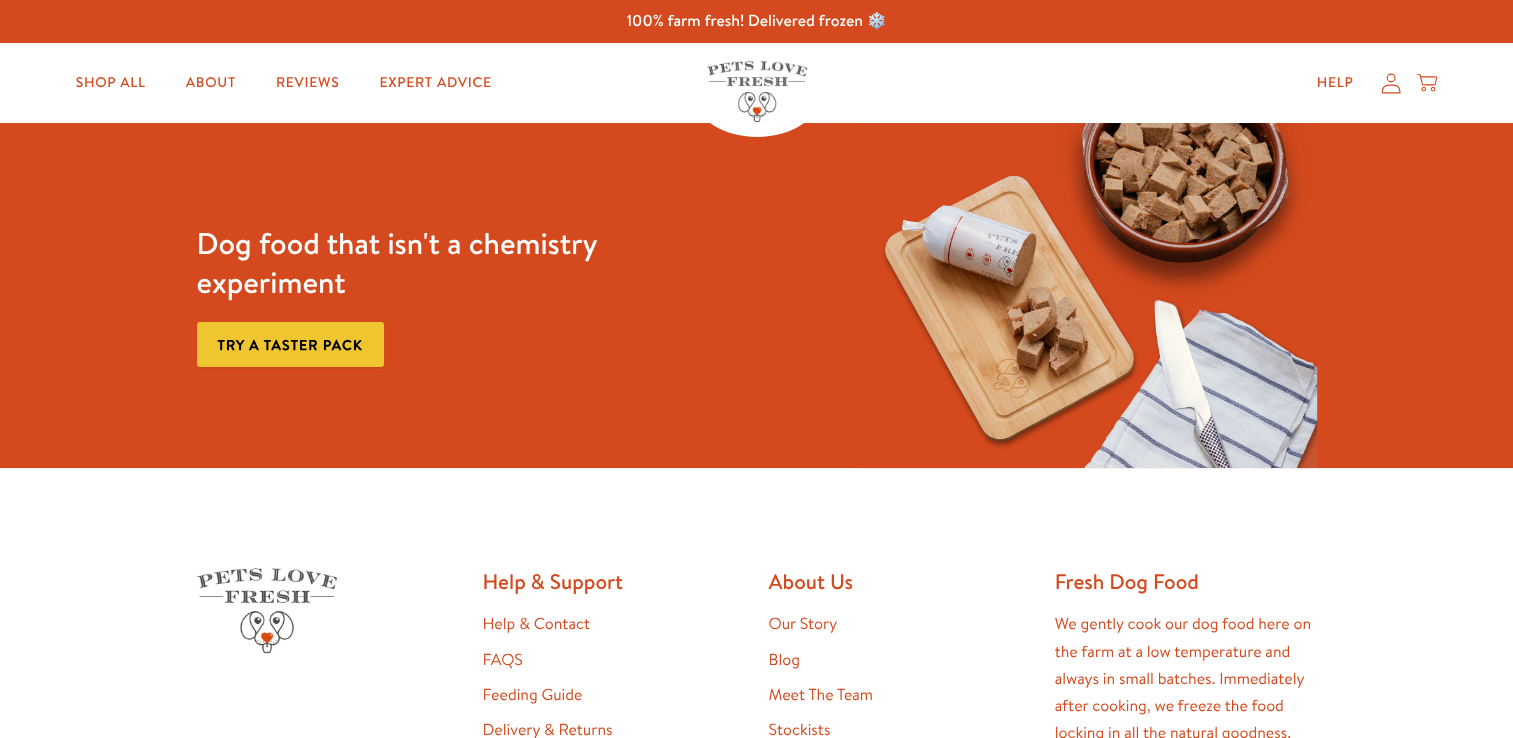 scroll, scrollTop: 0, scrollLeft: 0, axis: both 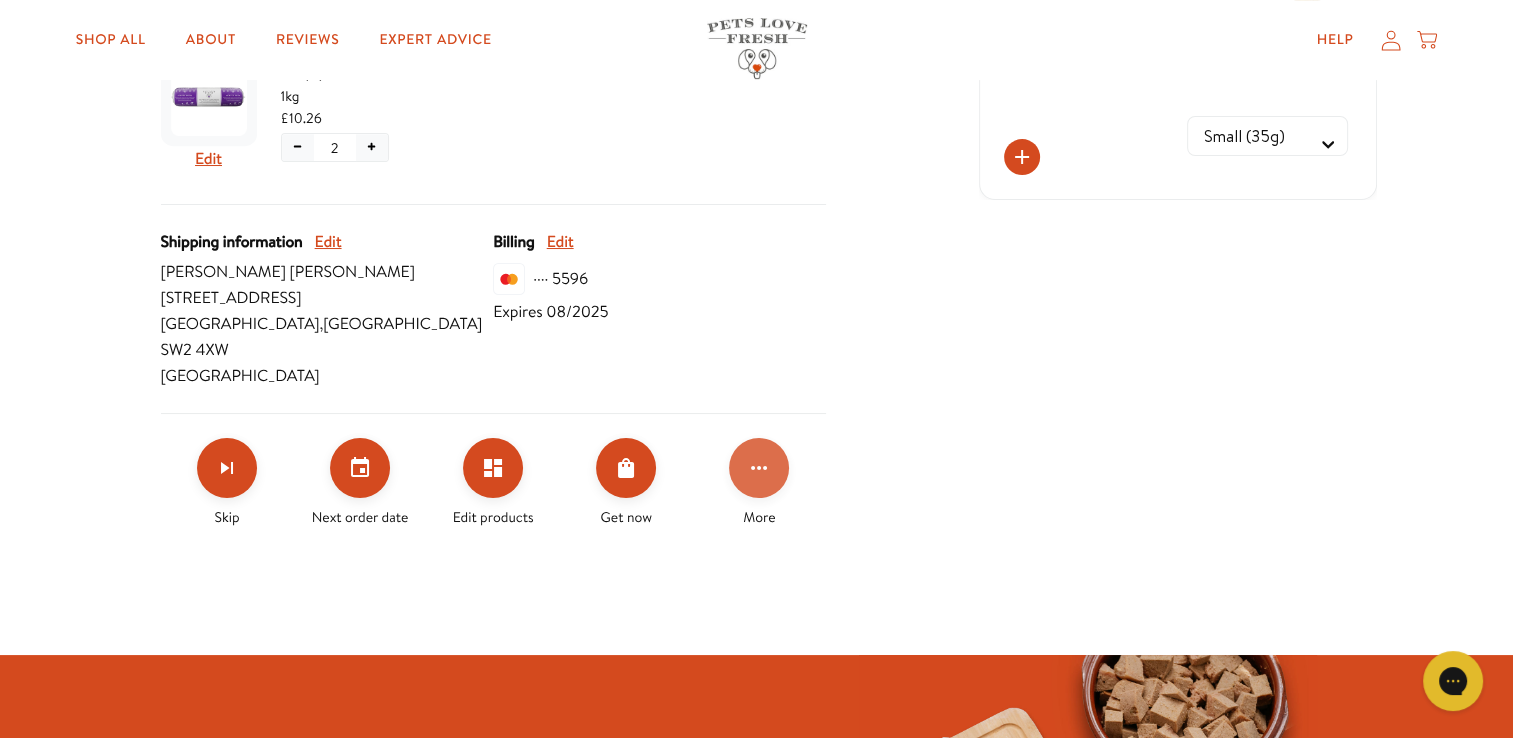 click 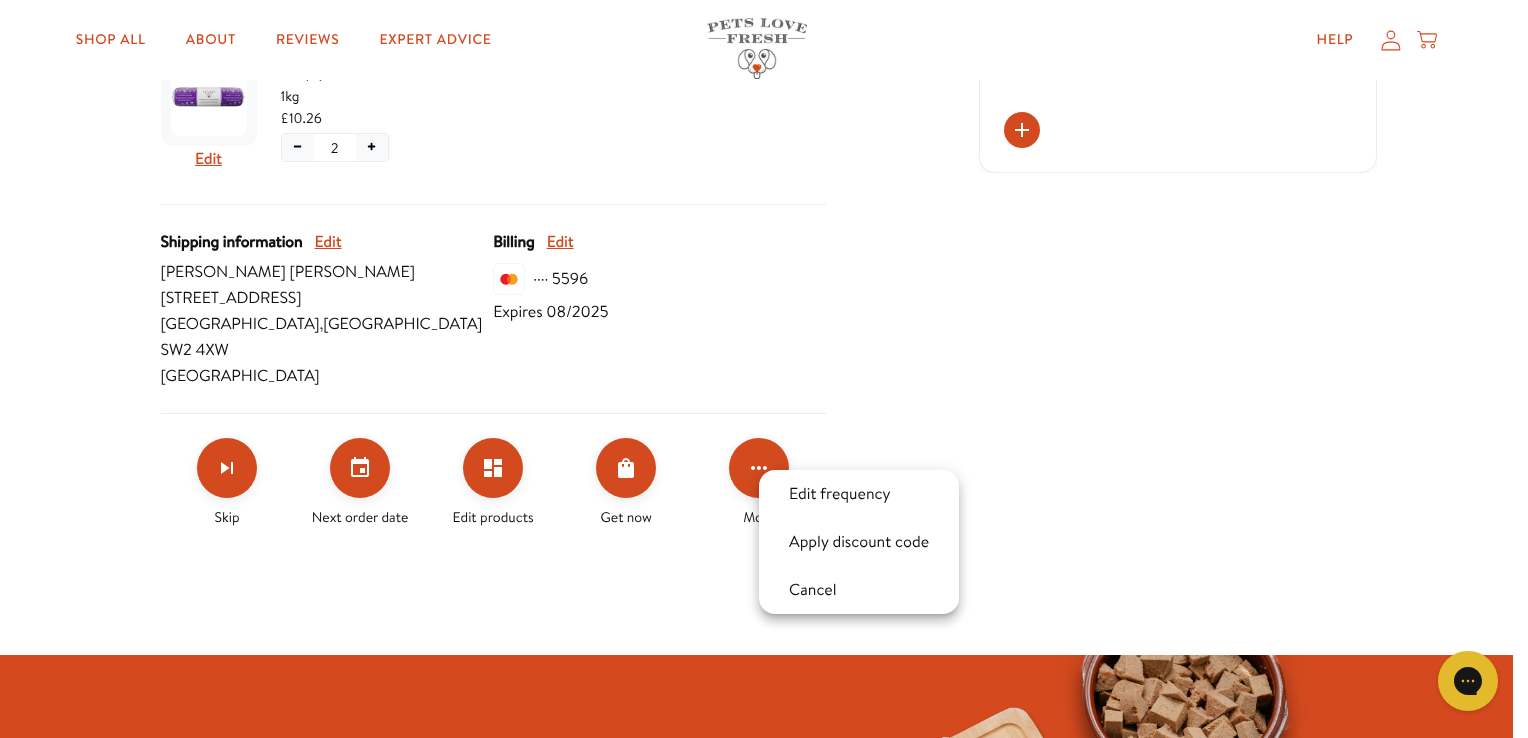 click at bounding box center [764, 369] 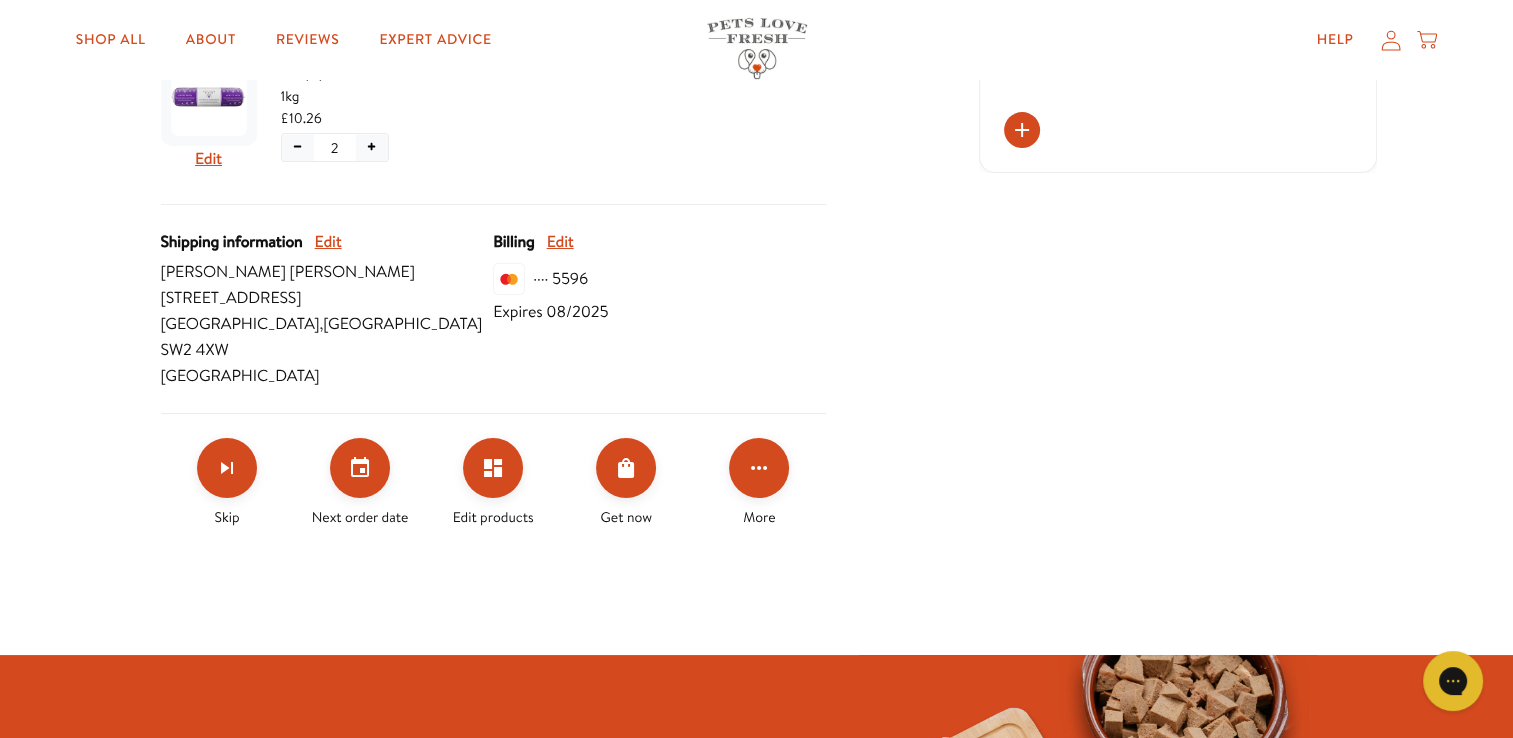 click on "Skio Secured Your subscriptions Chub Change Rewards    Order history    Add backup card    Logout
Next on   Aug 6, 2025 Every 4 weeks £67.36   £43.32  ( 7 items ) Get excited, you're going to unlock a free gift in 3 orders! £21.19  FREE Volume discount applied!  3 Edit Simply Chicken - Adult 1kg £8.74 − 3 + 2 Edit Simply Beef - Adult 1kg £10.31 − 2 + 2 Edit Simply Pork - Adult 1kg £10.26 − 2 + Shipping information Edit Helen   McIntosh 107 Telford Avenue London ,  England   SW2 4XW United Kingdom Billing Edit ···· 5596 Expires 08/2025 Skip Next order date Edit products Get now More You might also like Rabbit Ears With Hair £6.99   £6.64 Fresh Dog Food Fridge Container £11.99 Compostable Poo Bags £13.95" at bounding box center (757, -57) 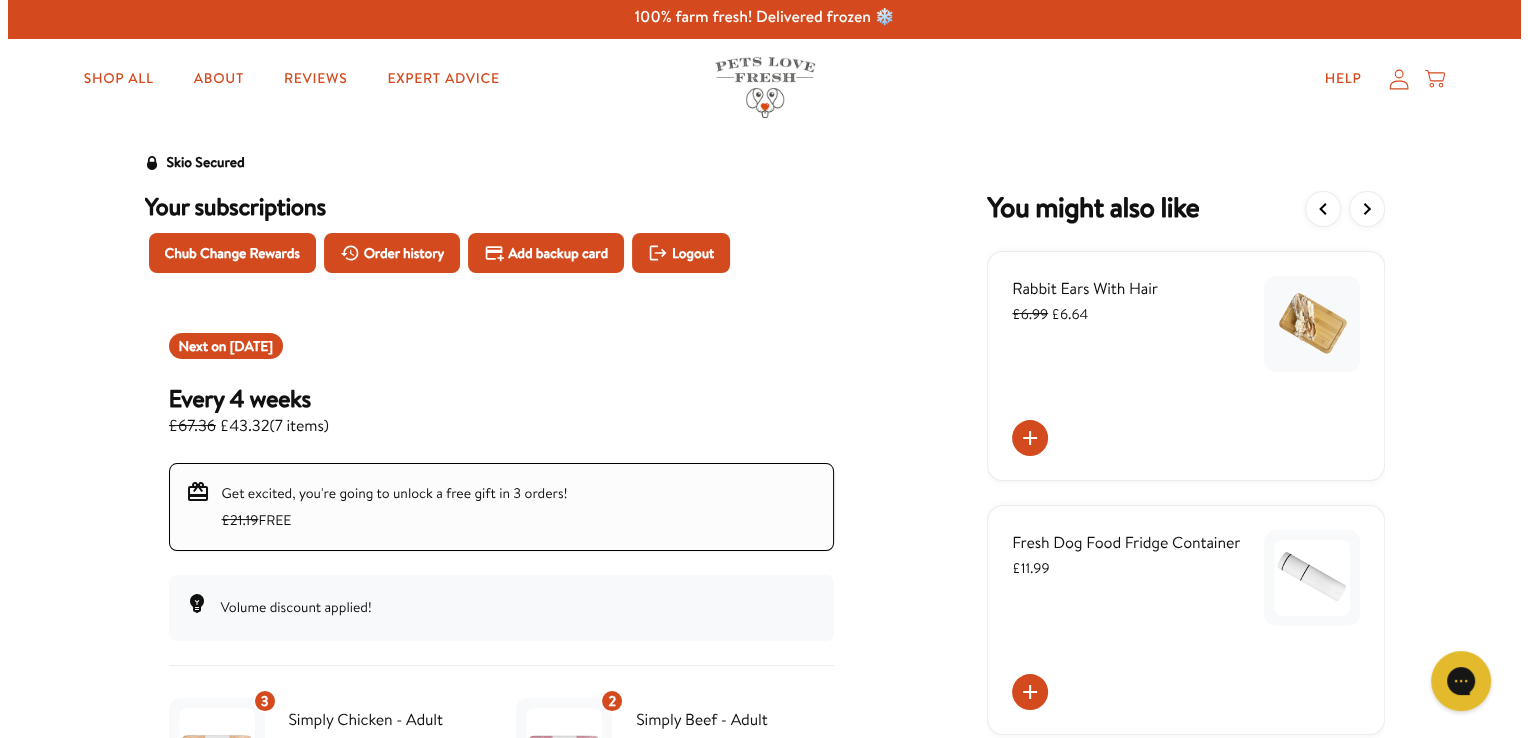 scroll, scrollTop: 0, scrollLeft: 0, axis: both 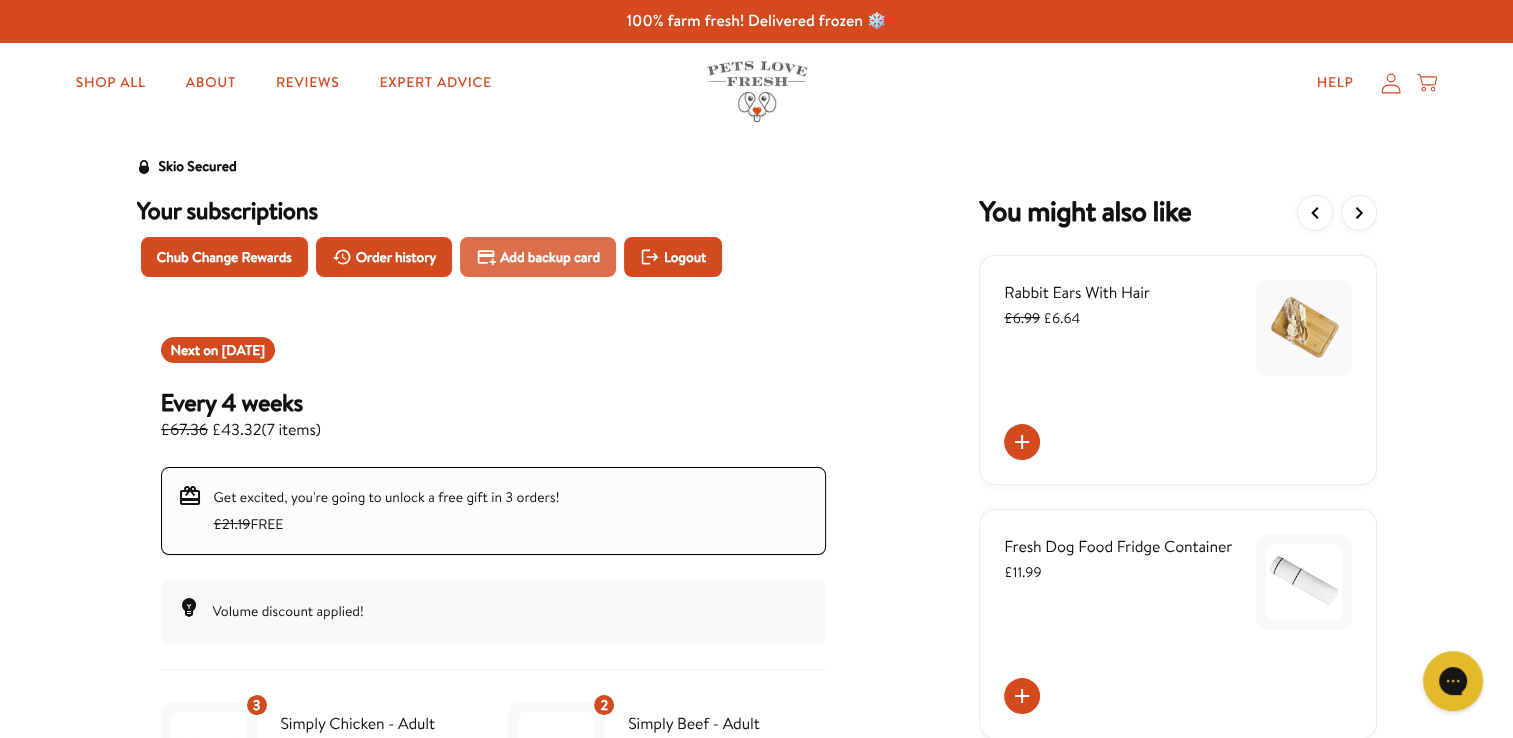 click on "Add backup card" at bounding box center [550, 257] 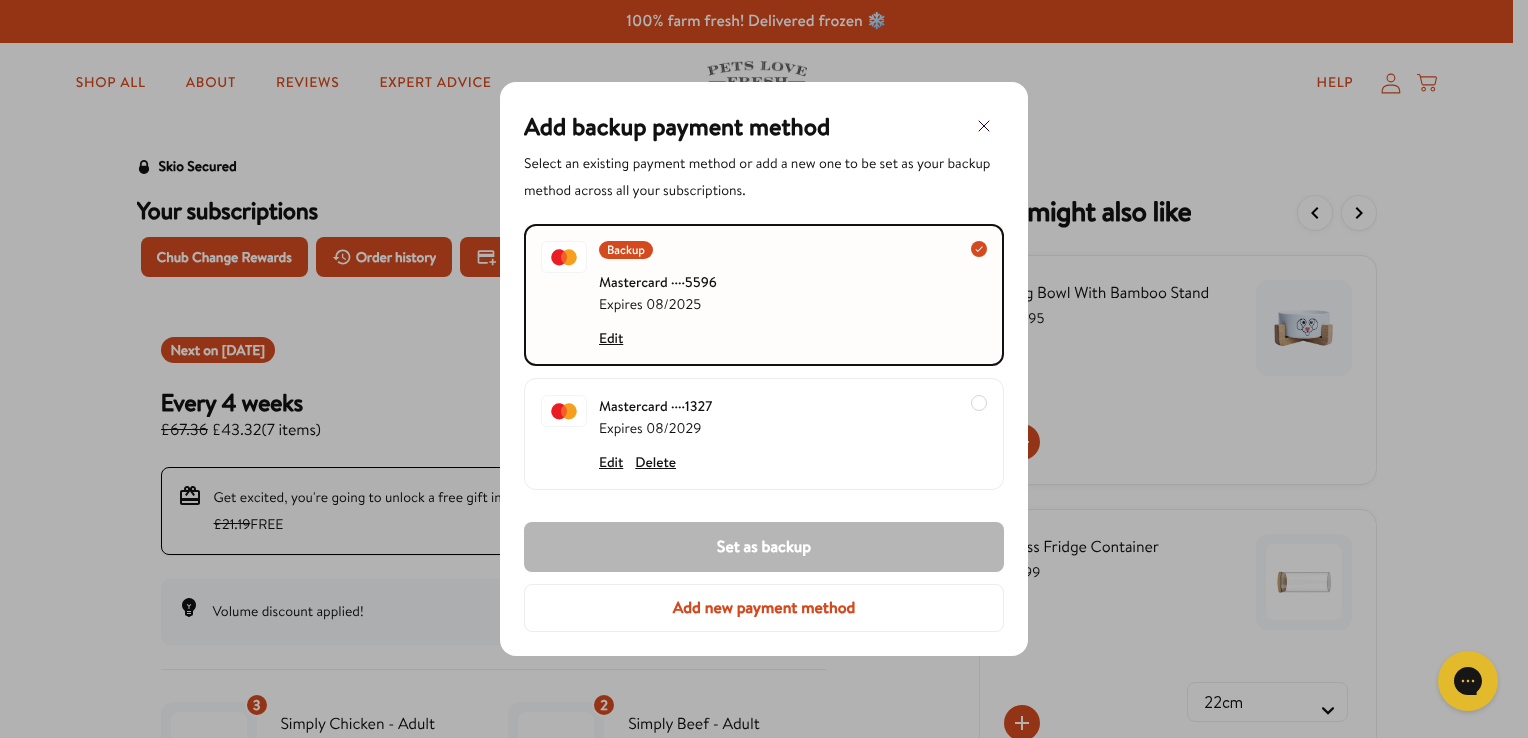 click 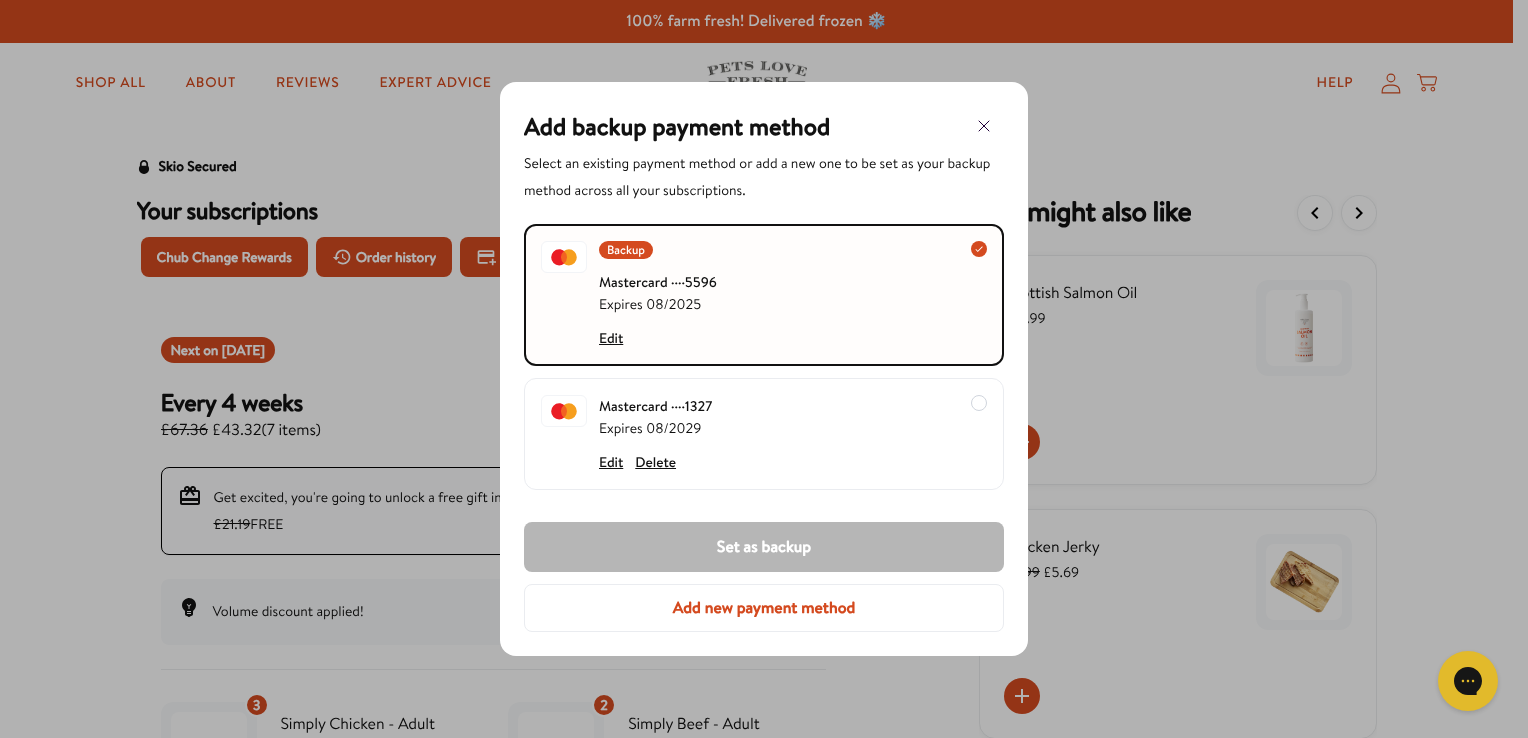 click 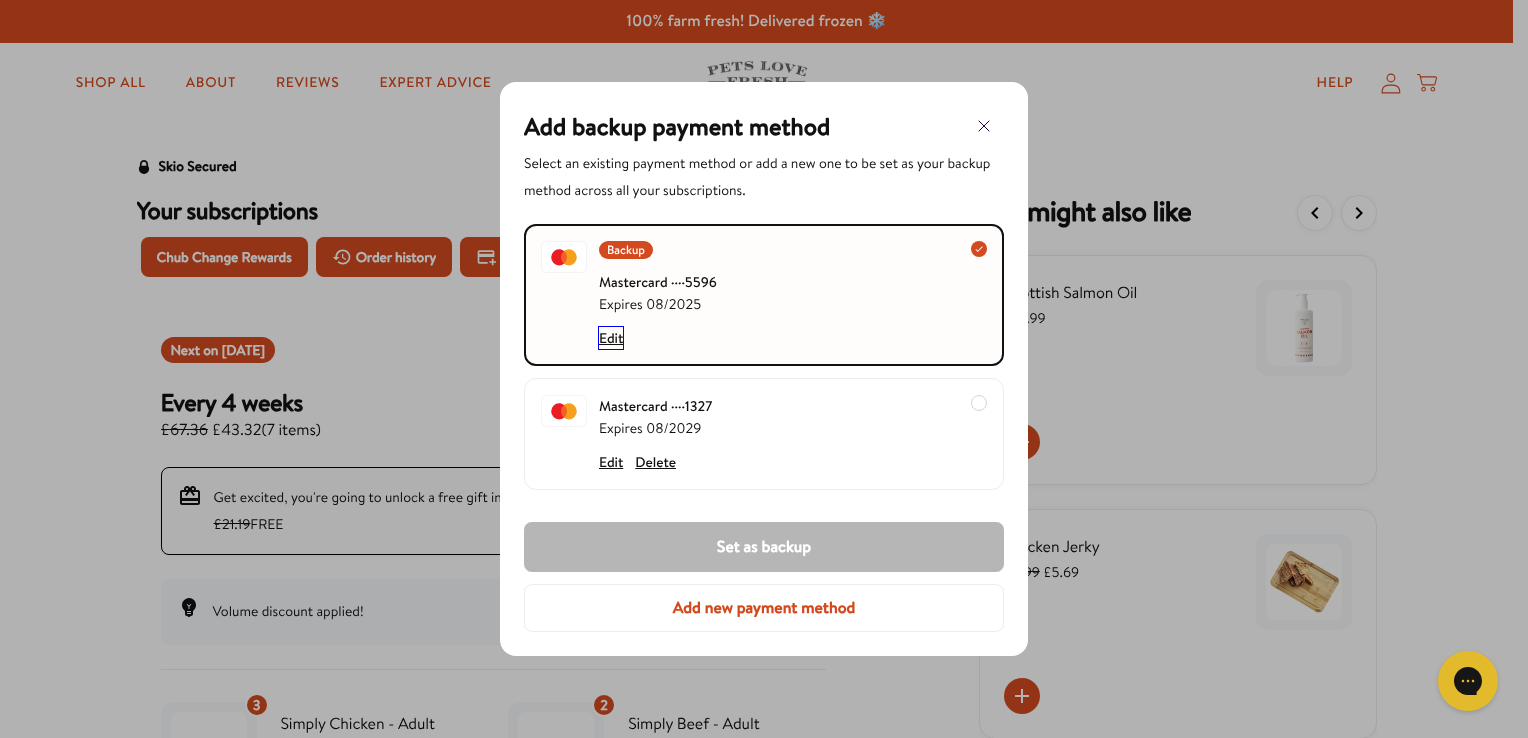 click on "Edit" at bounding box center [611, 338] 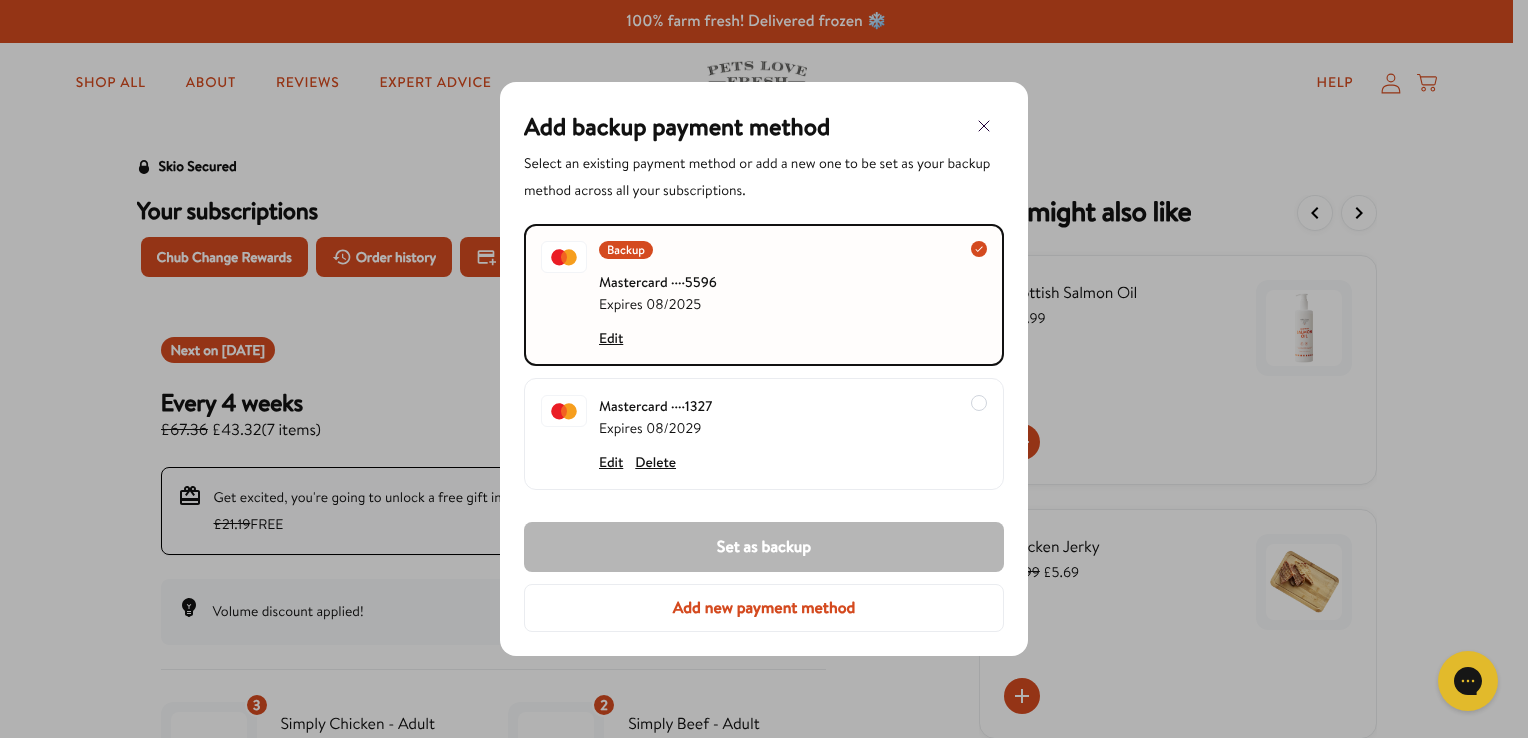 select on "08" 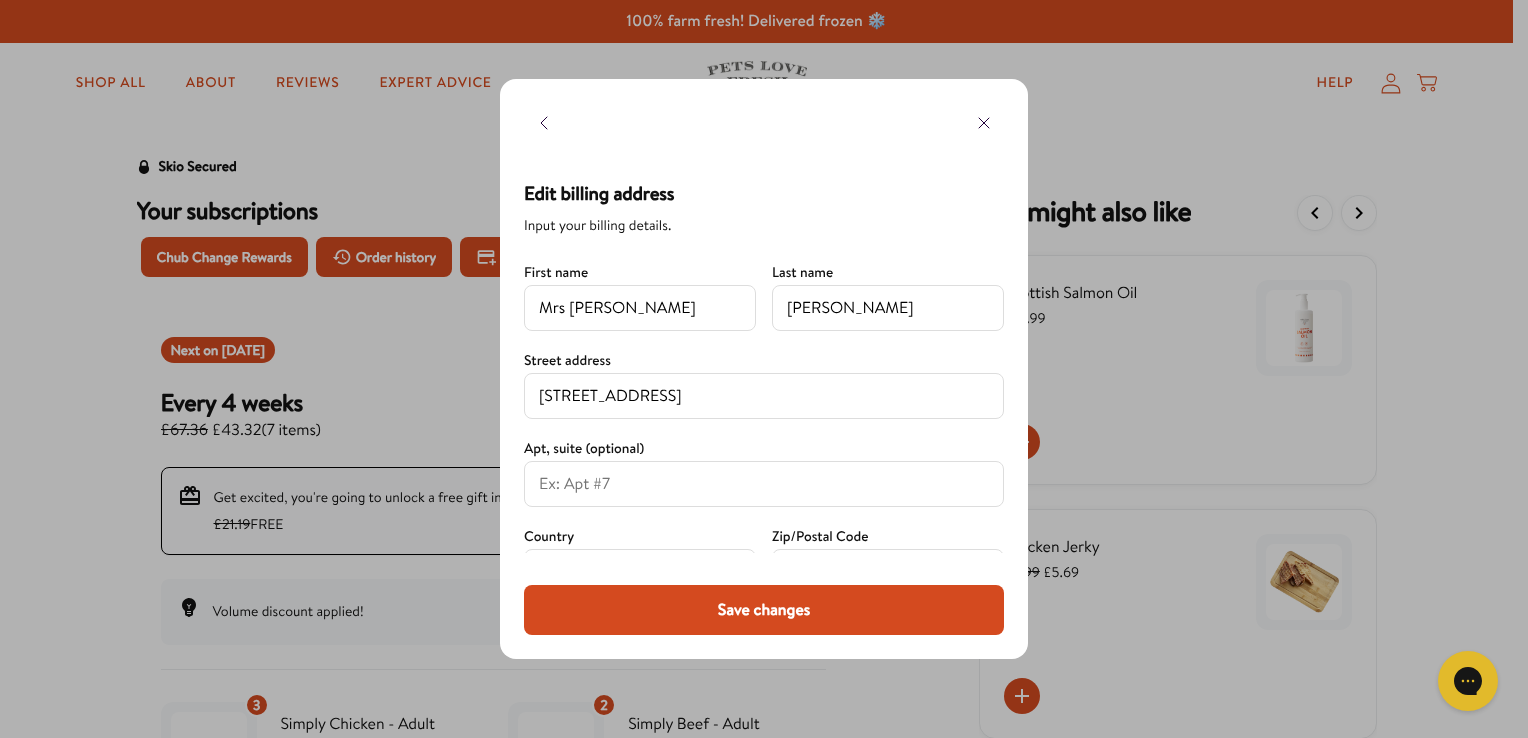 scroll, scrollTop: 473, scrollLeft: 0, axis: vertical 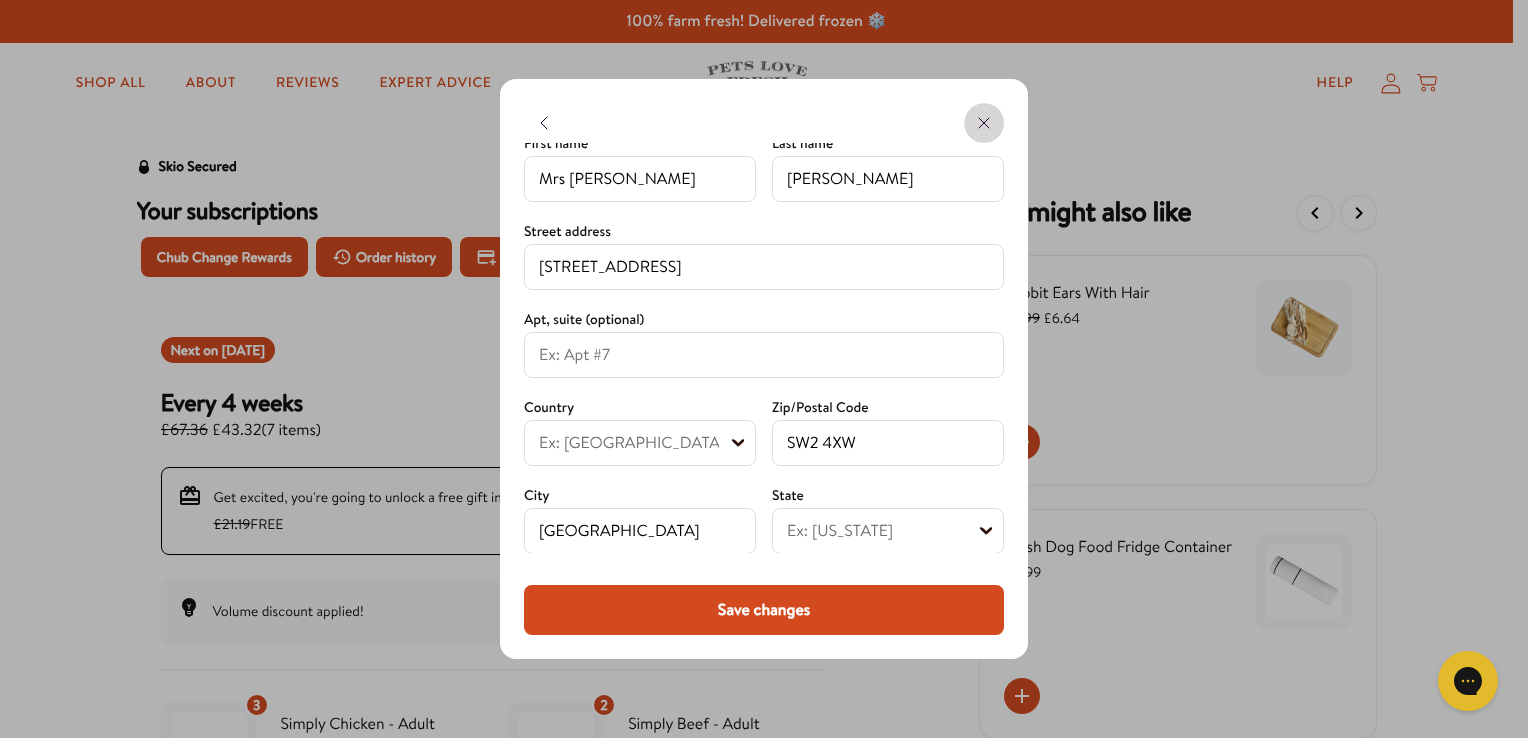 click 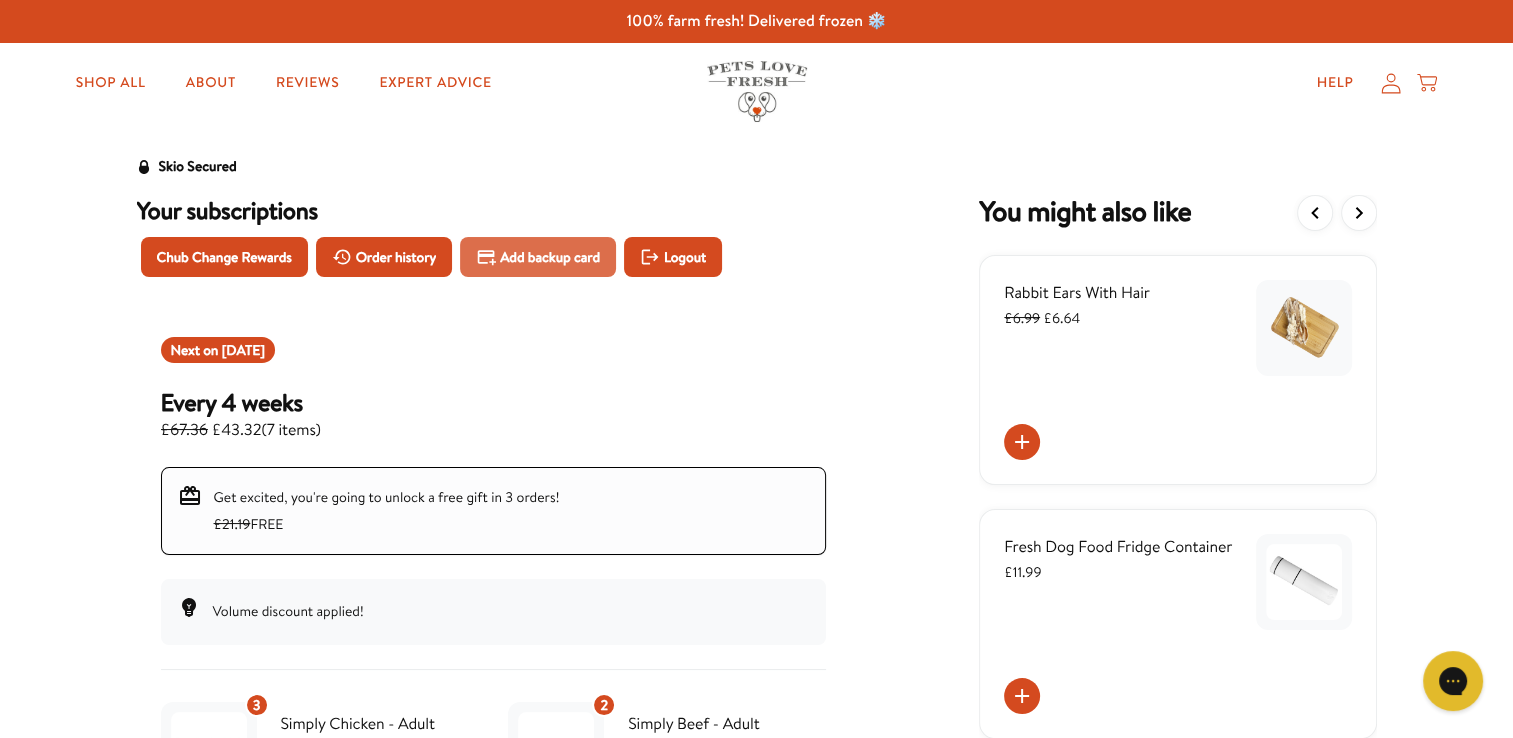 click on "Add backup card" at bounding box center [550, 257] 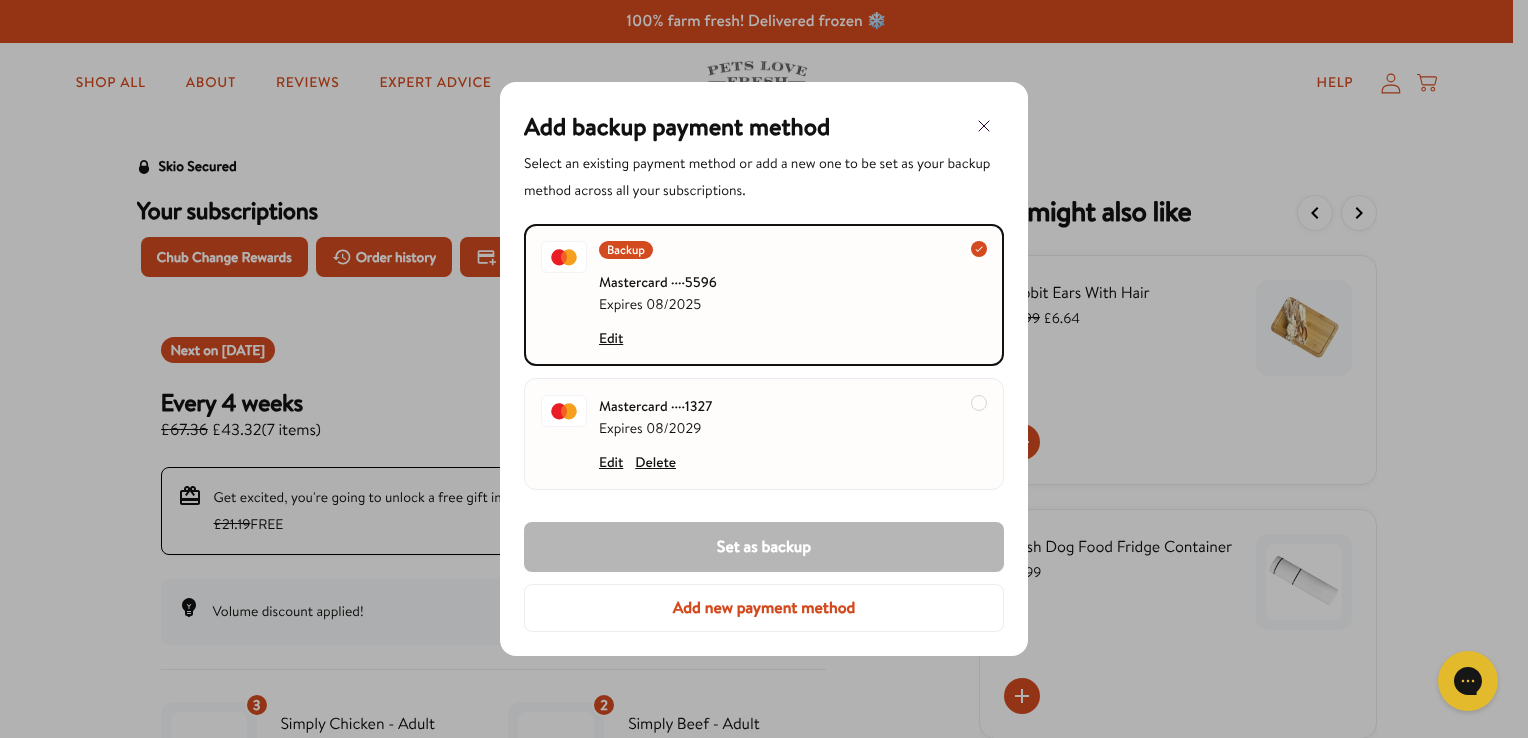 click at bounding box center [979, 403] 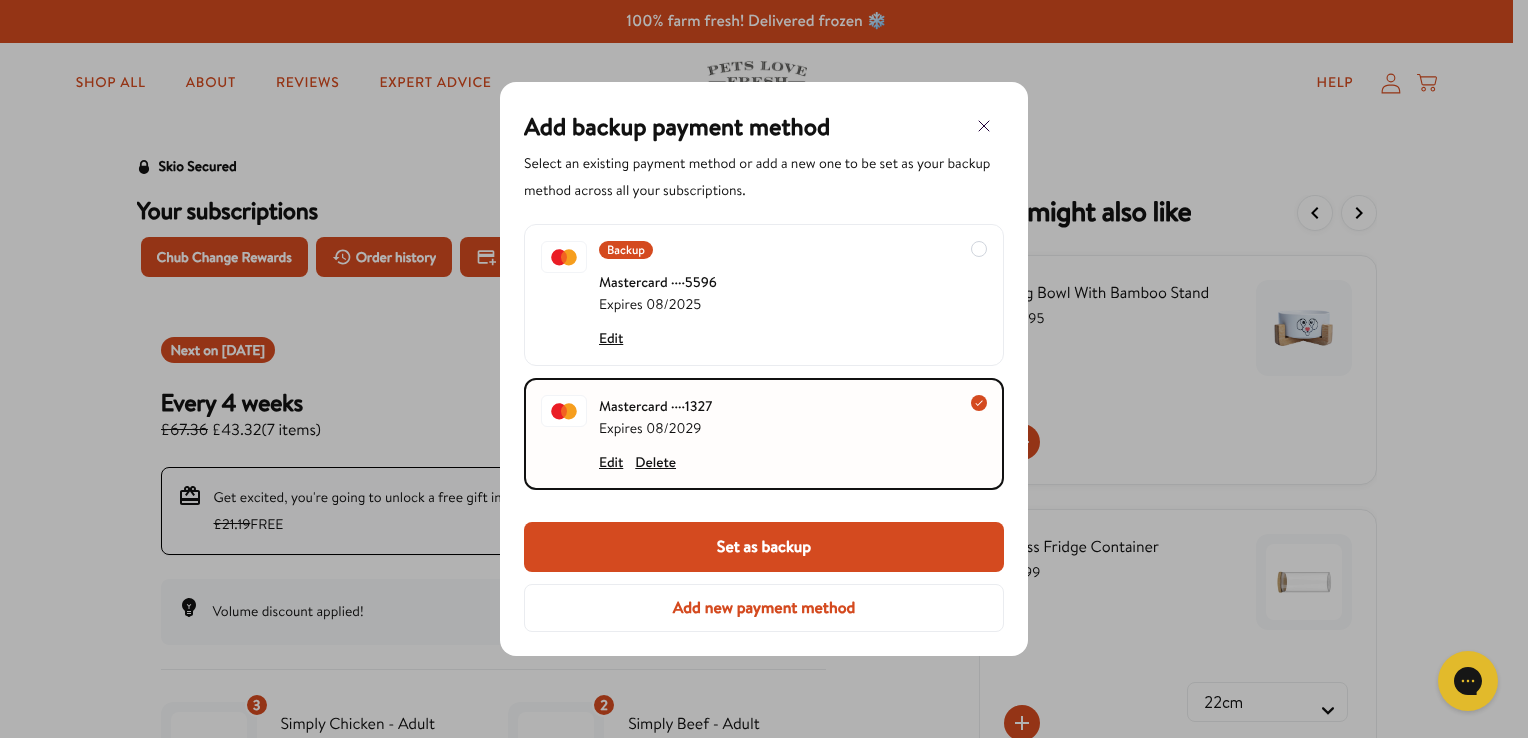 click on "Set as backup" at bounding box center (764, 547) 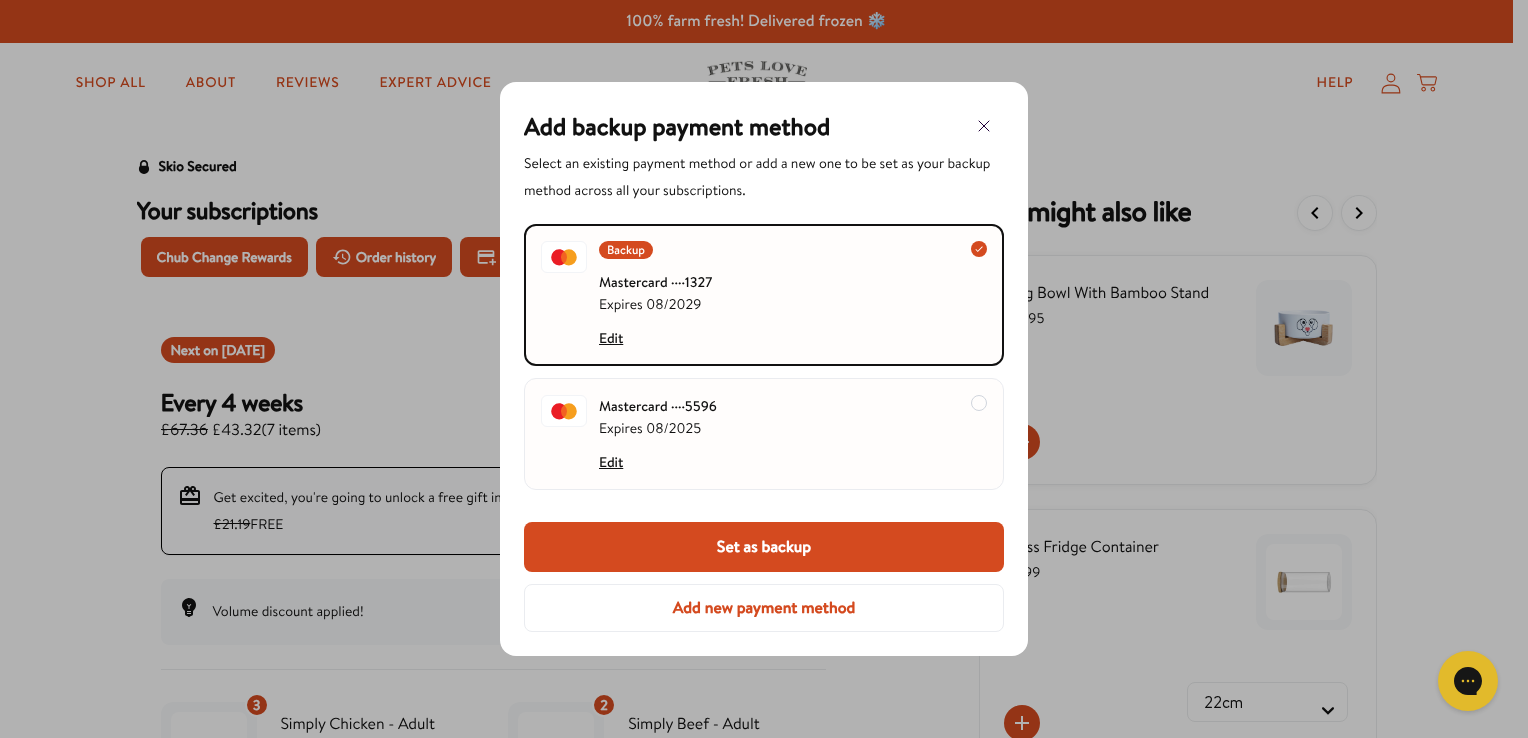 click at bounding box center (852, 434) 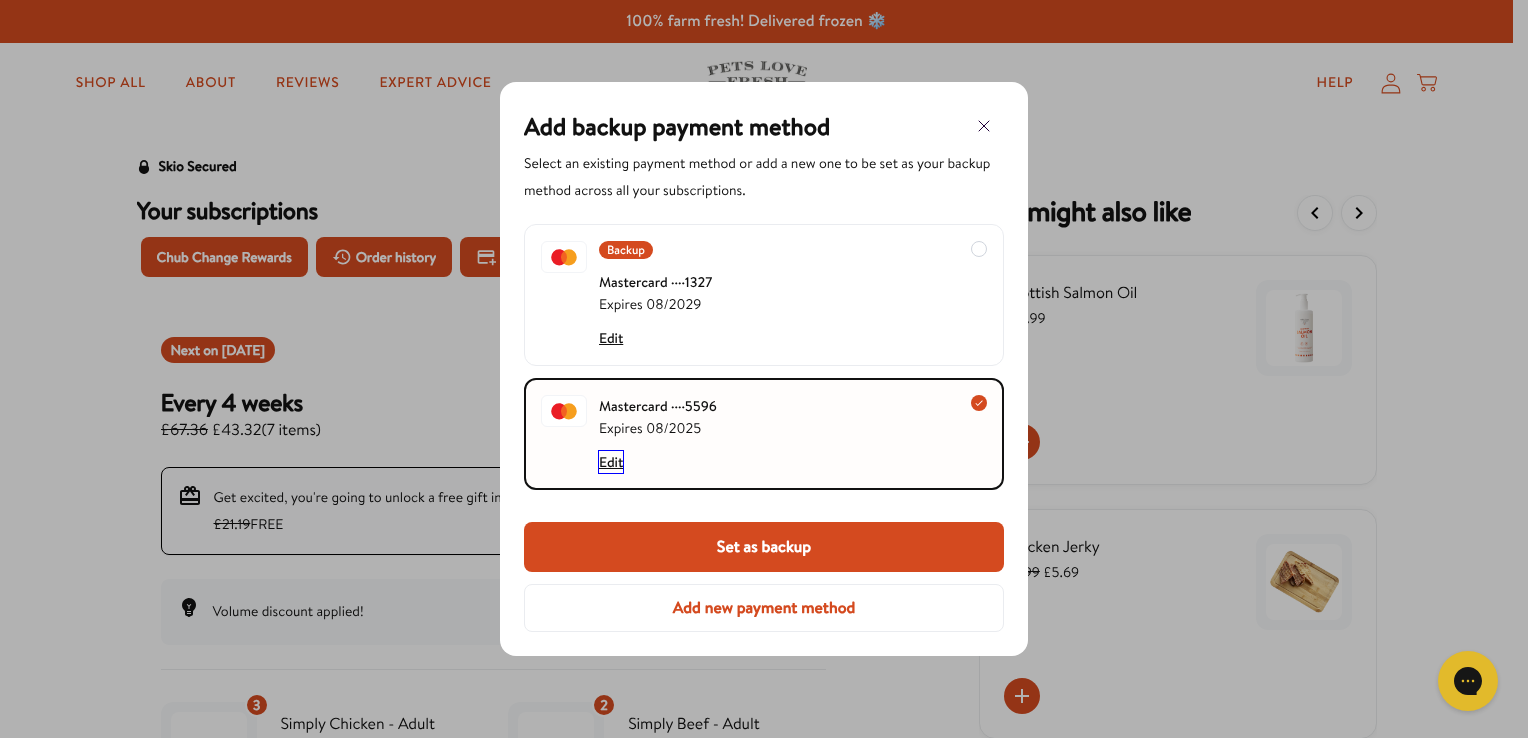 click on "Edit" at bounding box center [611, 462] 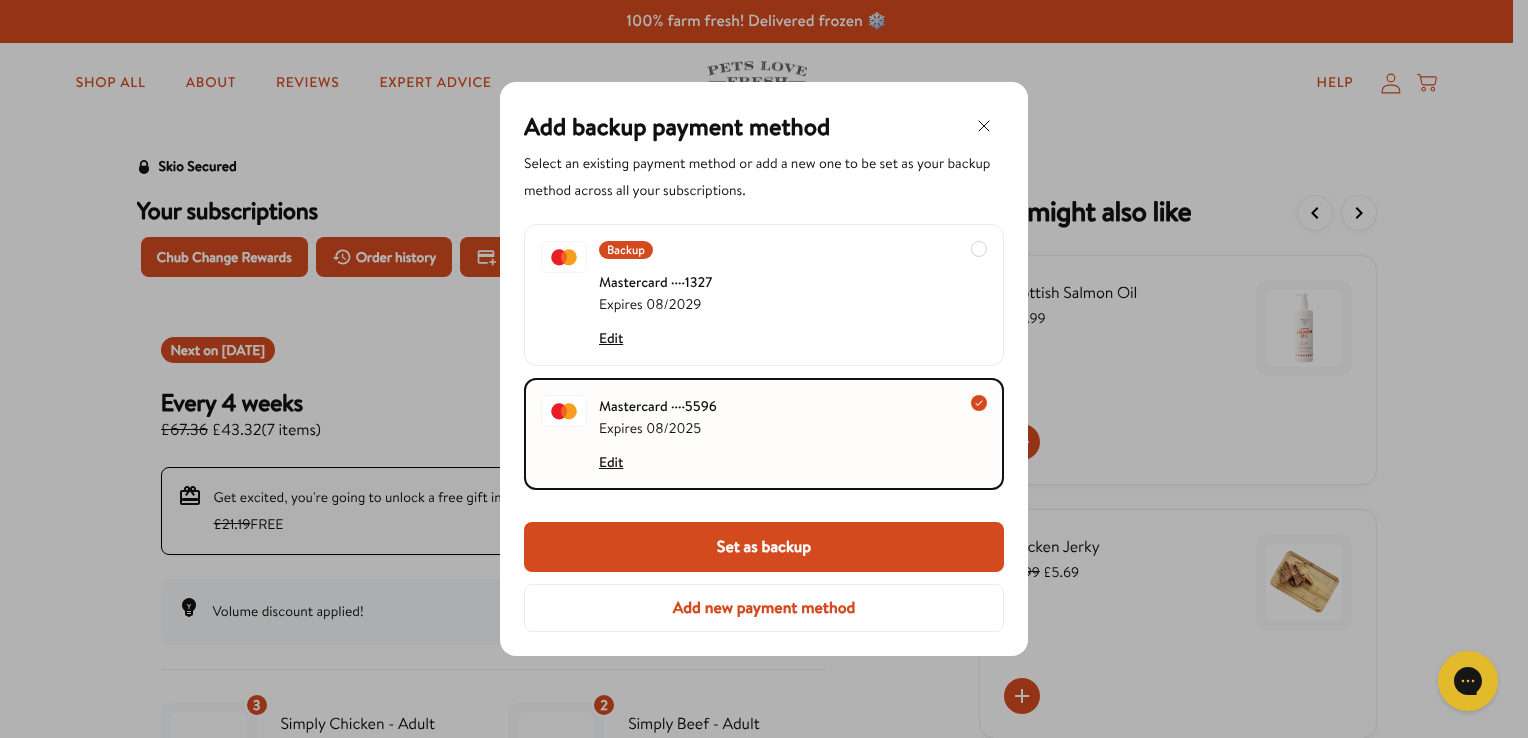 select on "08" 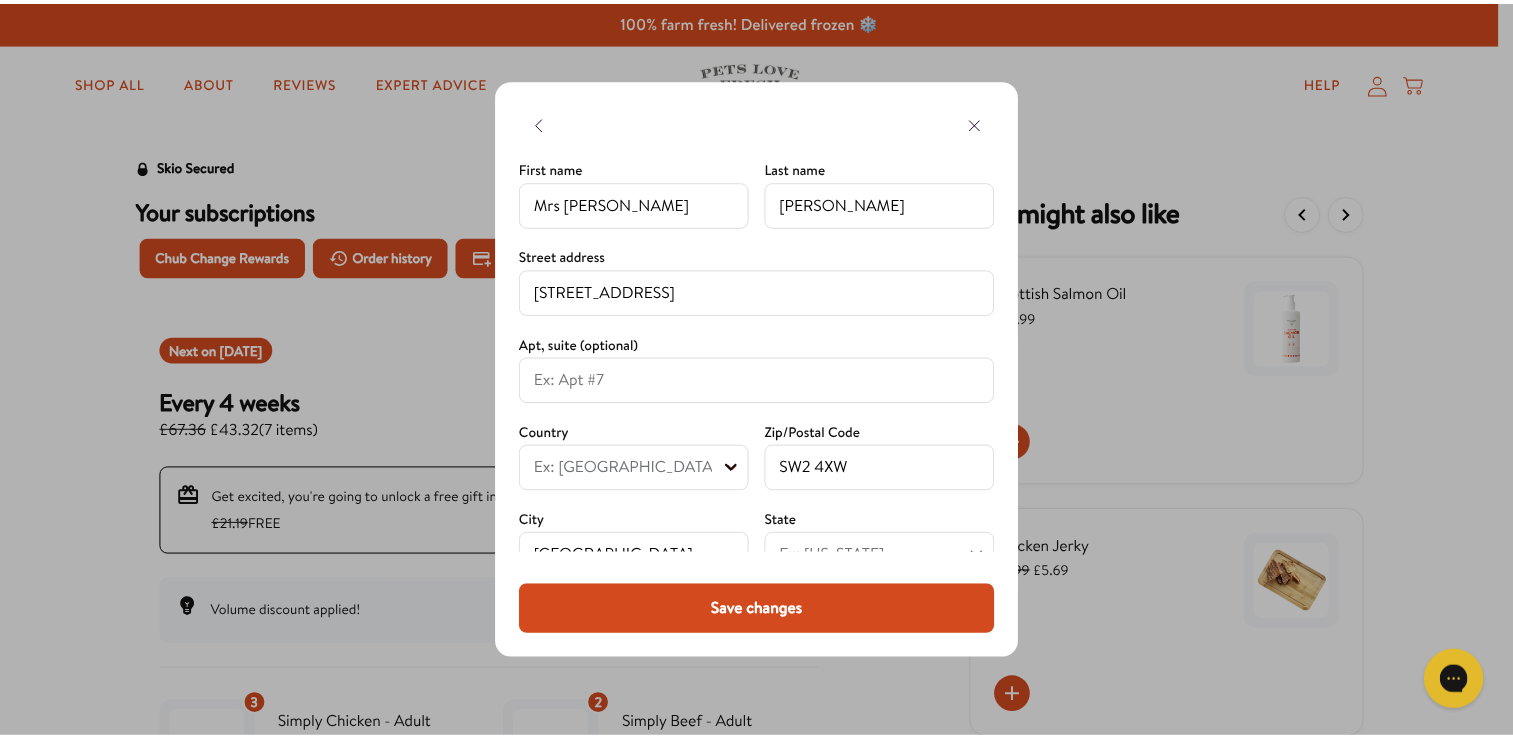 scroll, scrollTop: 473, scrollLeft: 0, axis: vertical 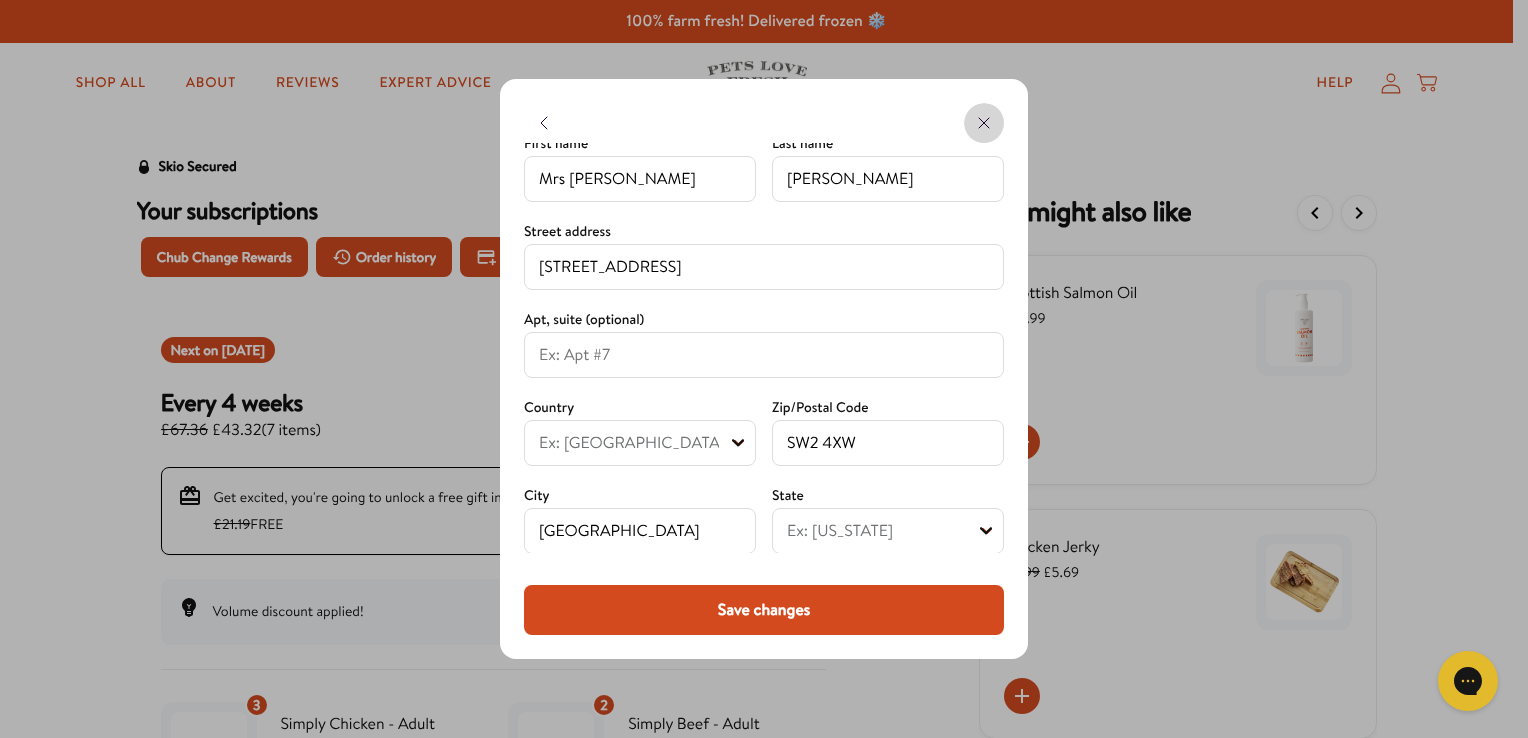 click 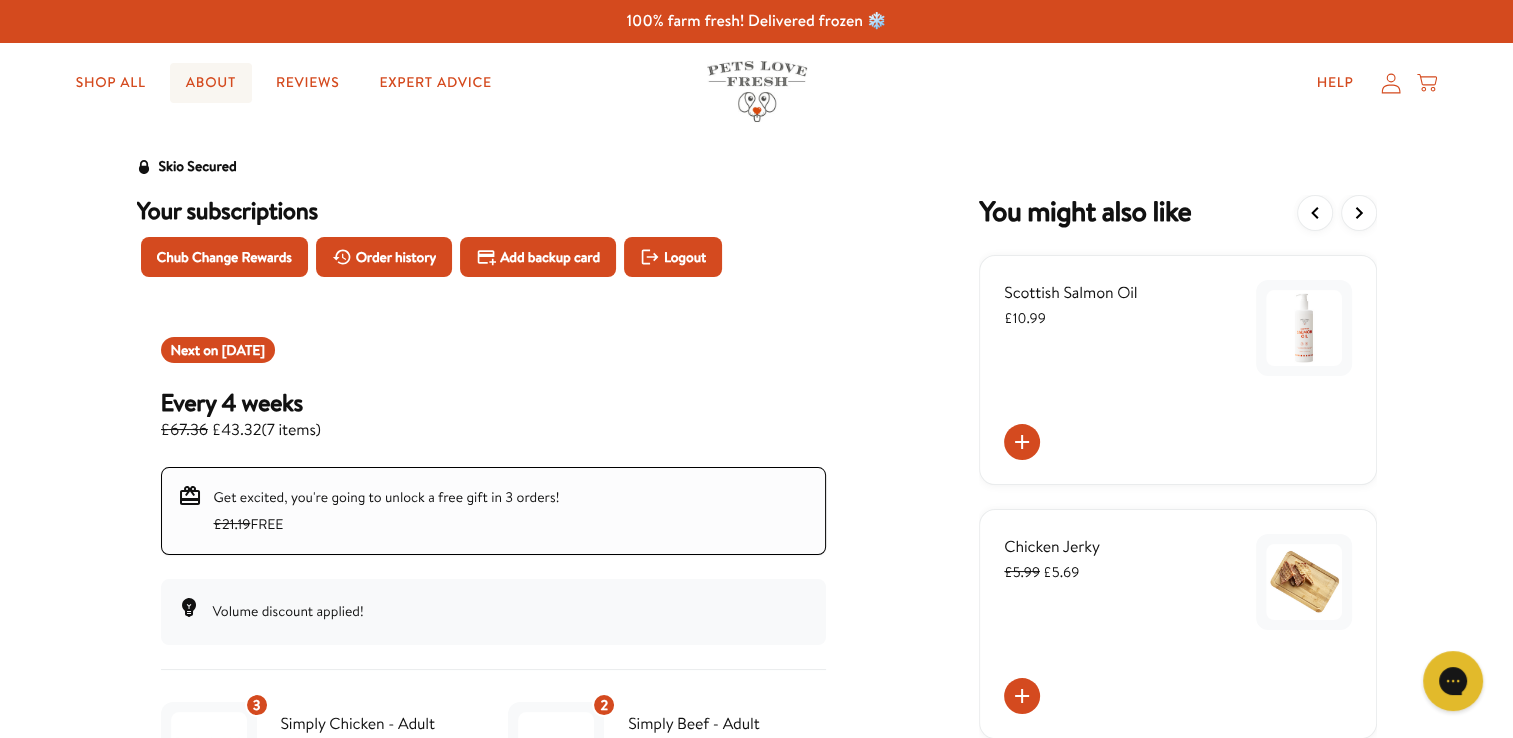 click on "About" at bounding box center [211, 83] 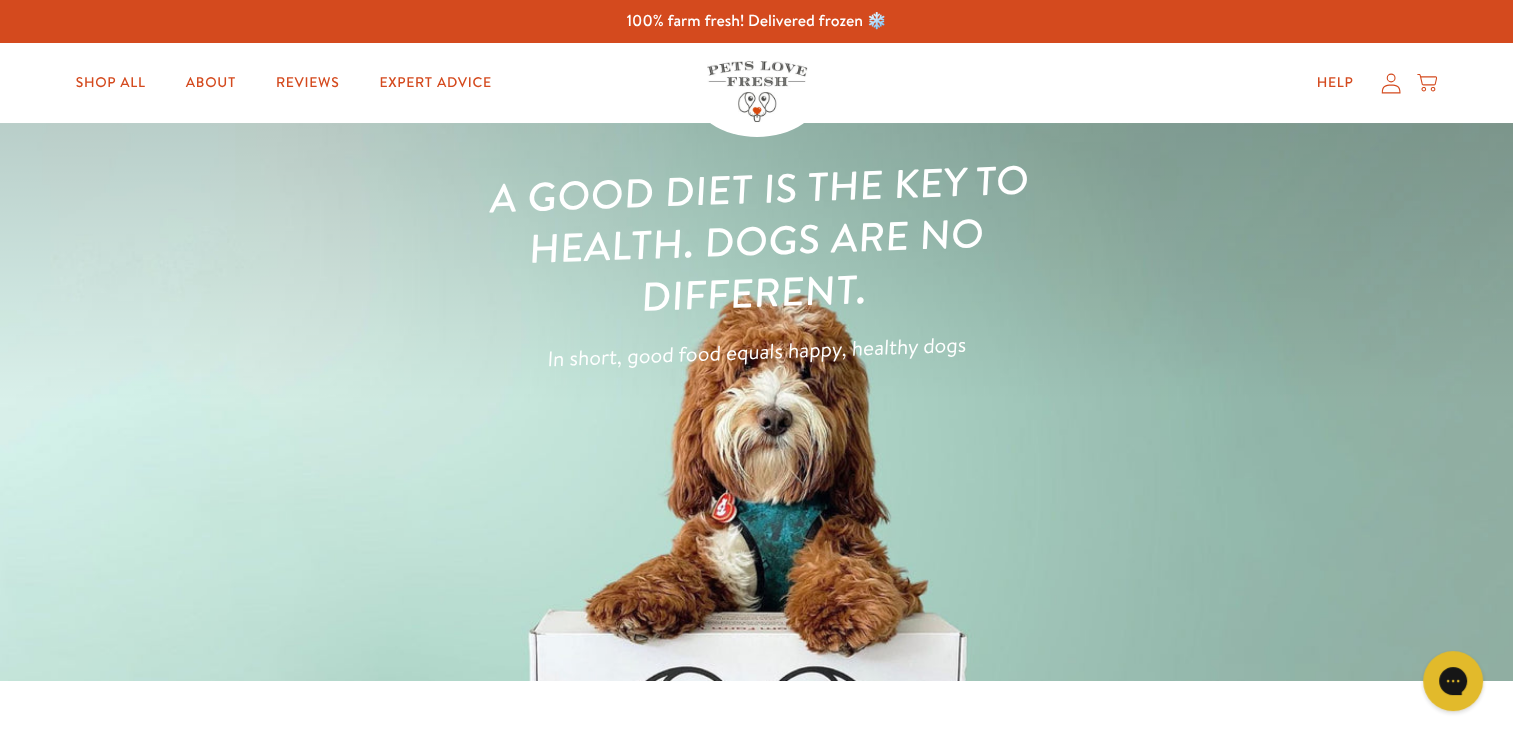 scroll, scrollTop: 0, scrollLeft: 0, axis: both 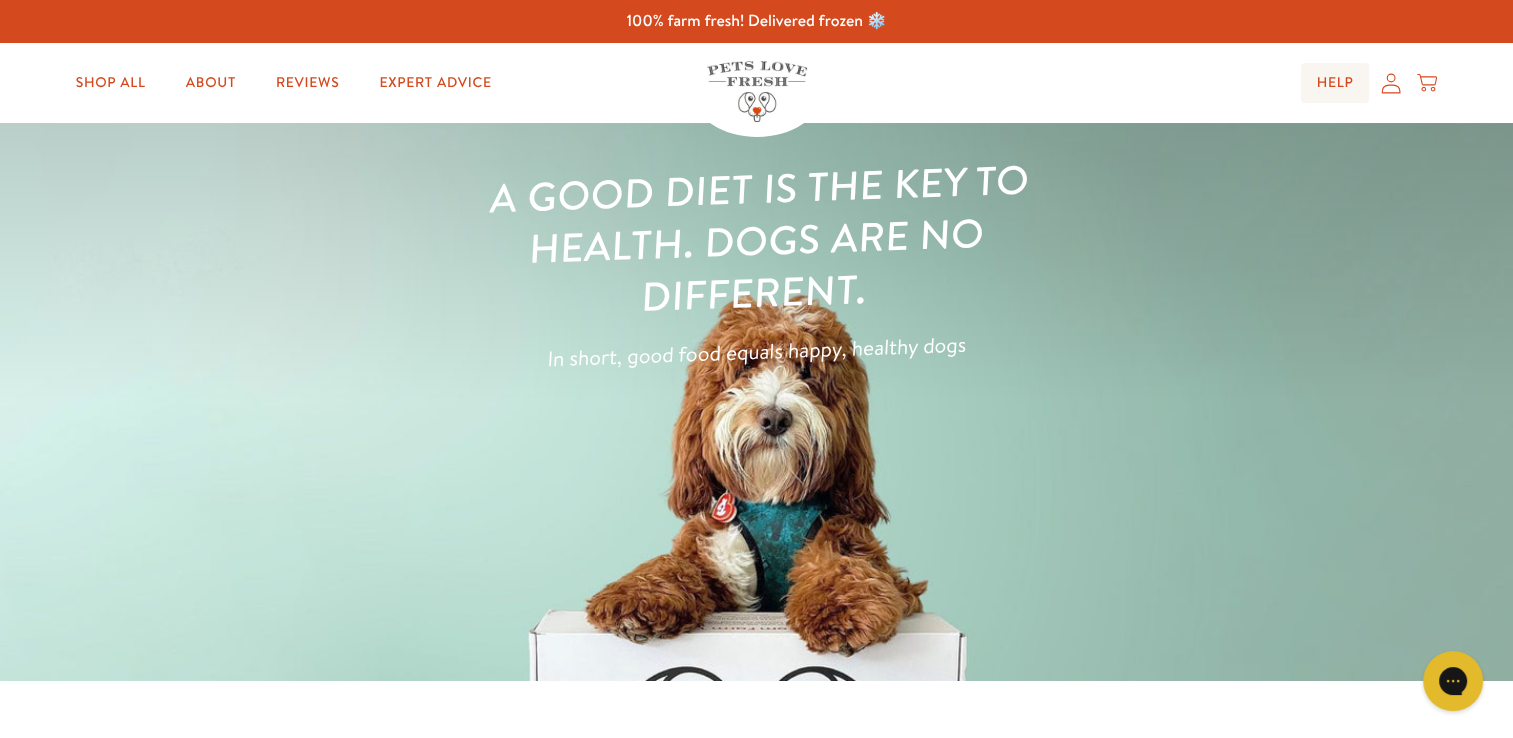 click on "Help" at bounding box center (1335, 83) 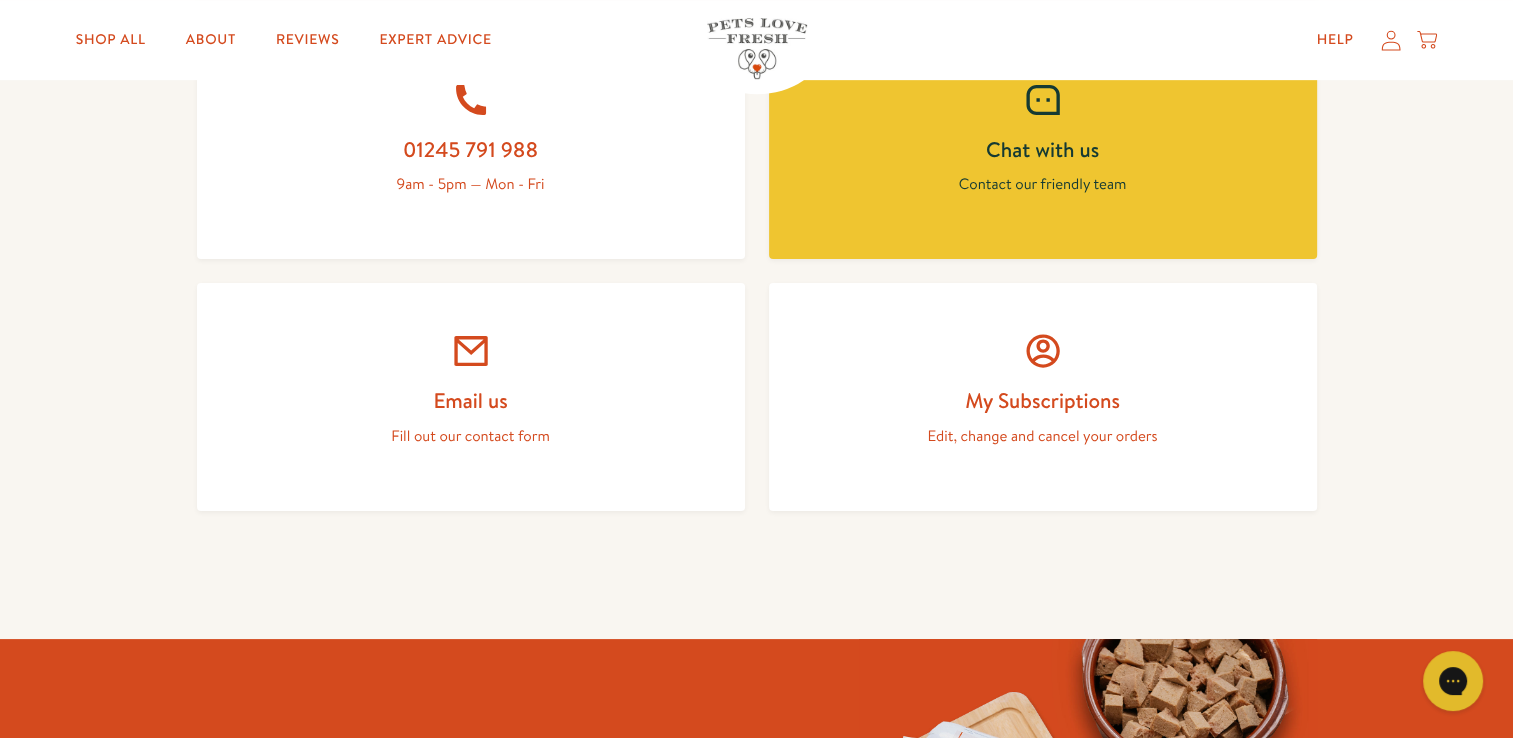 scroll, scrollTop: 995, scrollLeft: 0, axis: vertical 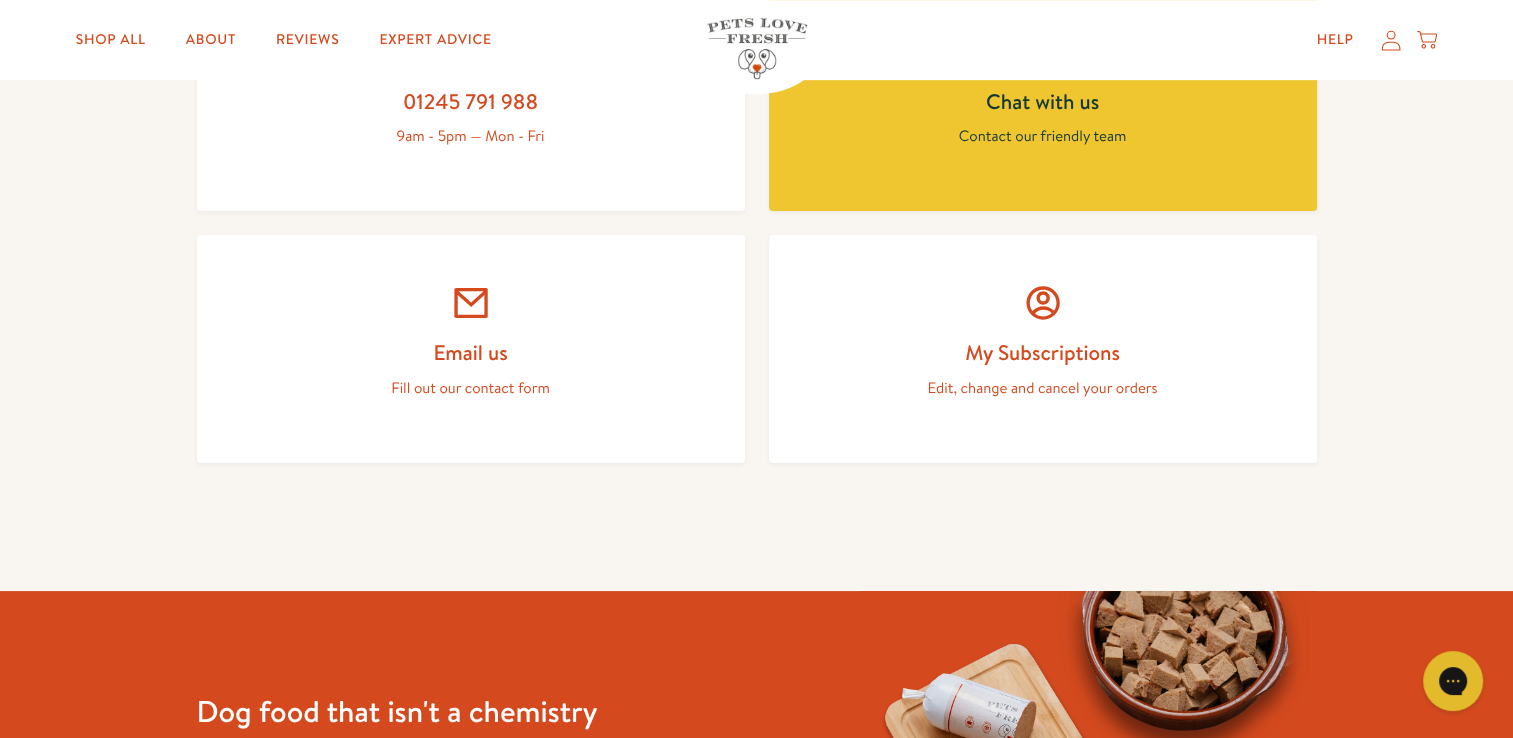 click on "My Subscriptions" at bounding box center [1043, 352] 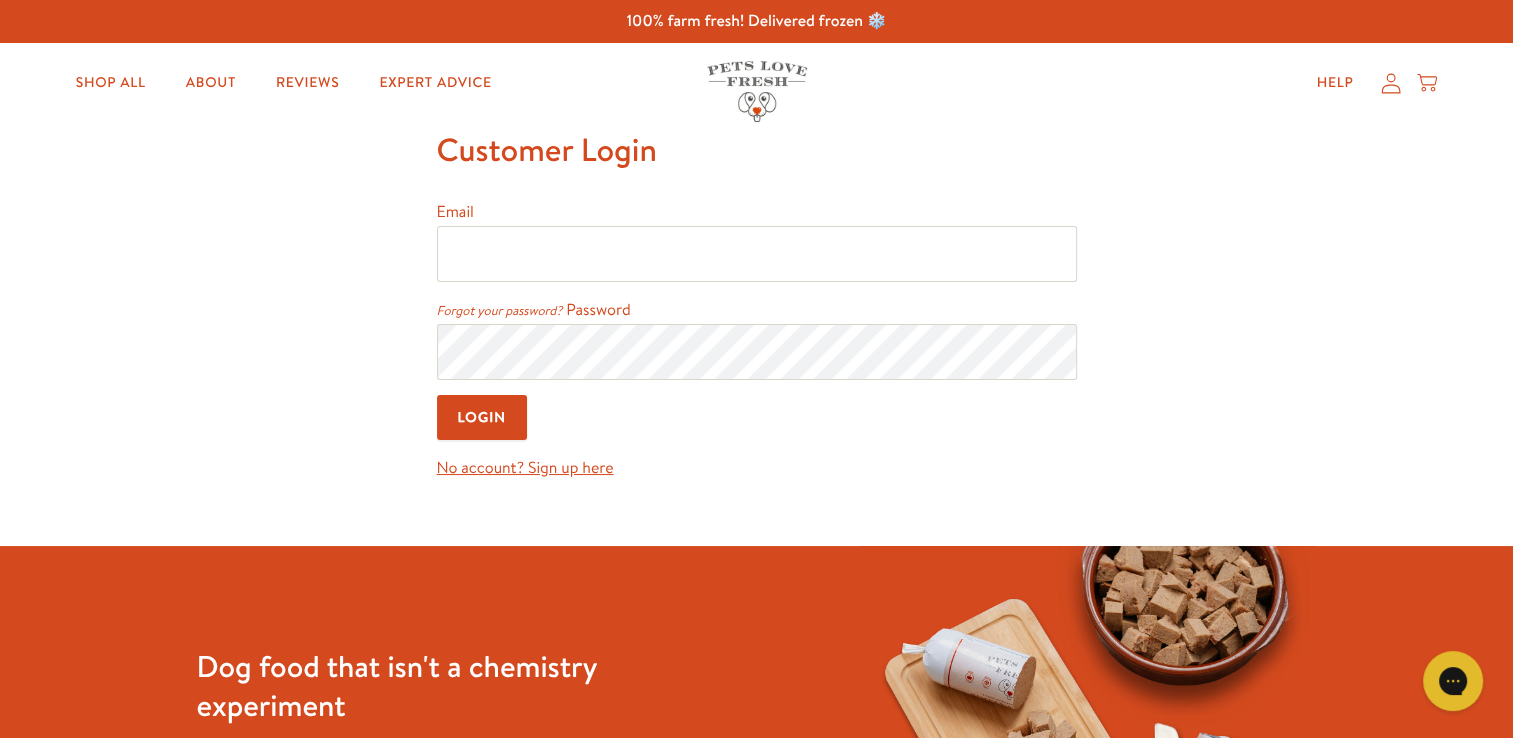 scroll, scrollTop: 0, scrollLeft: 0, axis: both 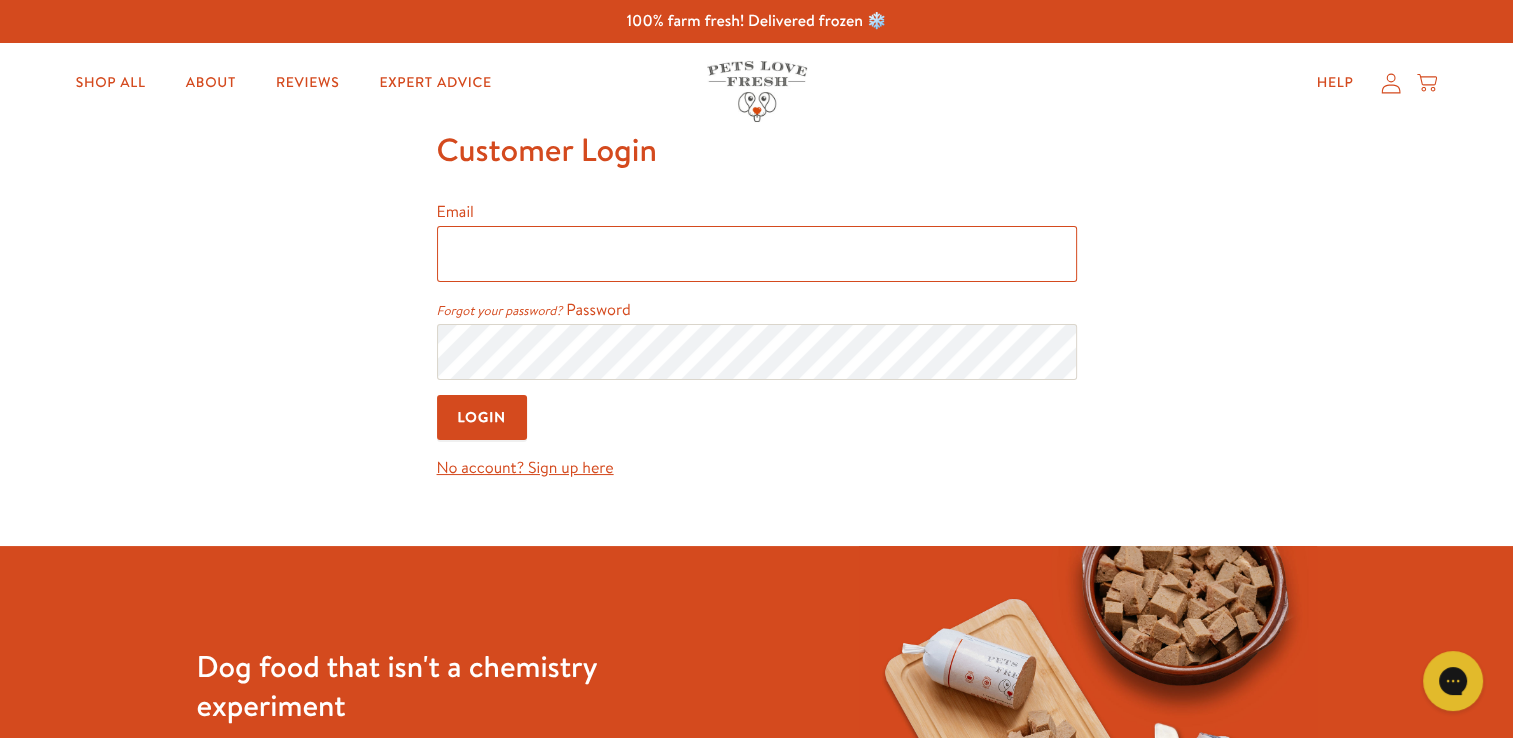 click on "Email" at bounding box center (757, 254) 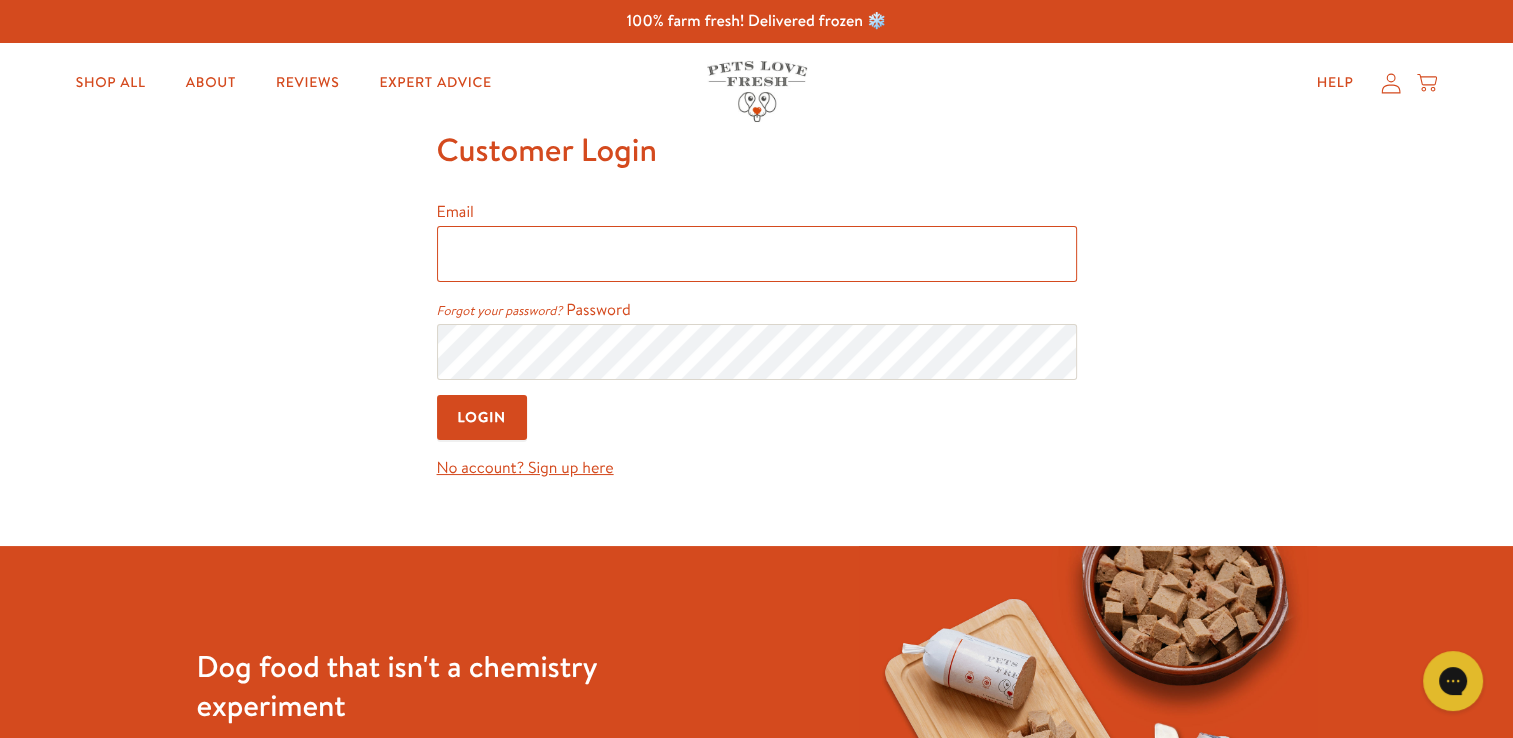 type on "helenclairemcintosh@gmail.com" 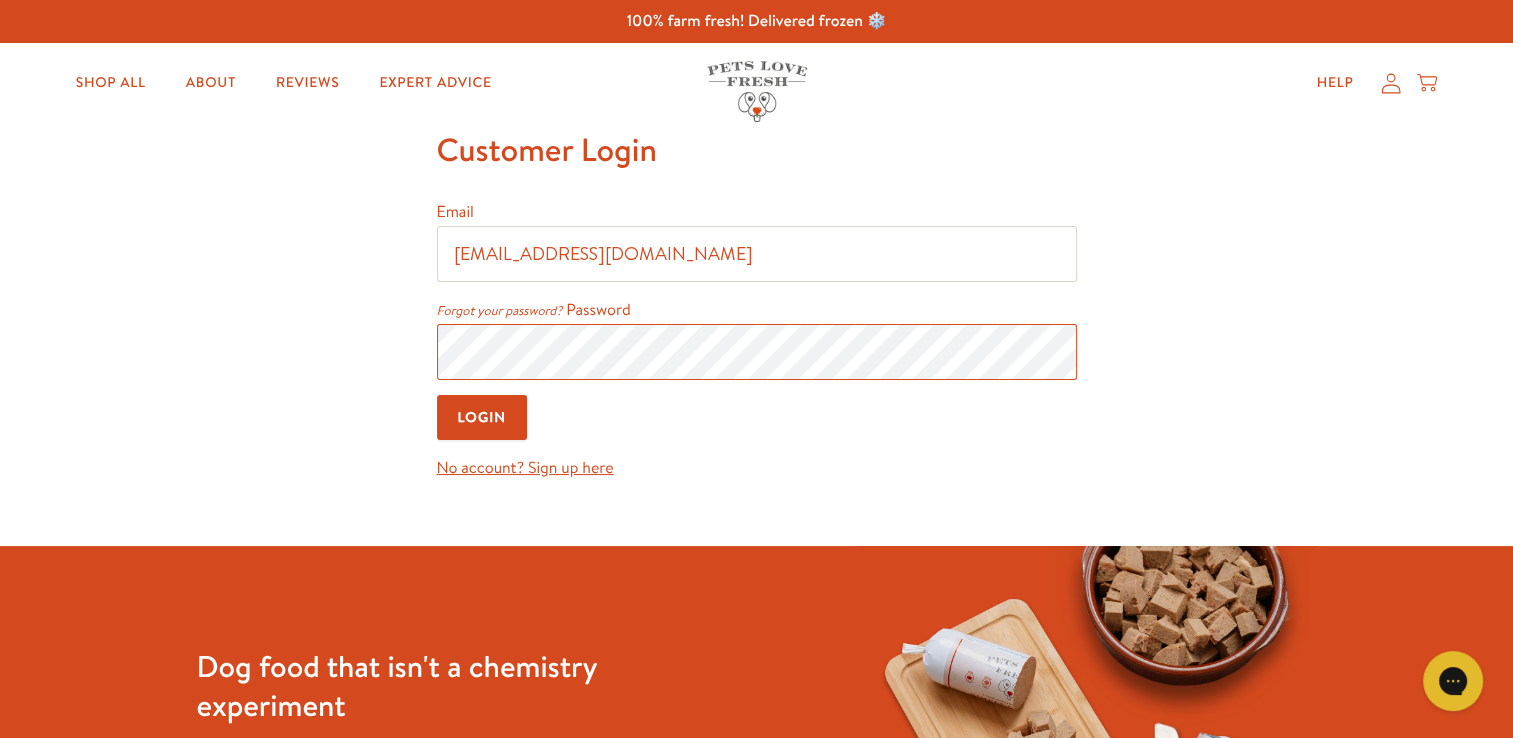click on "Login" at bounding box center [482, 417] 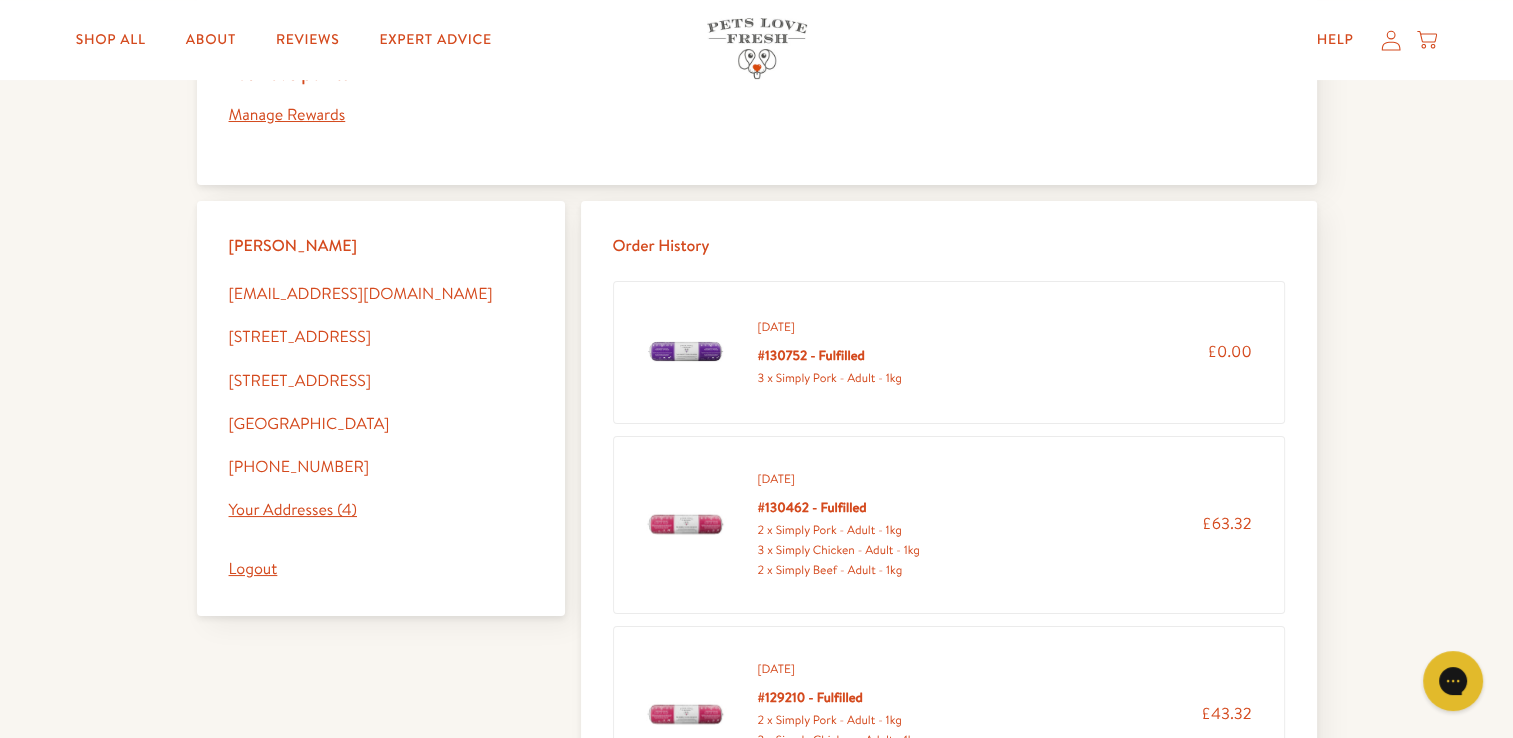 scroll, scrollTop: 0, scrollLeft: 0, axis: both 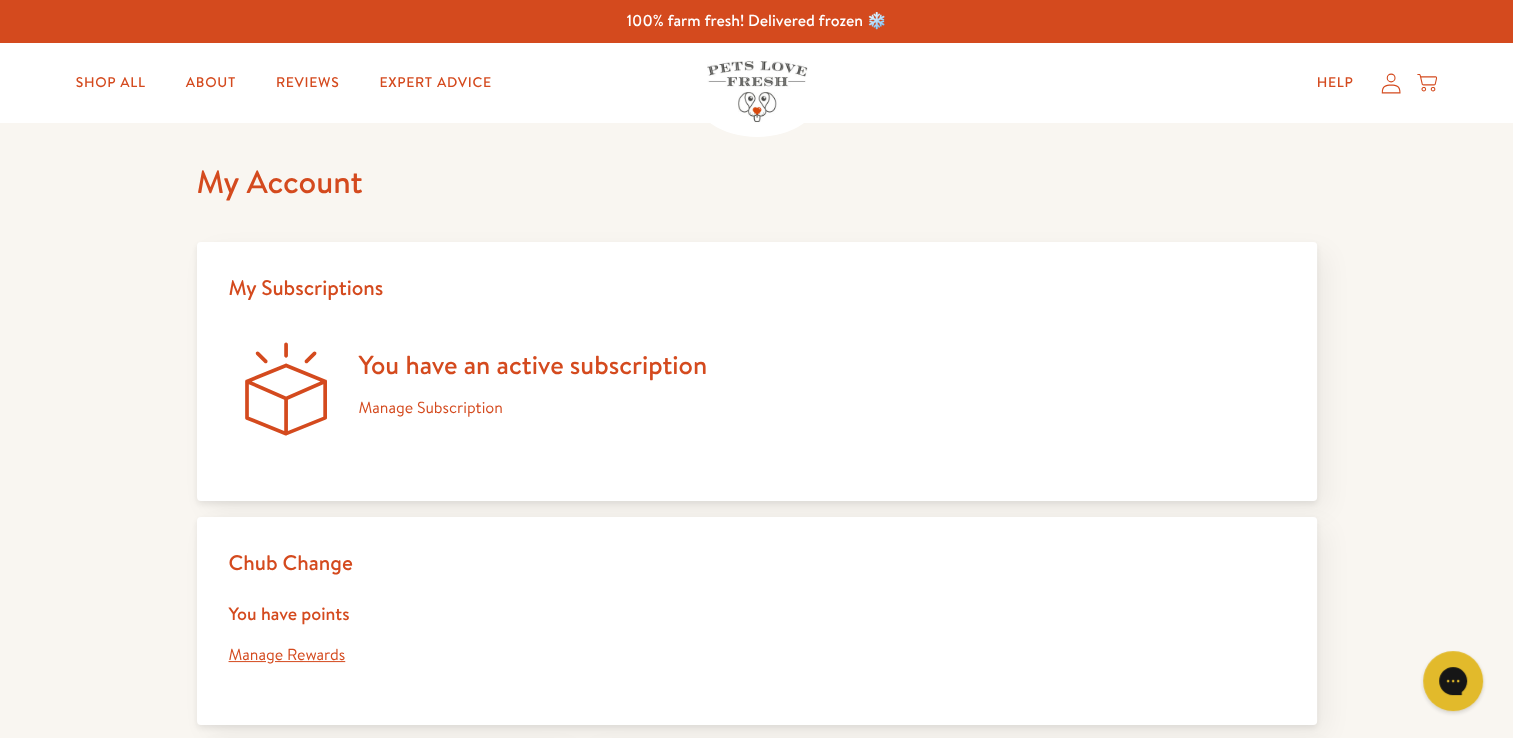 click 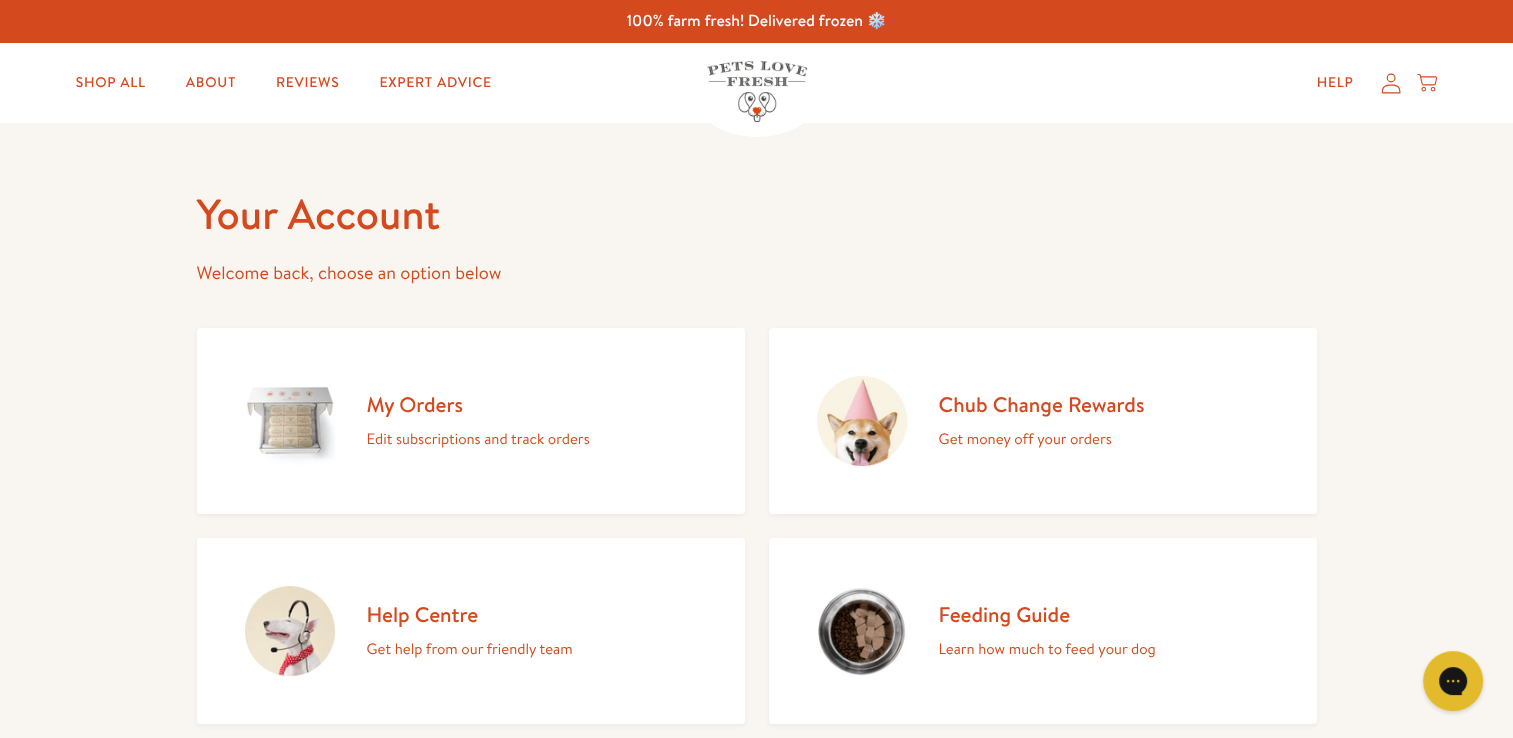 scroll, scrollTop: 0, scrollLeft: 0, axis: both 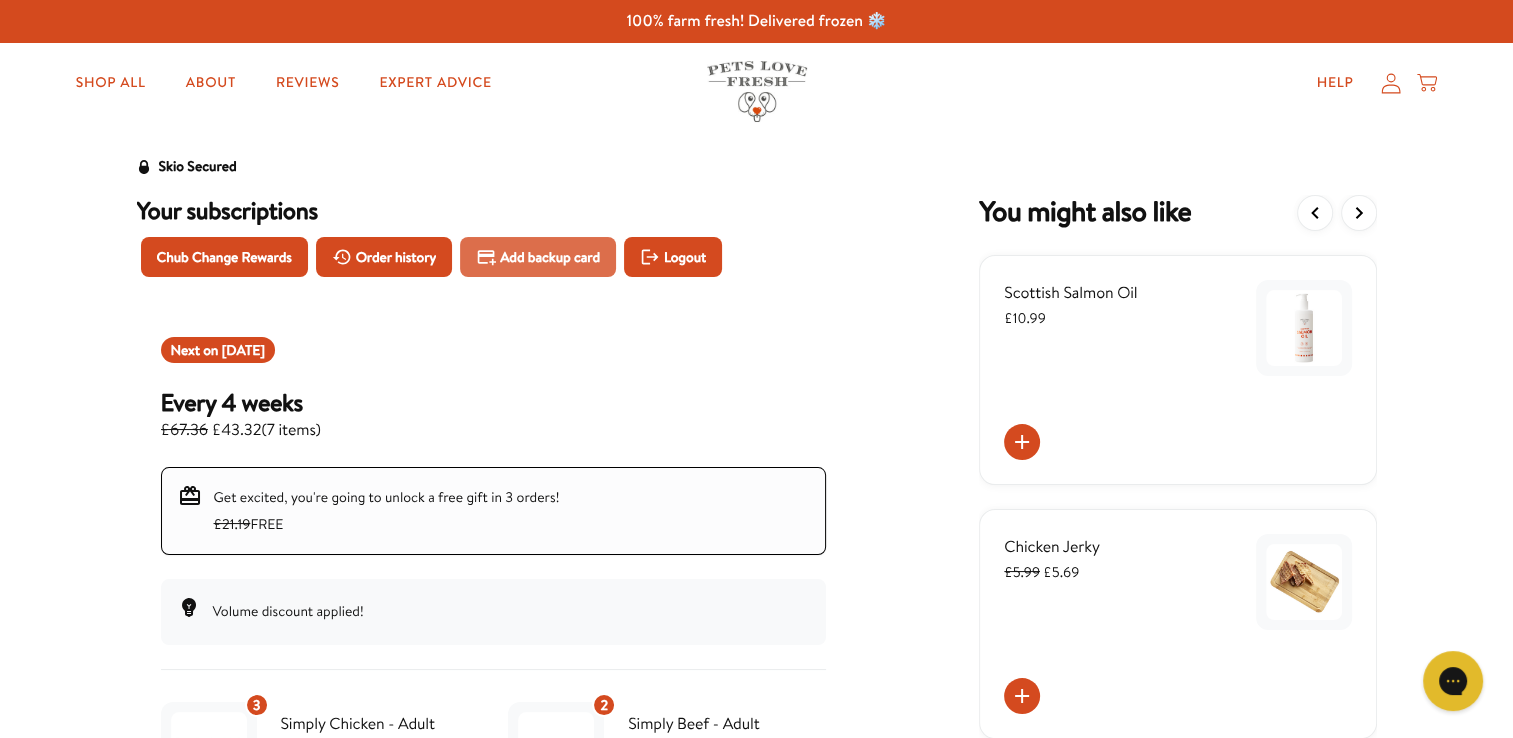 click on "Add backup card" at bounding box center (550, 257) 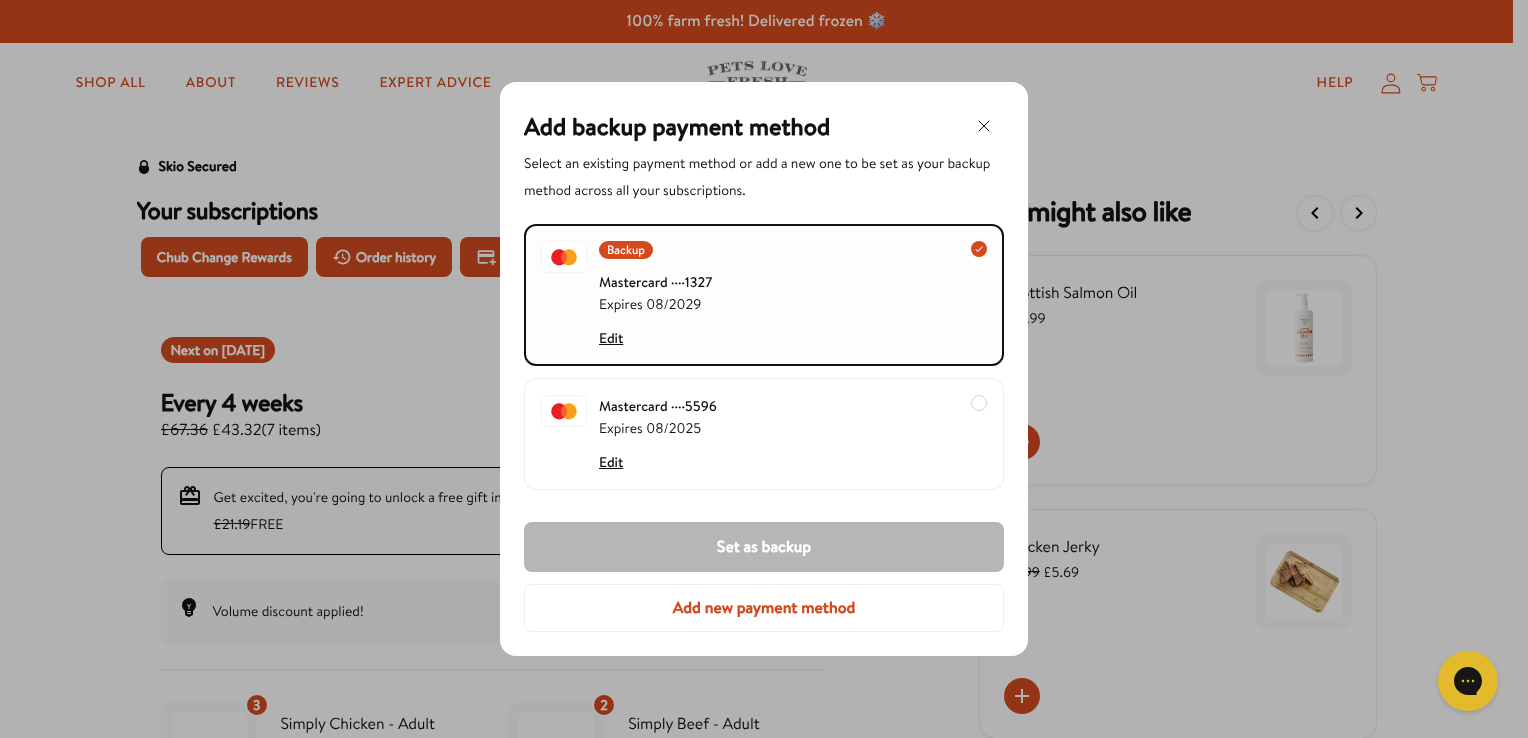 click 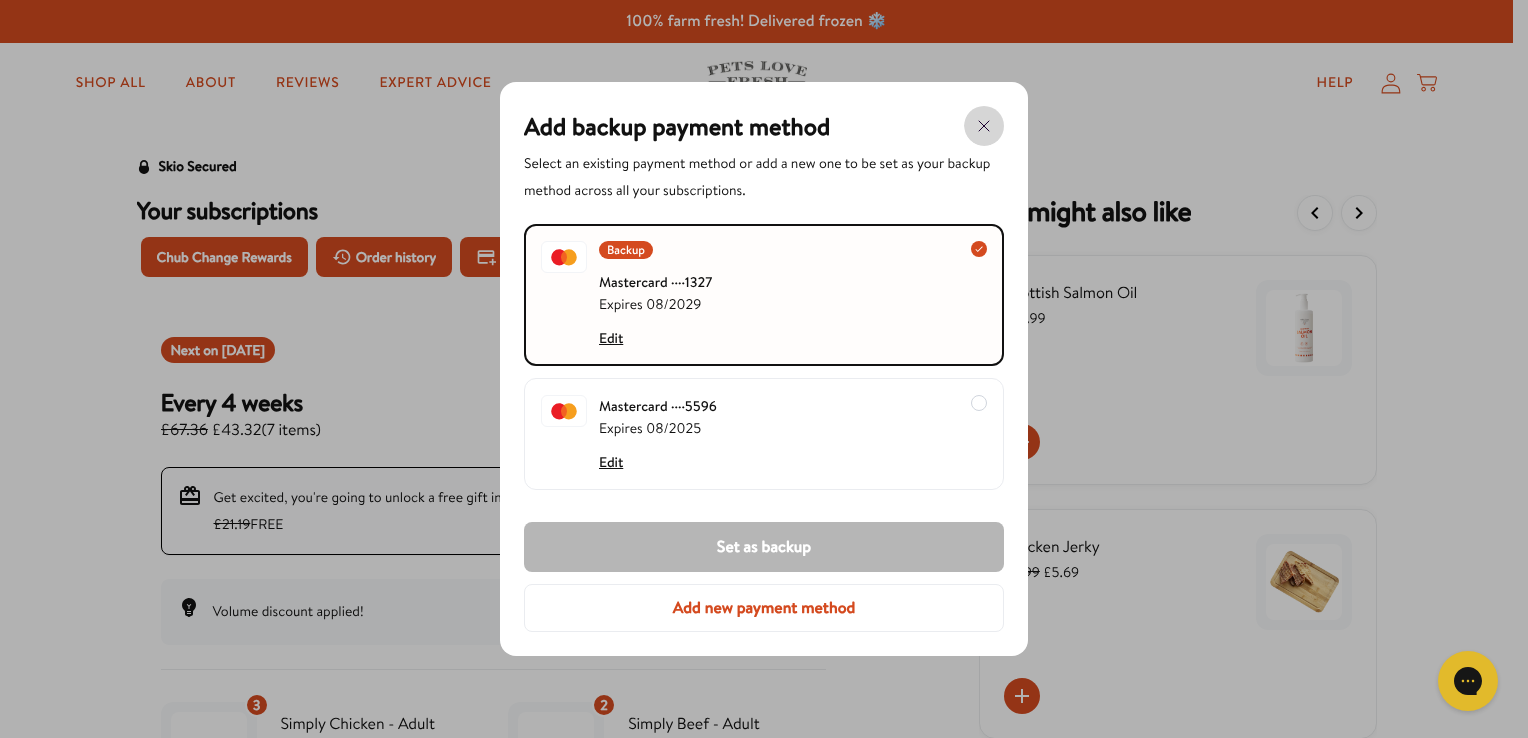 click 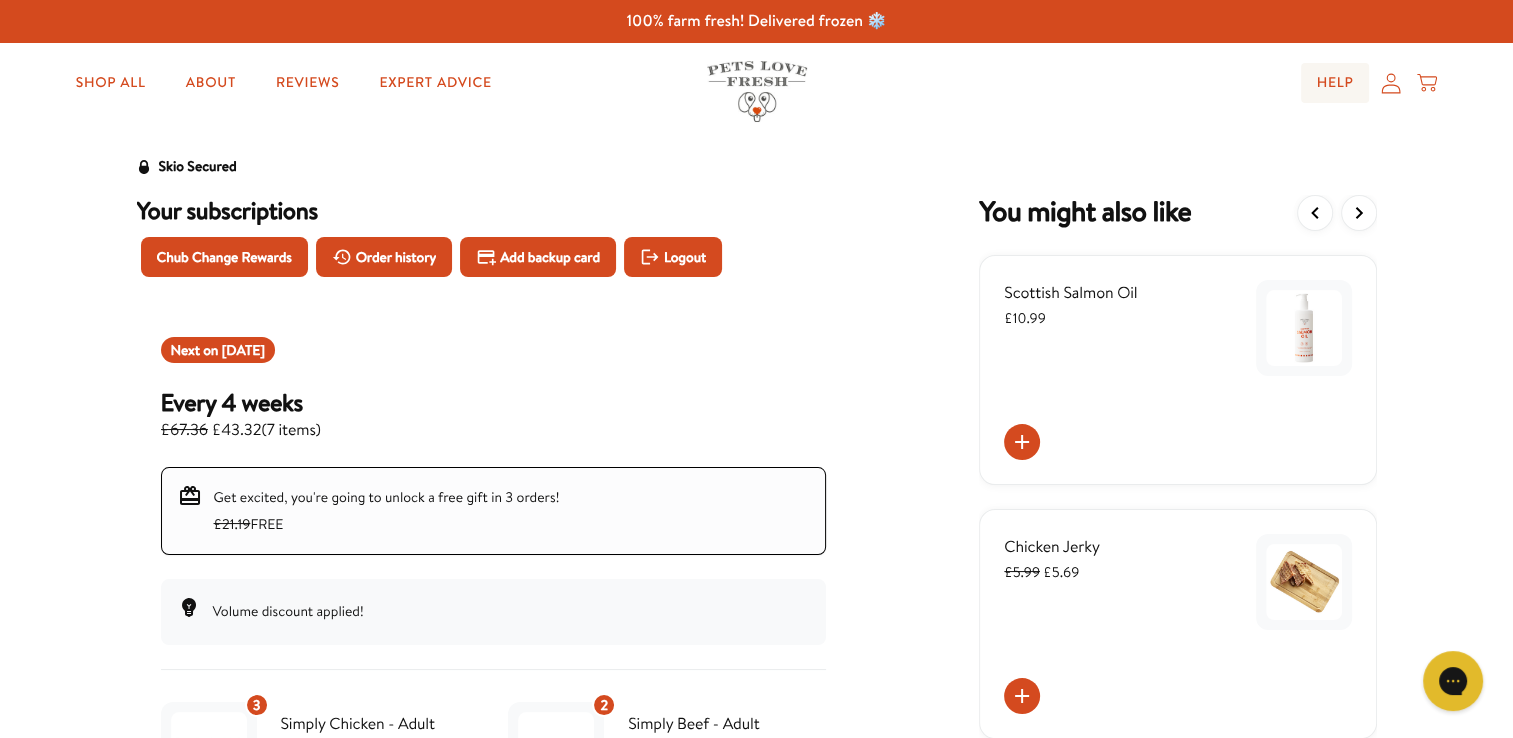 click on "Help" at bounding box center (1335, 83) 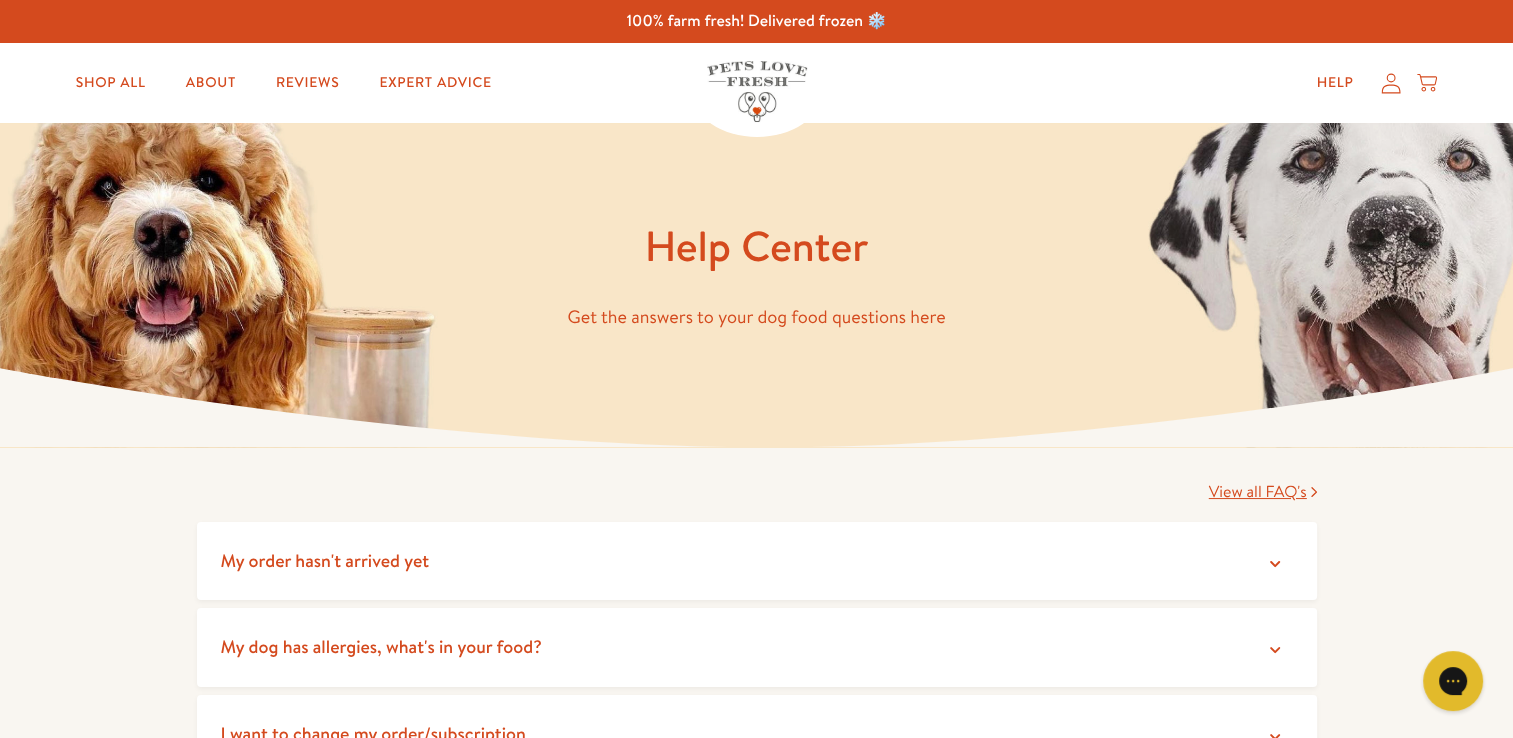 scroll, scrollTop: 0, scrollLeft: 0, axis: both 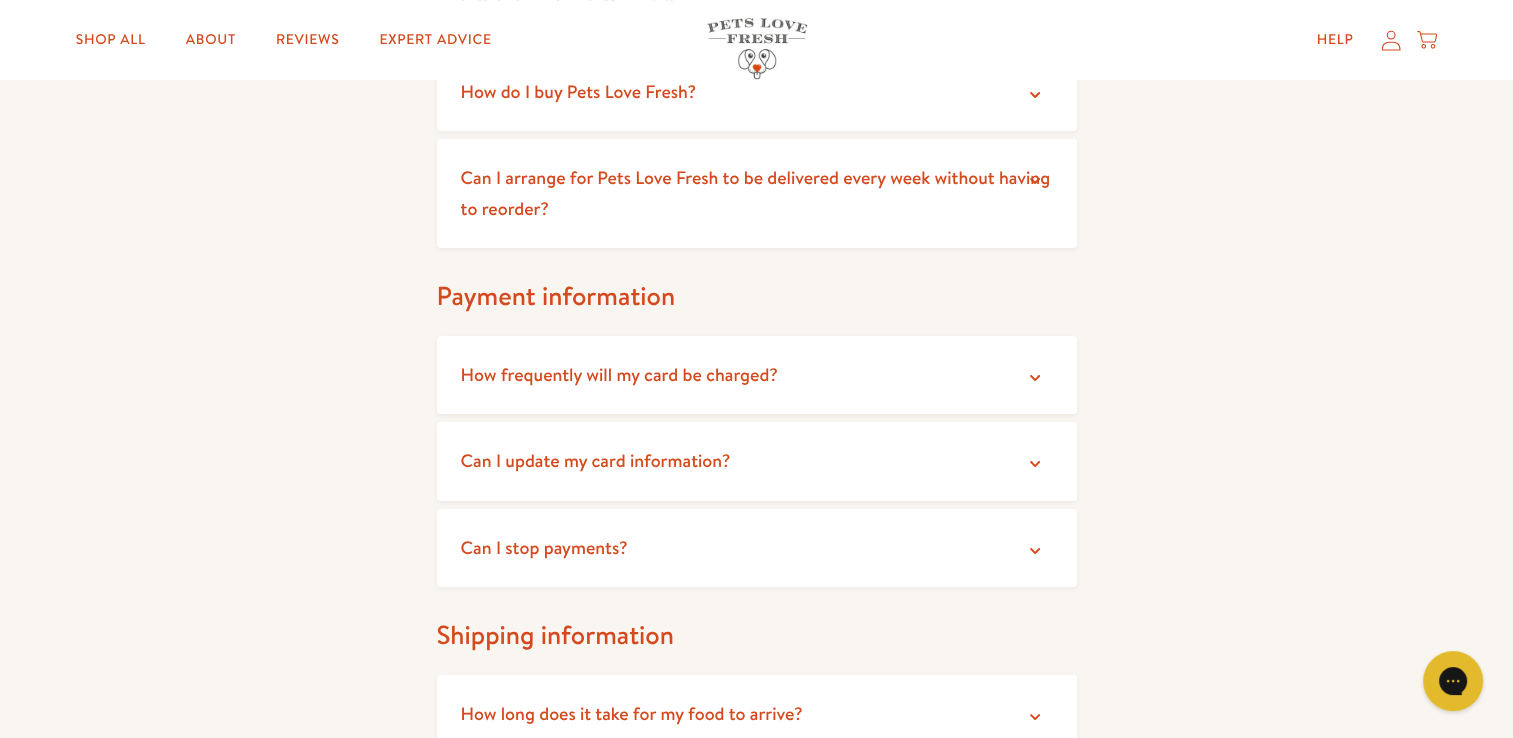 click 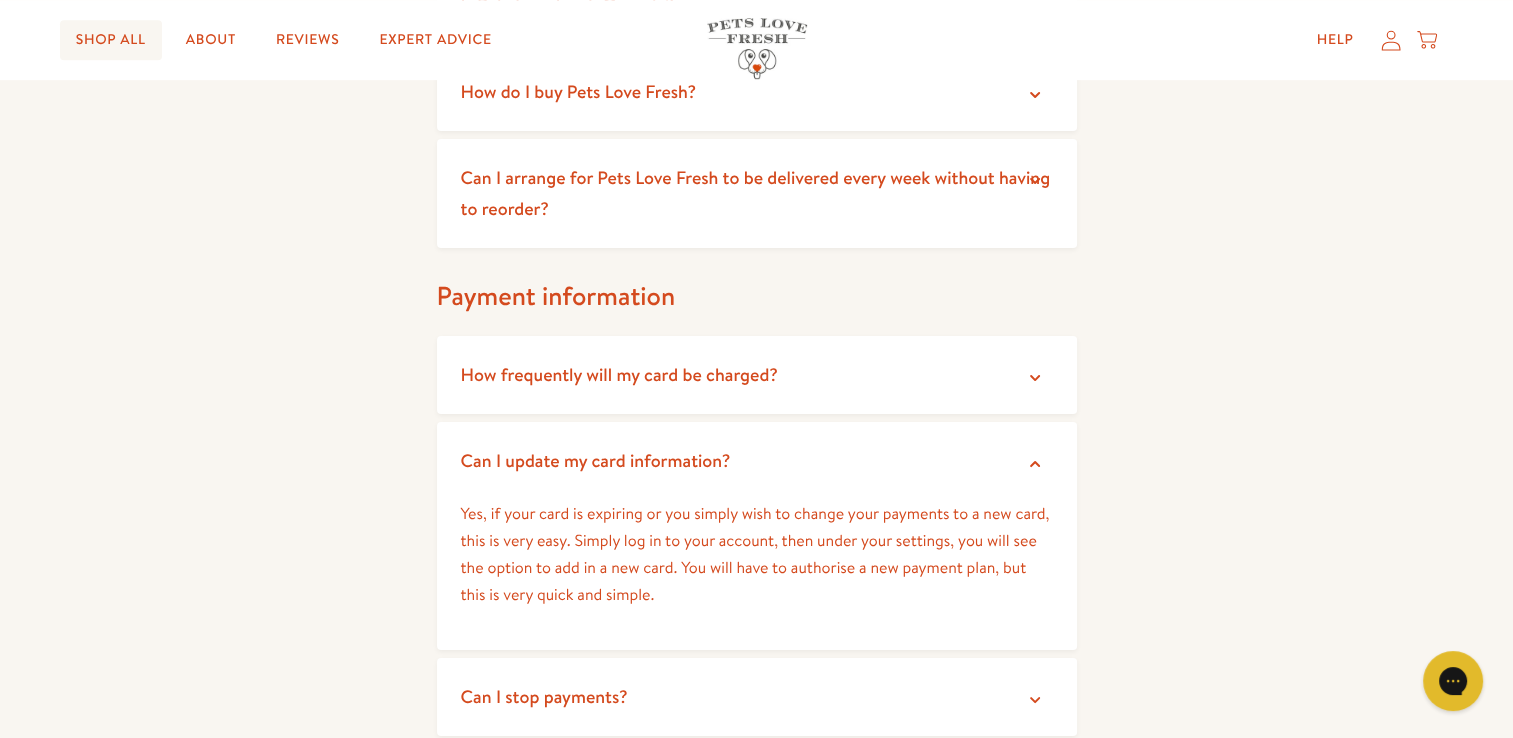 click on "Shop All" at bounding box center (111, 40) 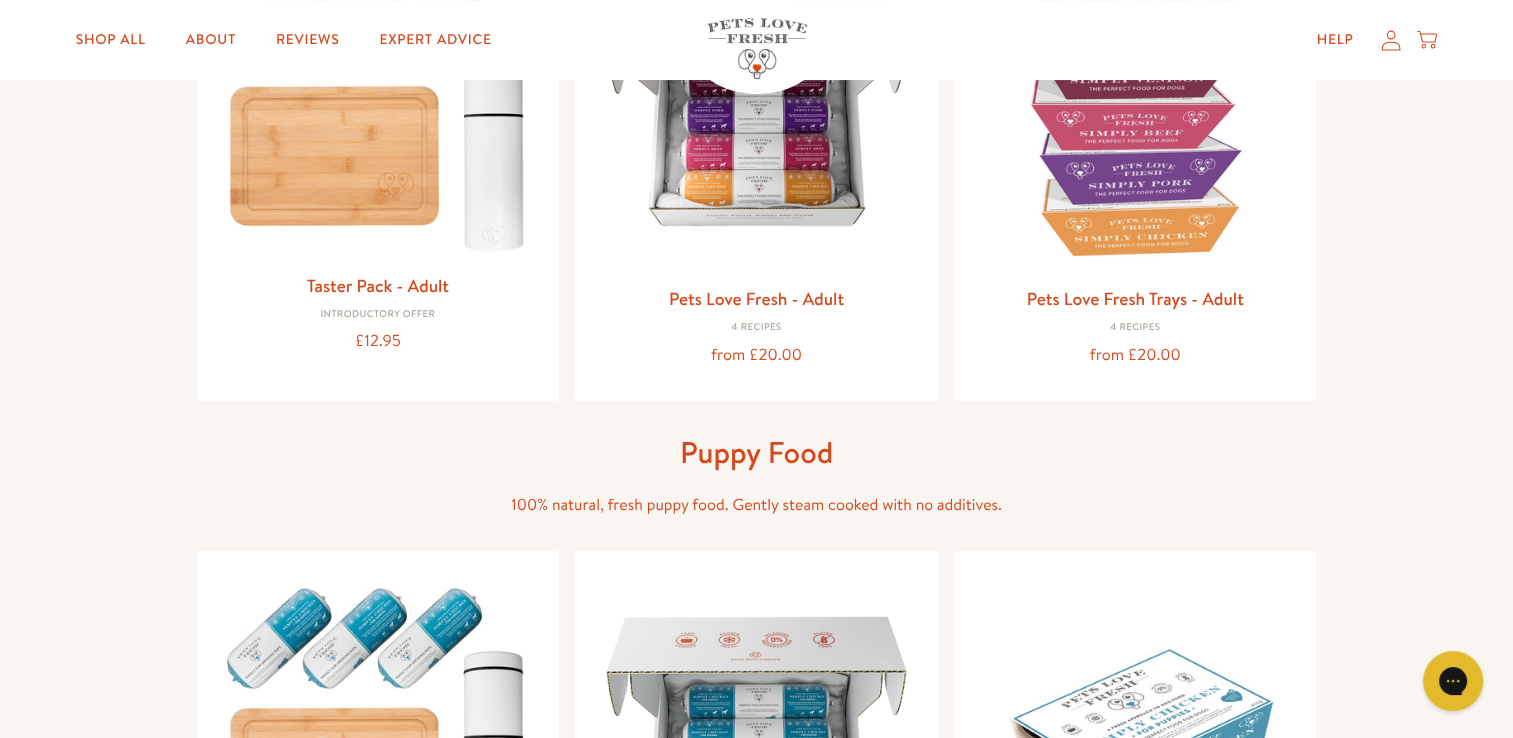 scroll, scrollTop: 0, scrollLeft: 0, axis: both 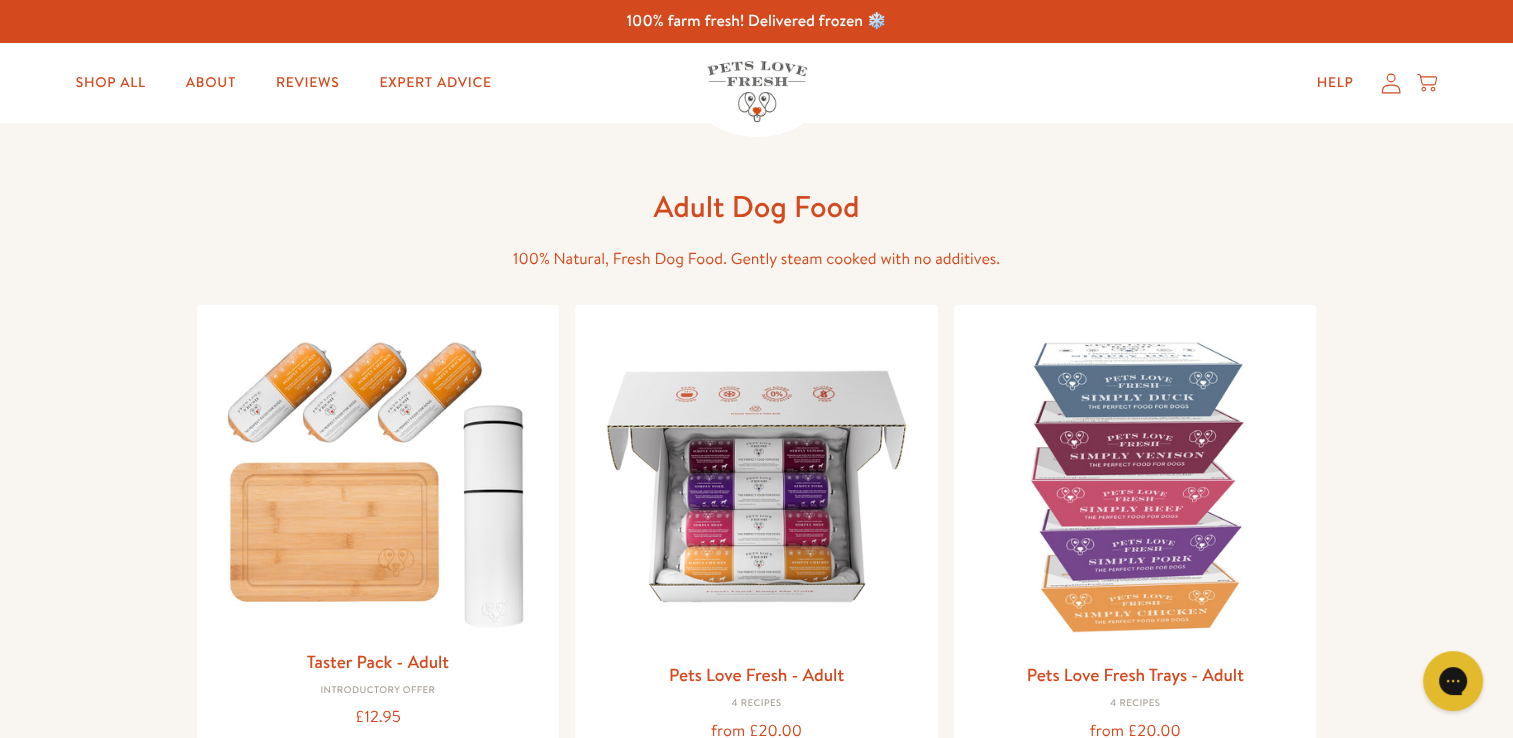 click 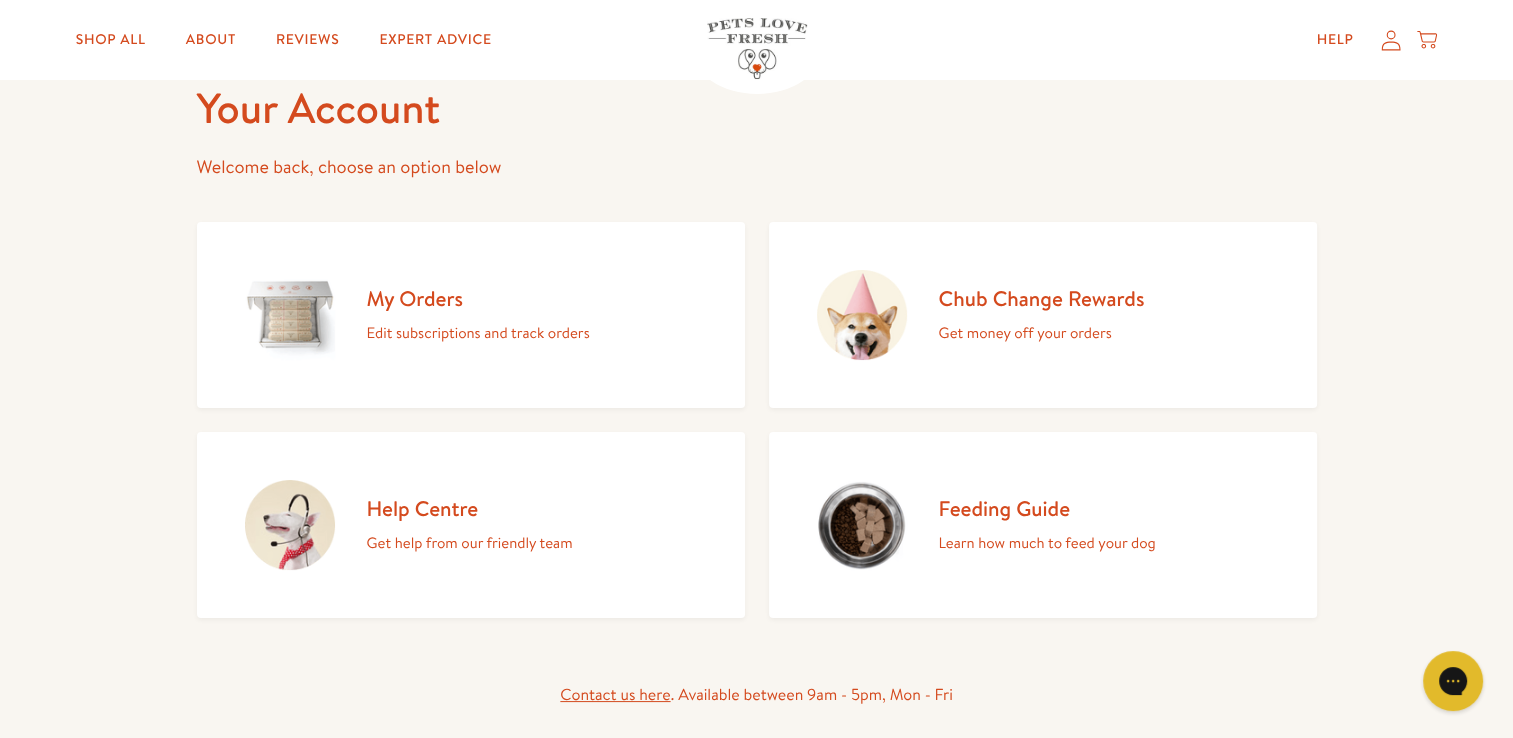 scroll, scrollTop: 0, scrollLeft: 0, axis: both 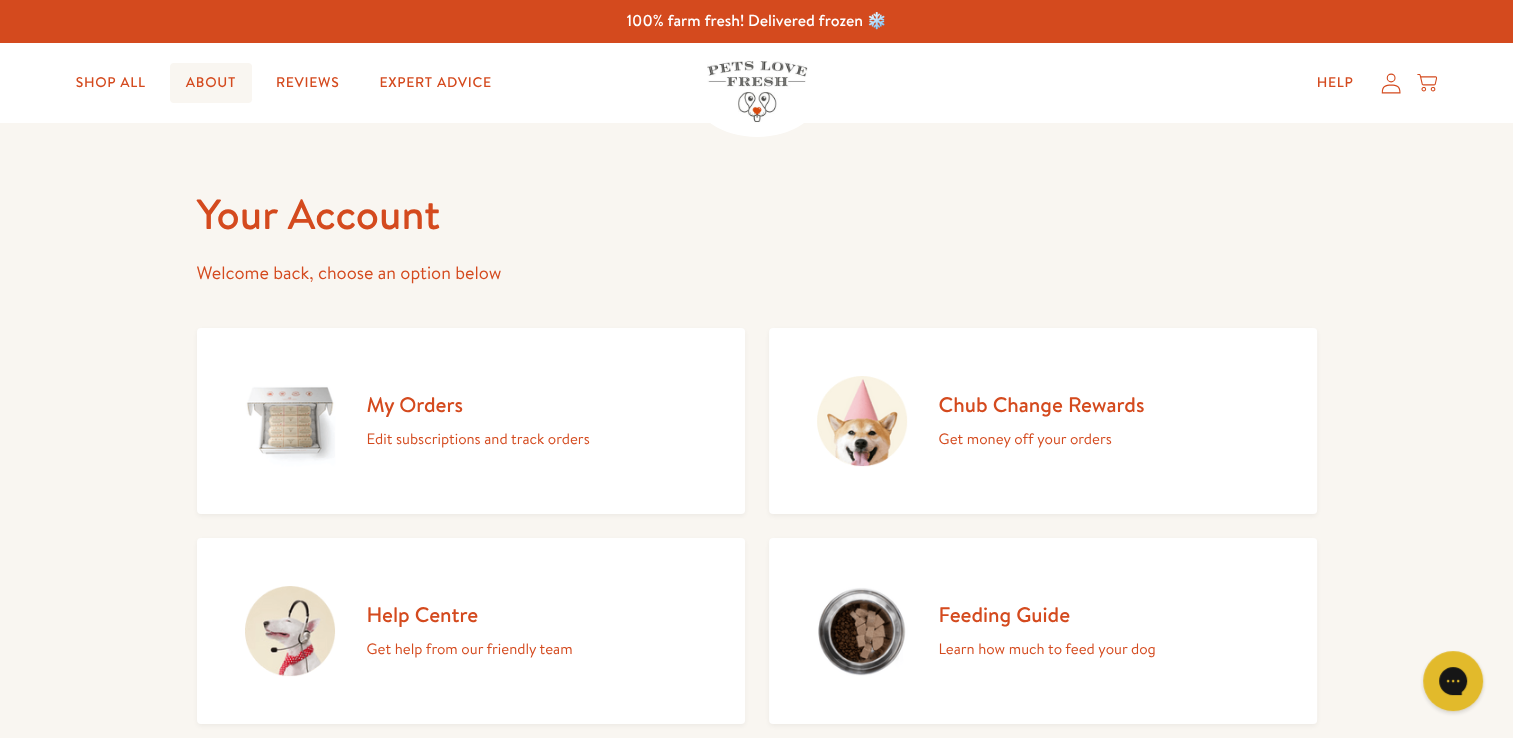 click on "About" at bounding box center [211, 83] 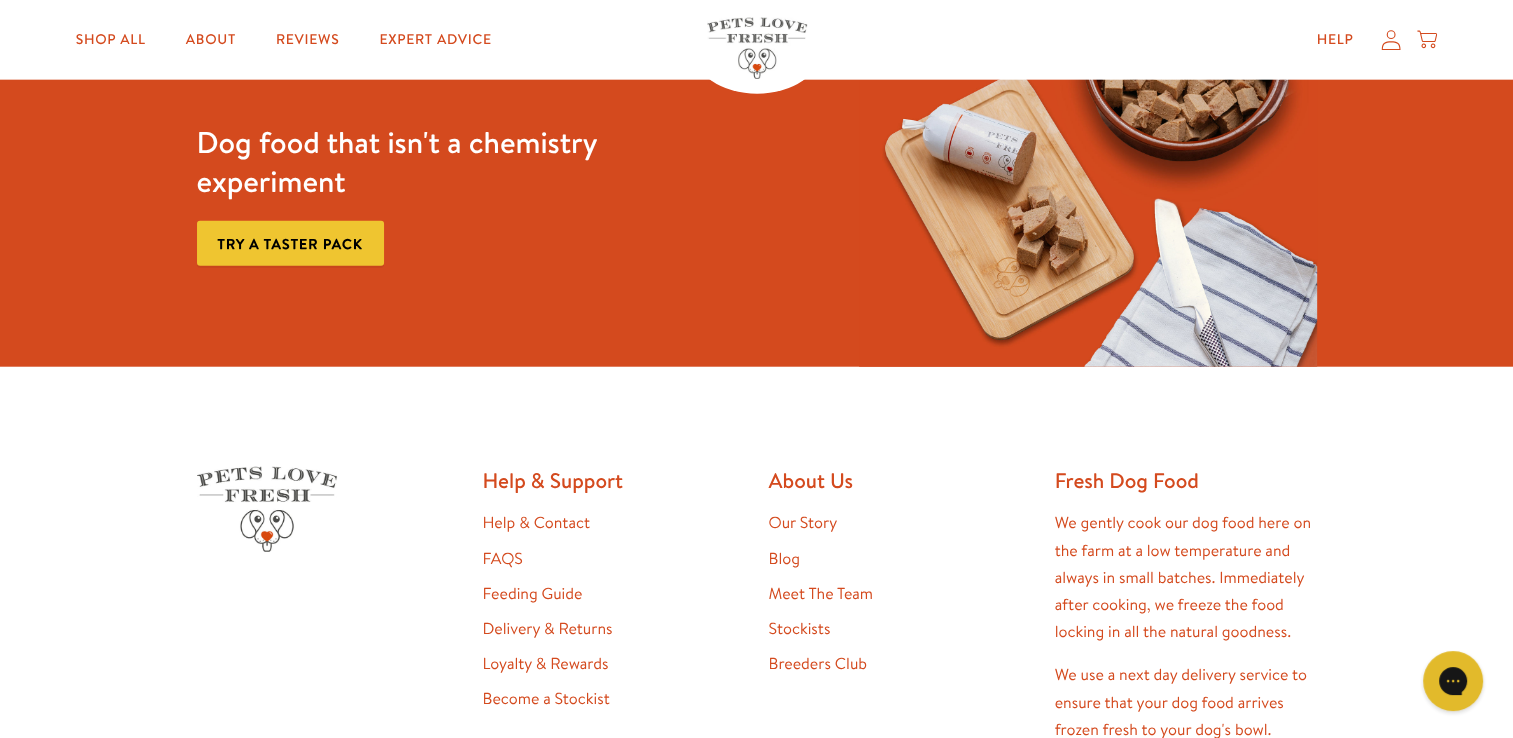 scroll, scrollTop: 5289, scrollLeft: 0, axis: vertical 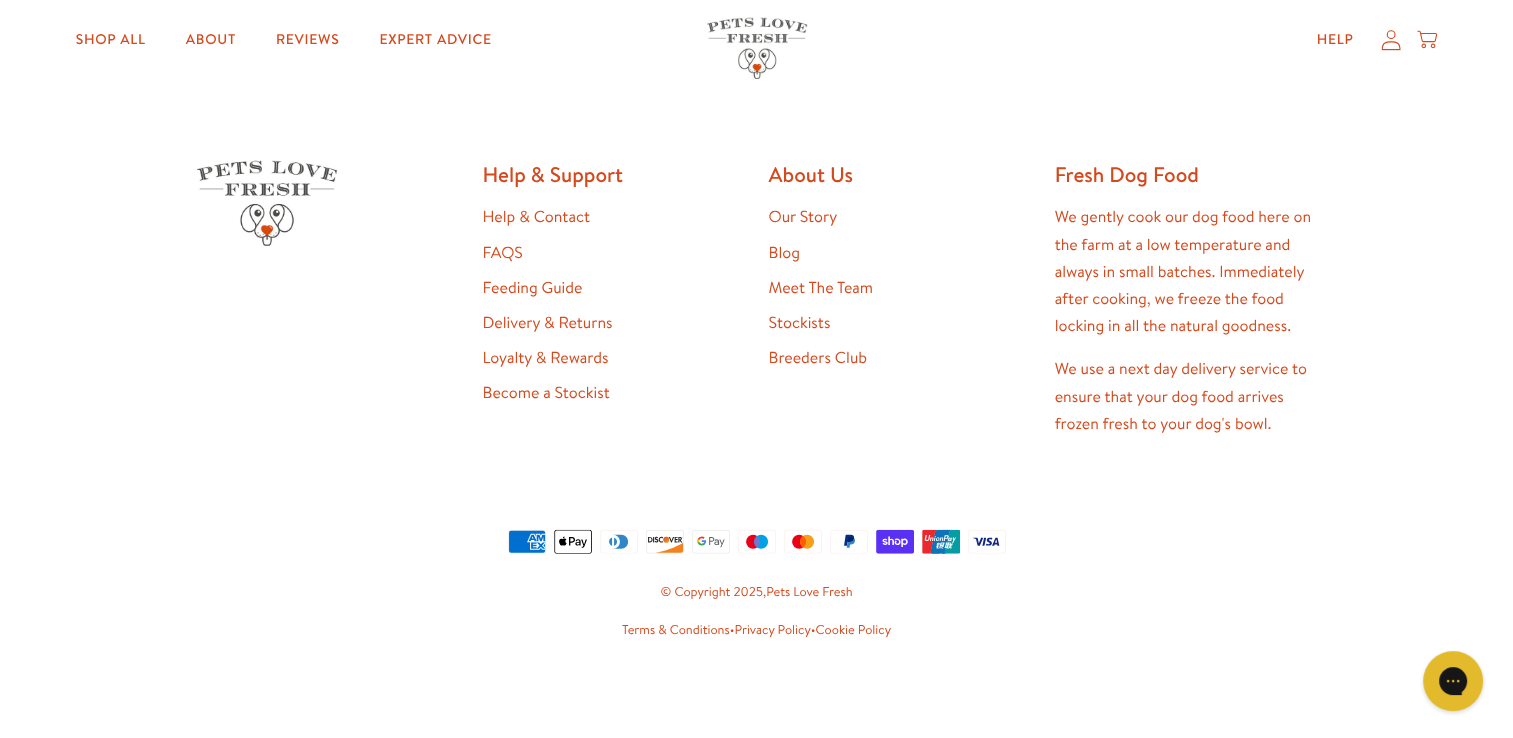 click 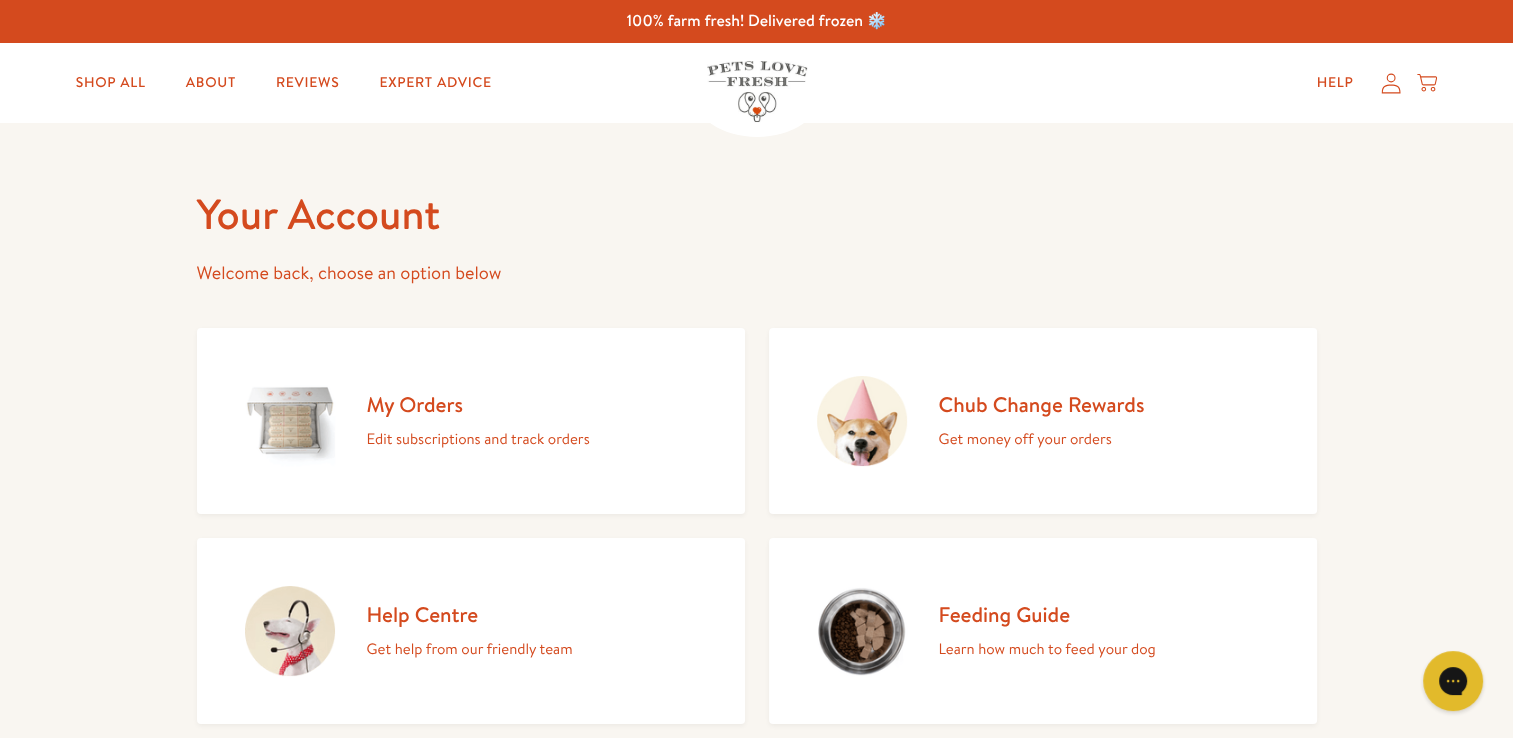scroll, scrollTop: 0, scrollLeft: 0, axis: both 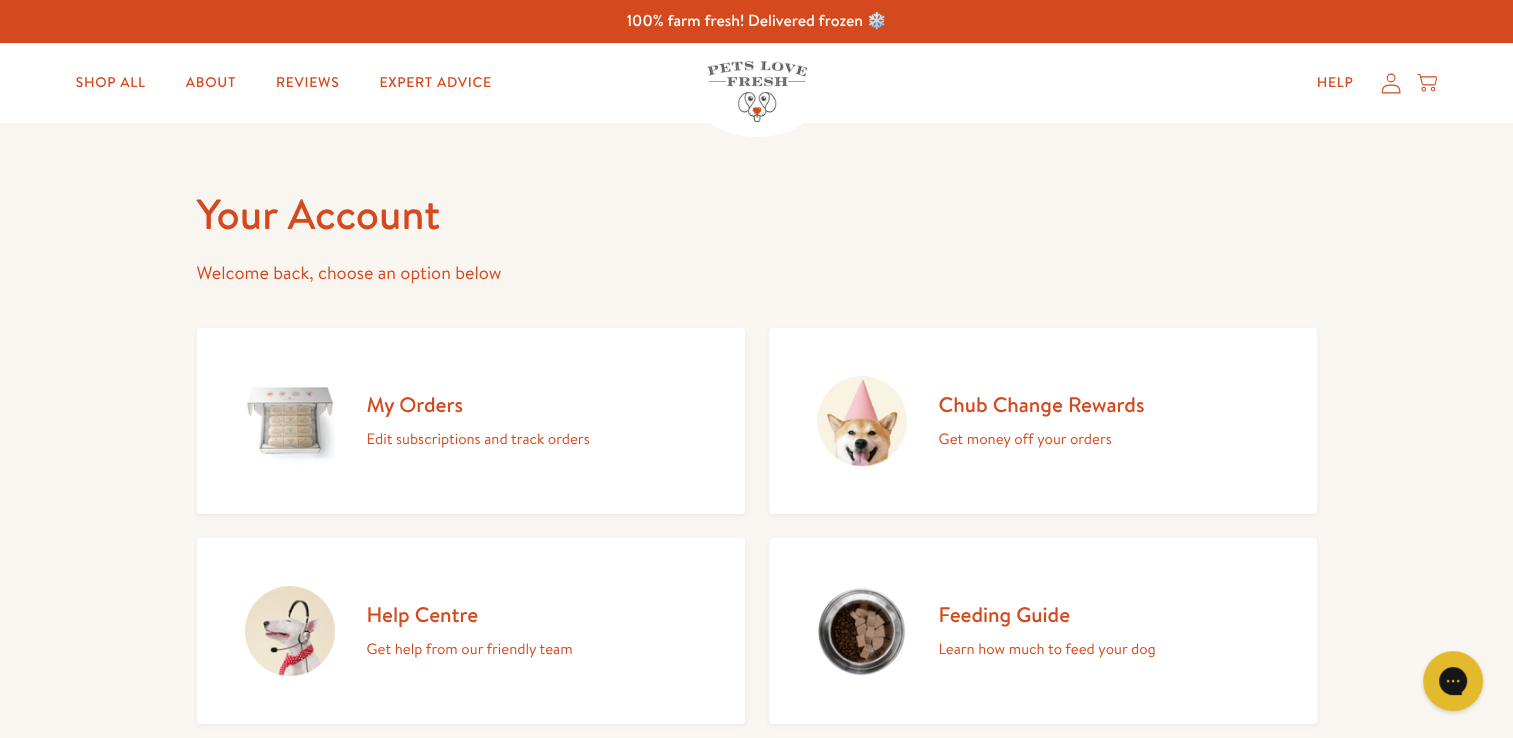 click 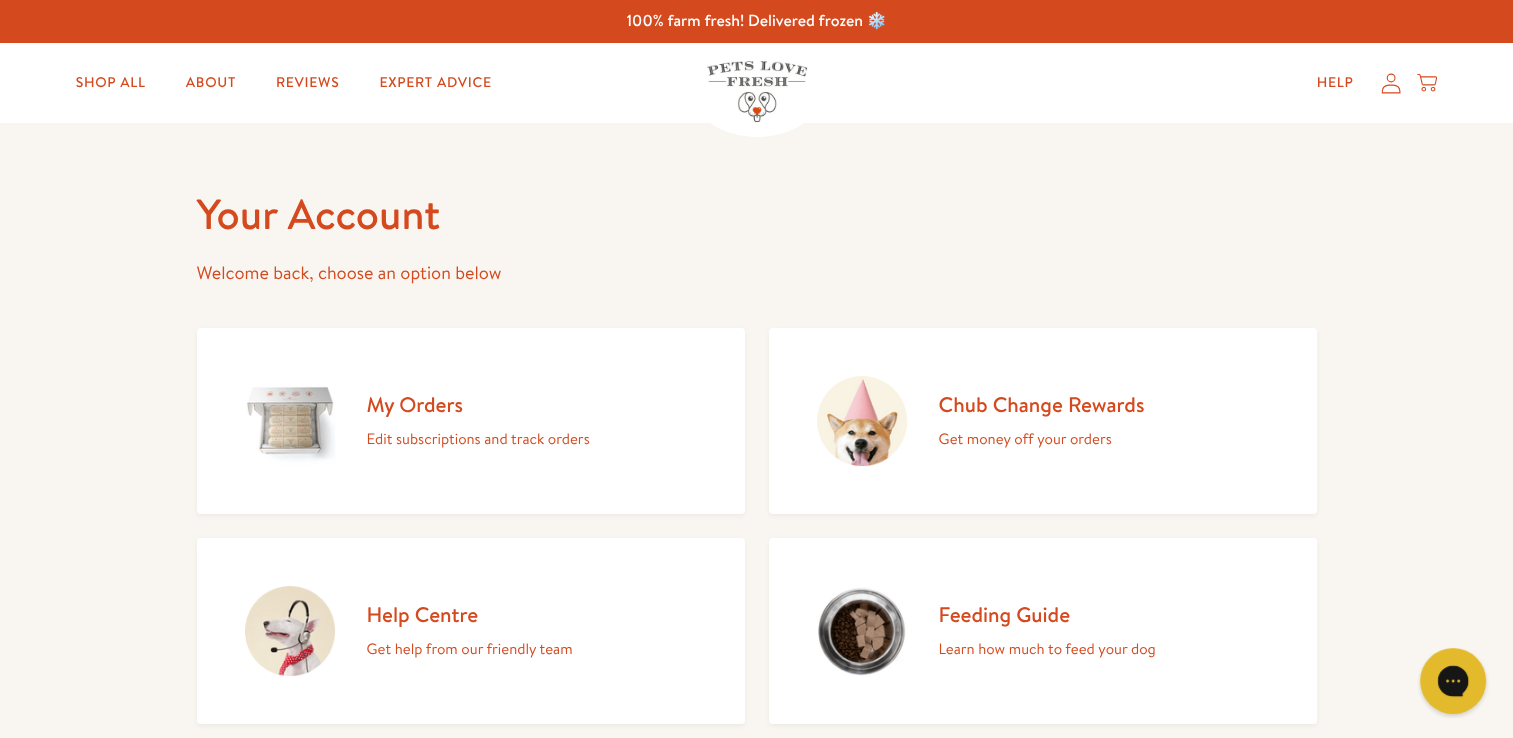 click 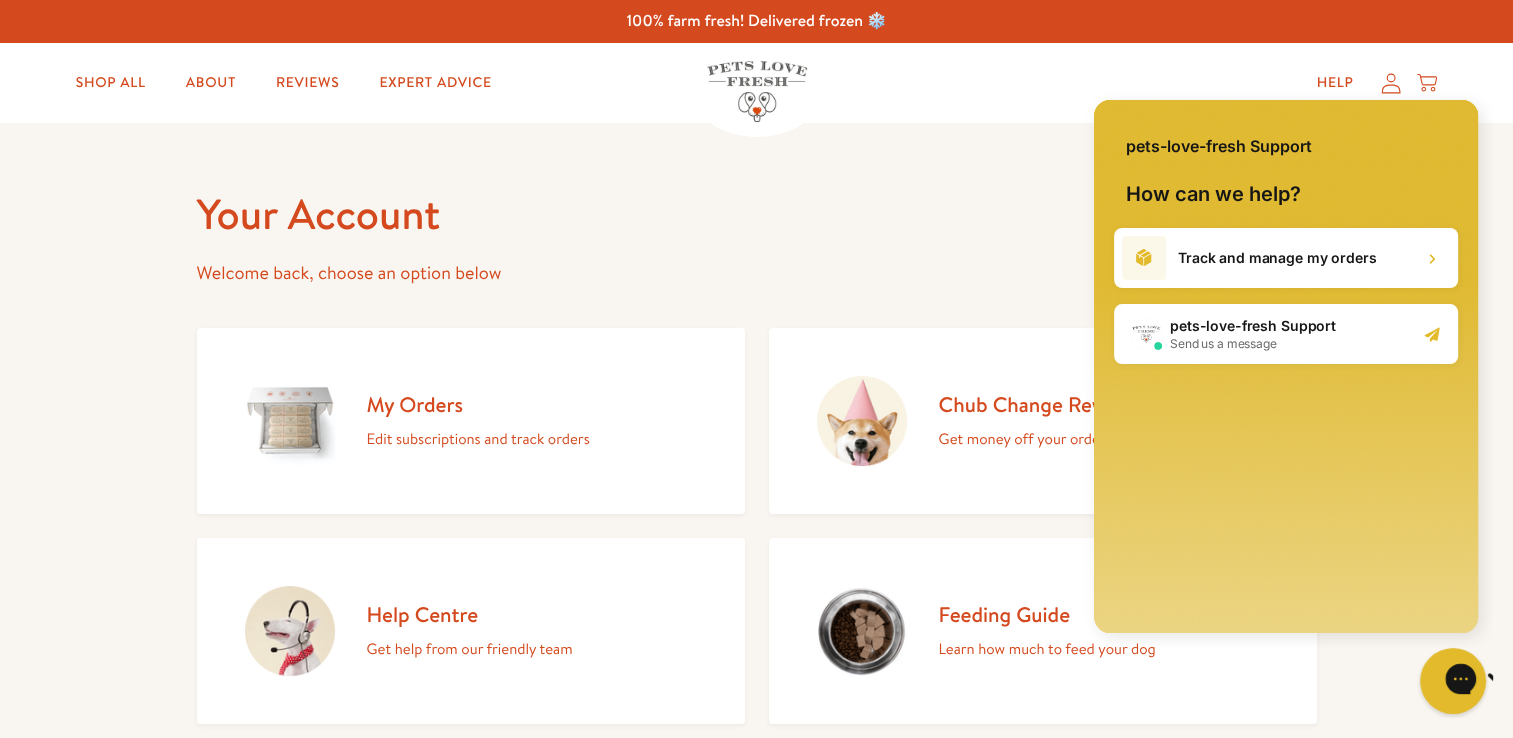 scroll, scrollTop: 0, scrollLeft: 0, axis: both 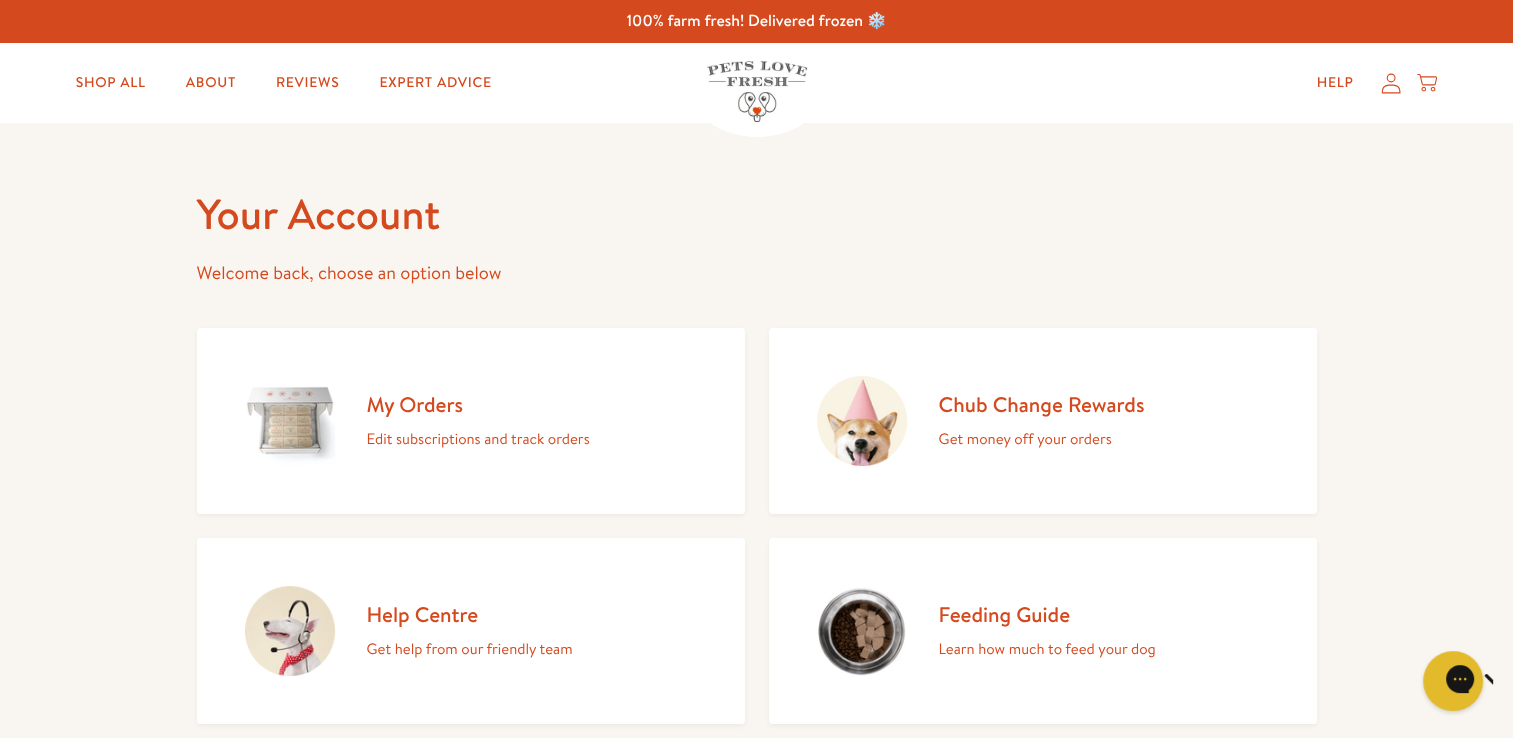 click on "Help Centre" at bounding box center (470, 614) 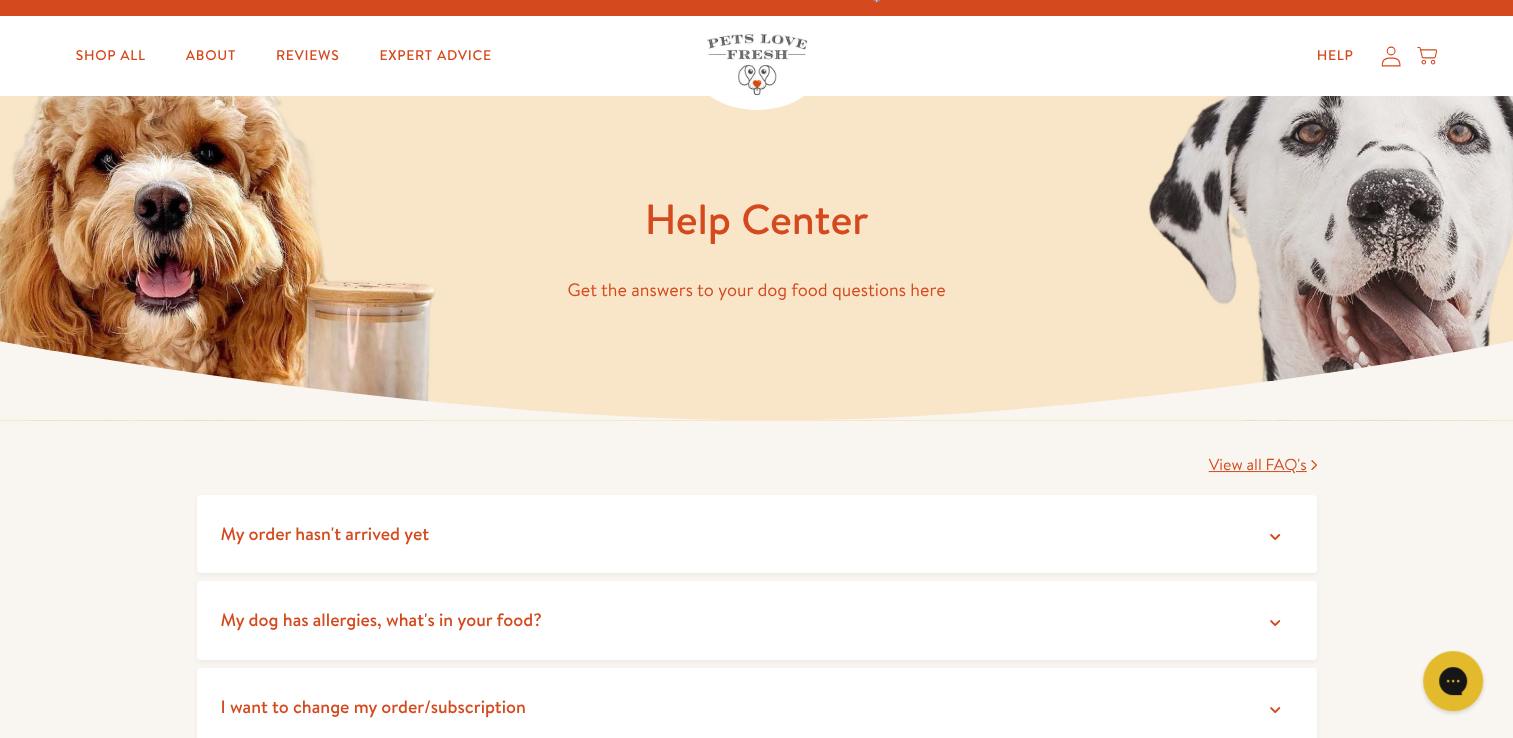 scroll, scrollTop: 0, scrollLeft: 0, axis: both 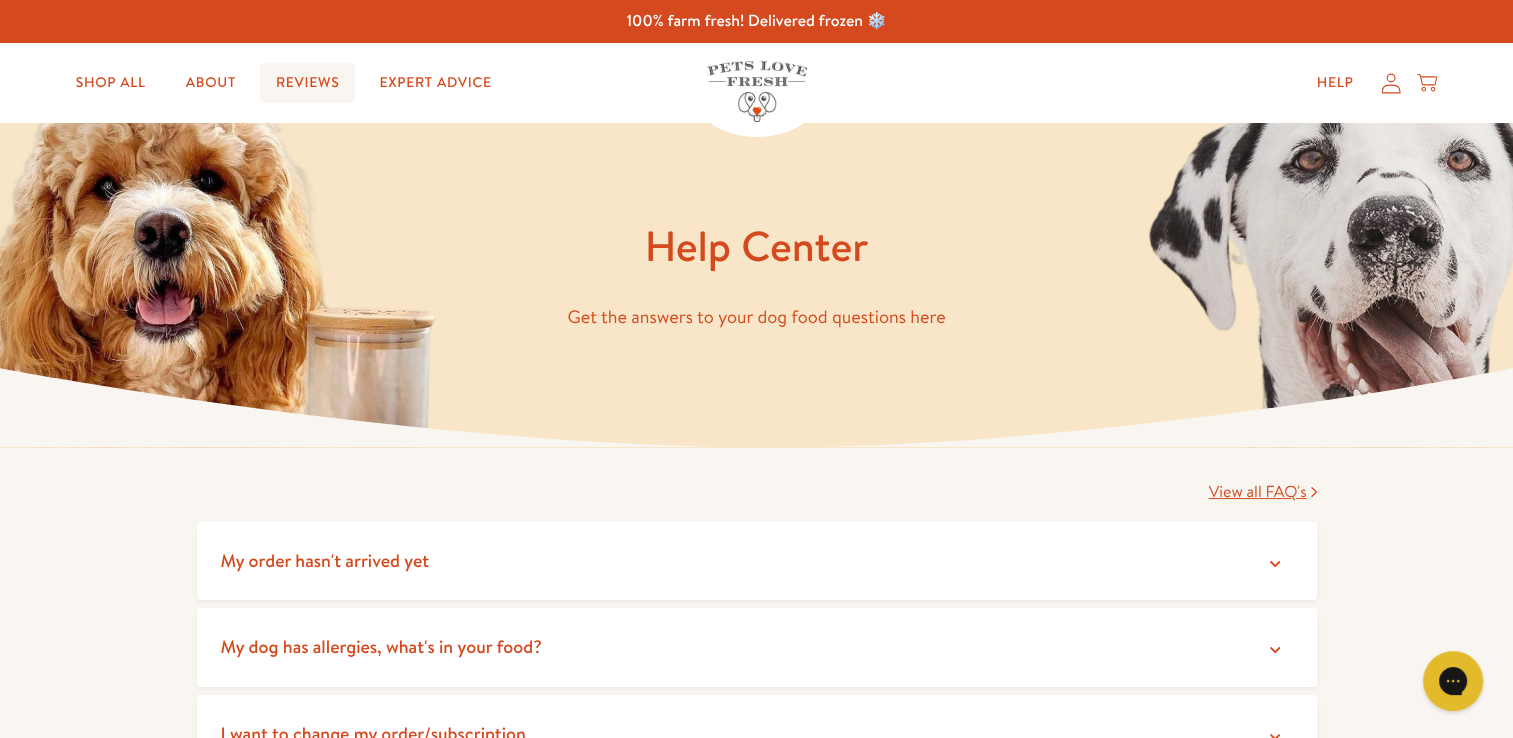 click on "Reviews" at bounding box center (307, 83) 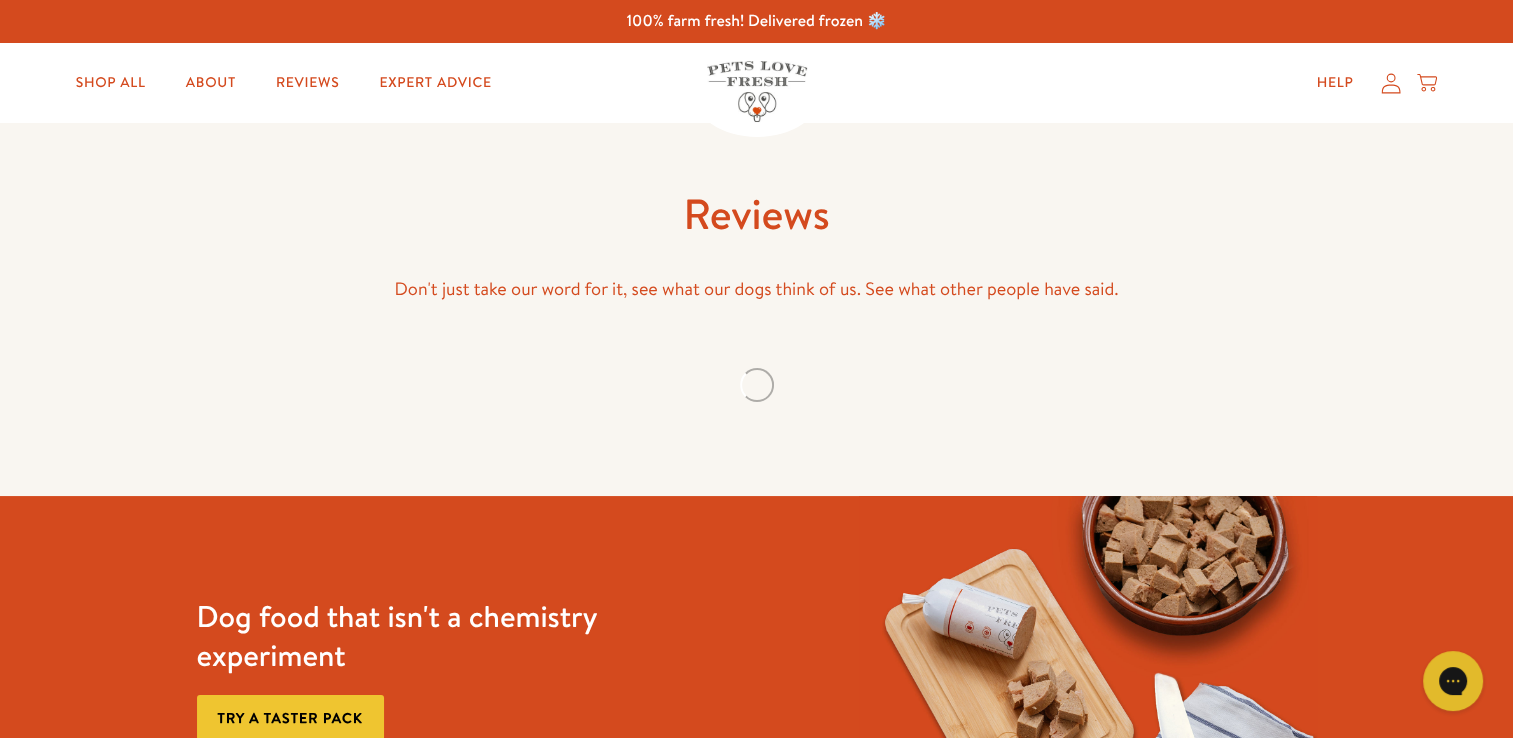 scroll, scrollTop: 0, scrollLeft: 0, axis: both 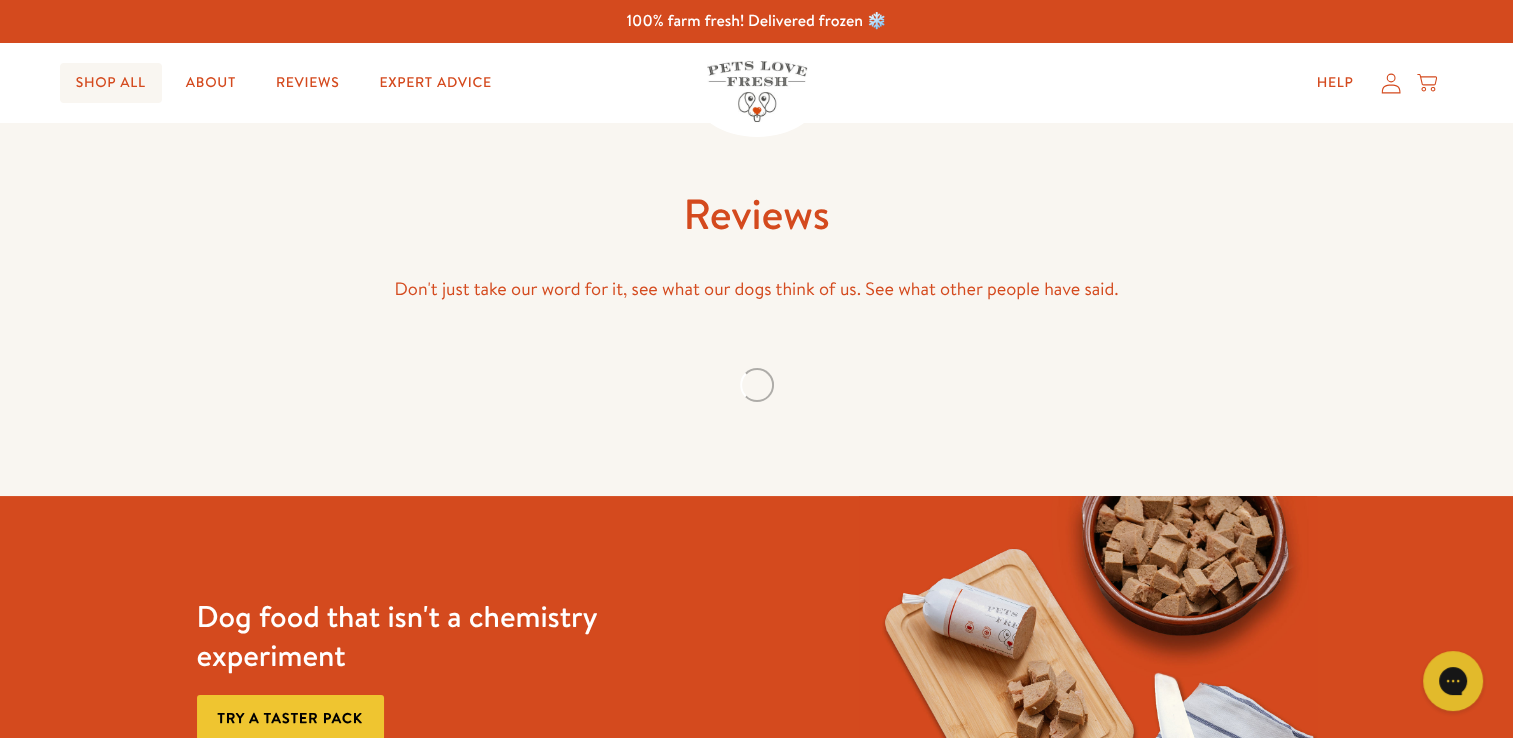 click on "Shop All" at bounding box center (111, 83) 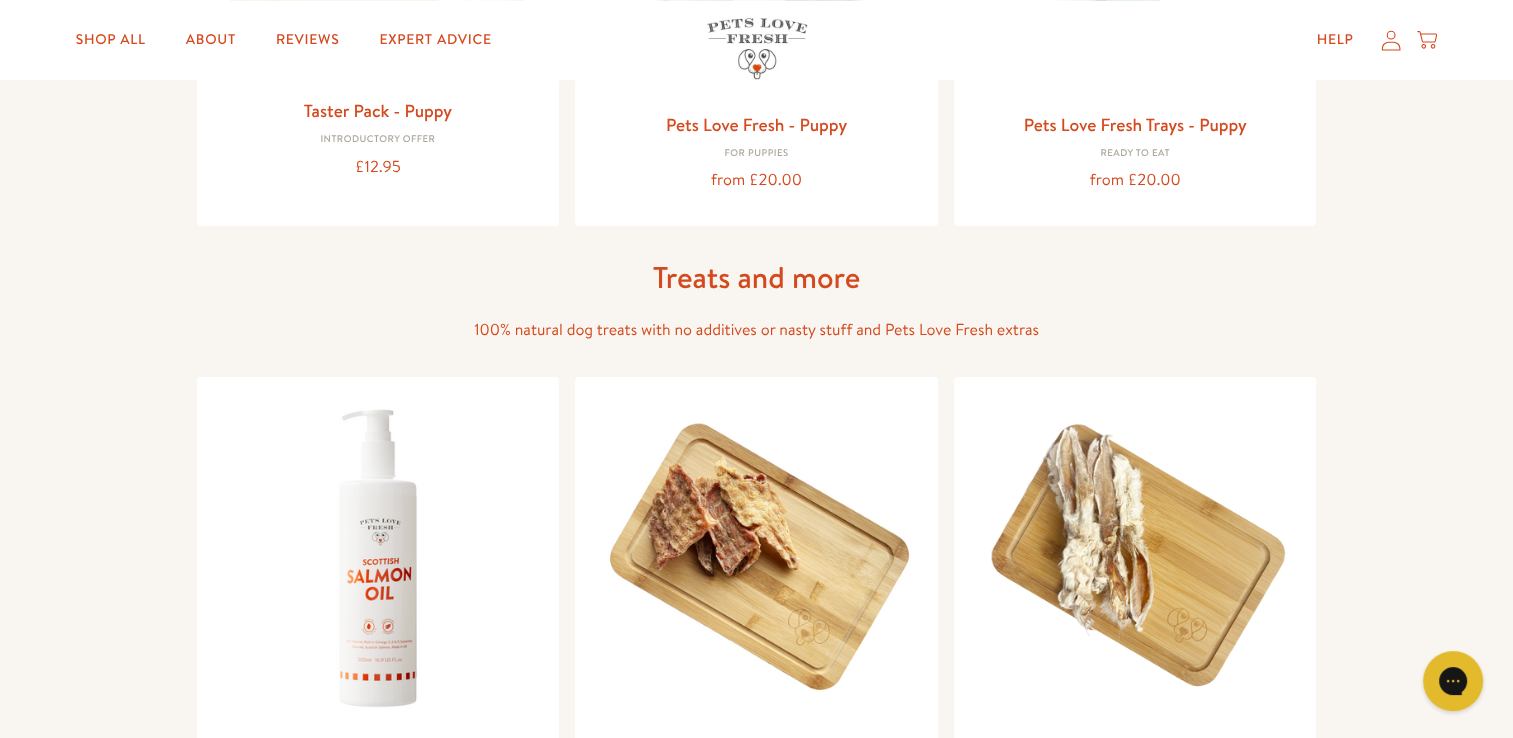 scroll, scrollTop: 1117, scrollLeft: 0, axis: vertical 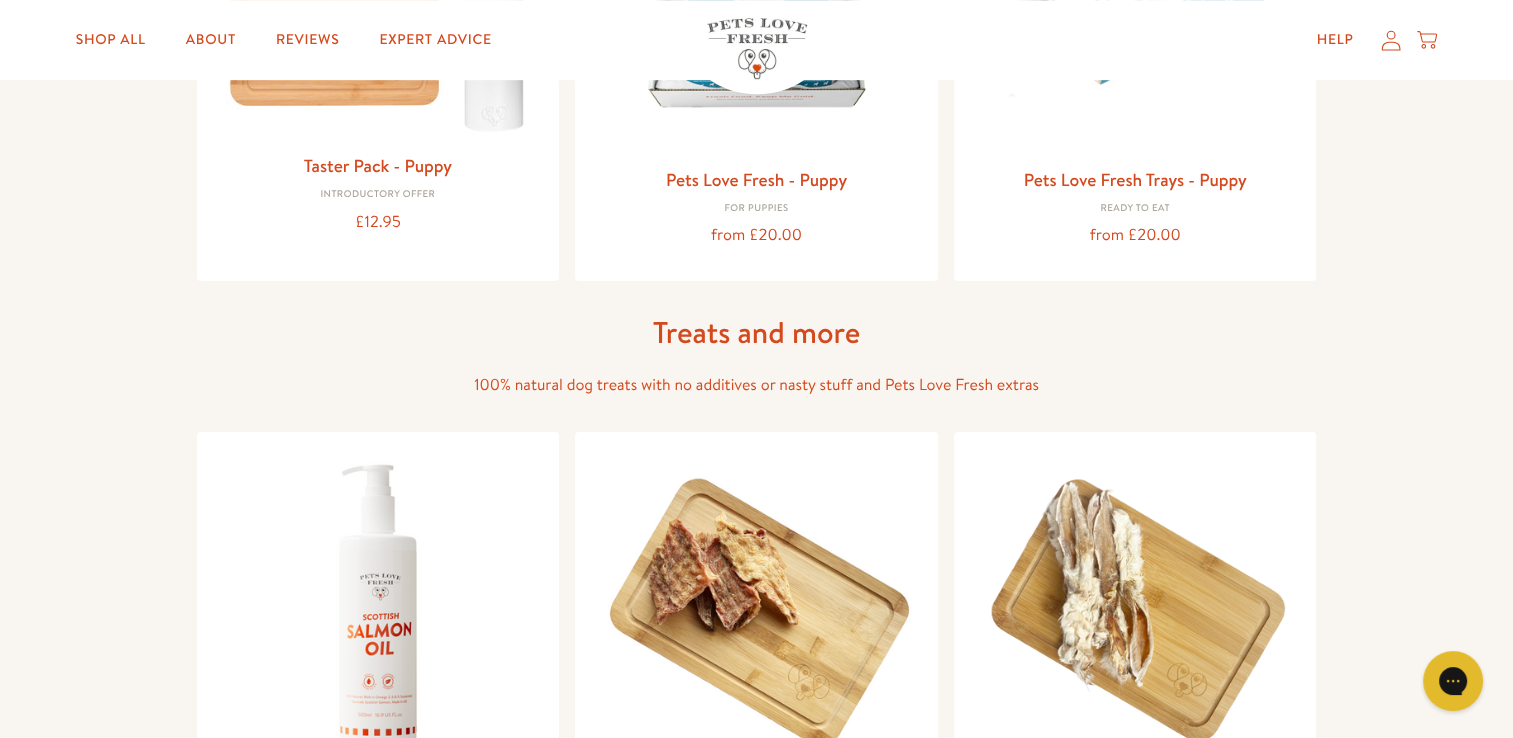 click 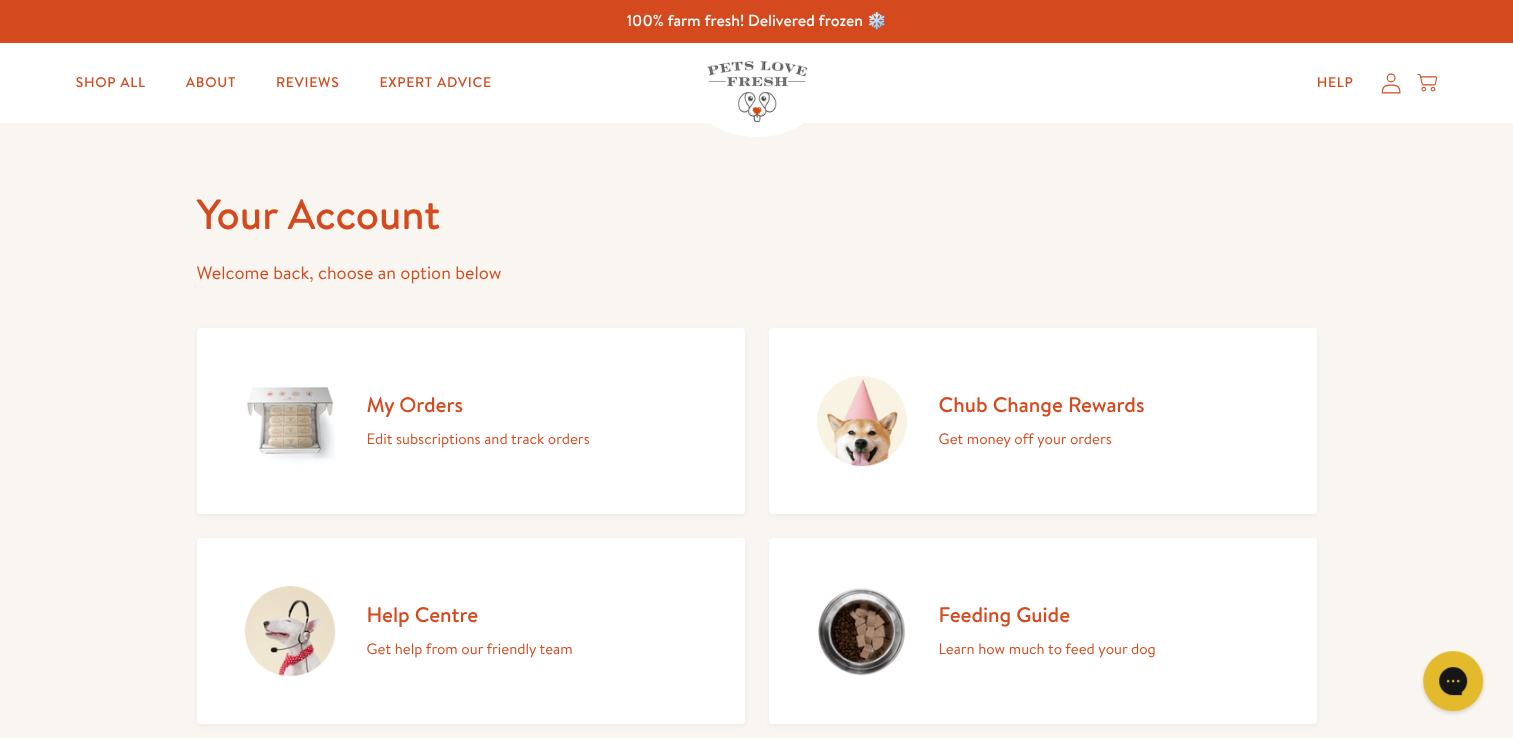 scroll, scrollTop: 0, scrollLeft: 0, axis: both 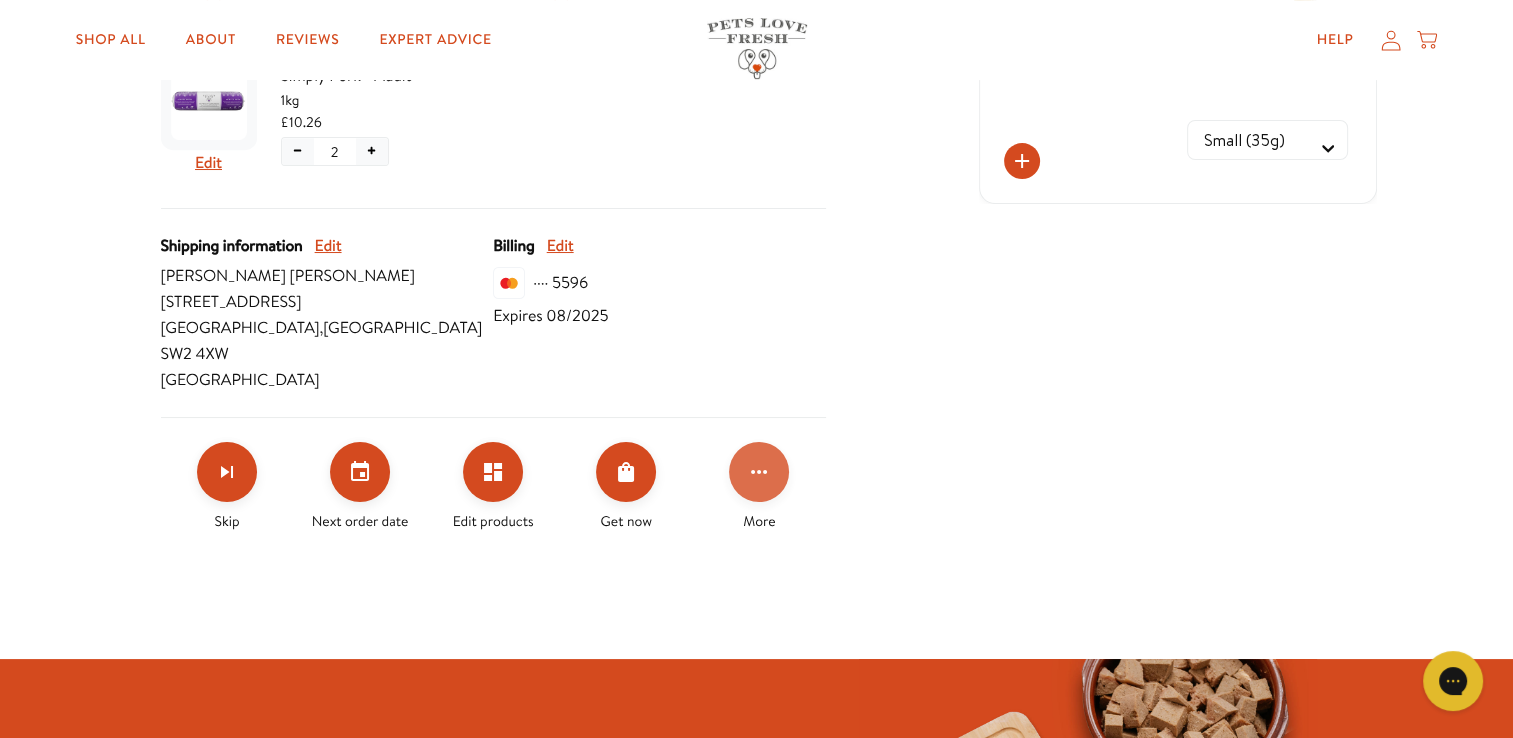 click 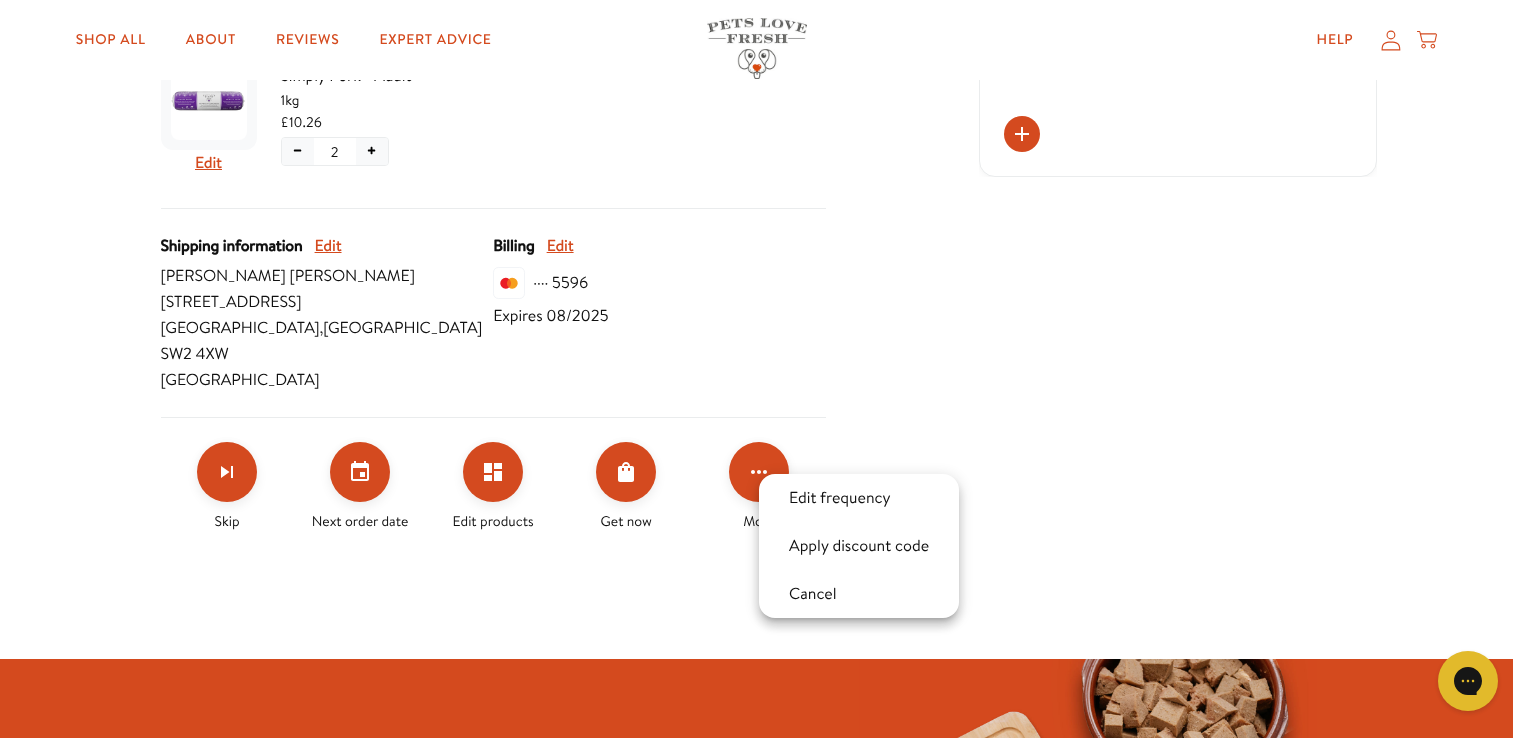 click at bounding box center (764, 369) 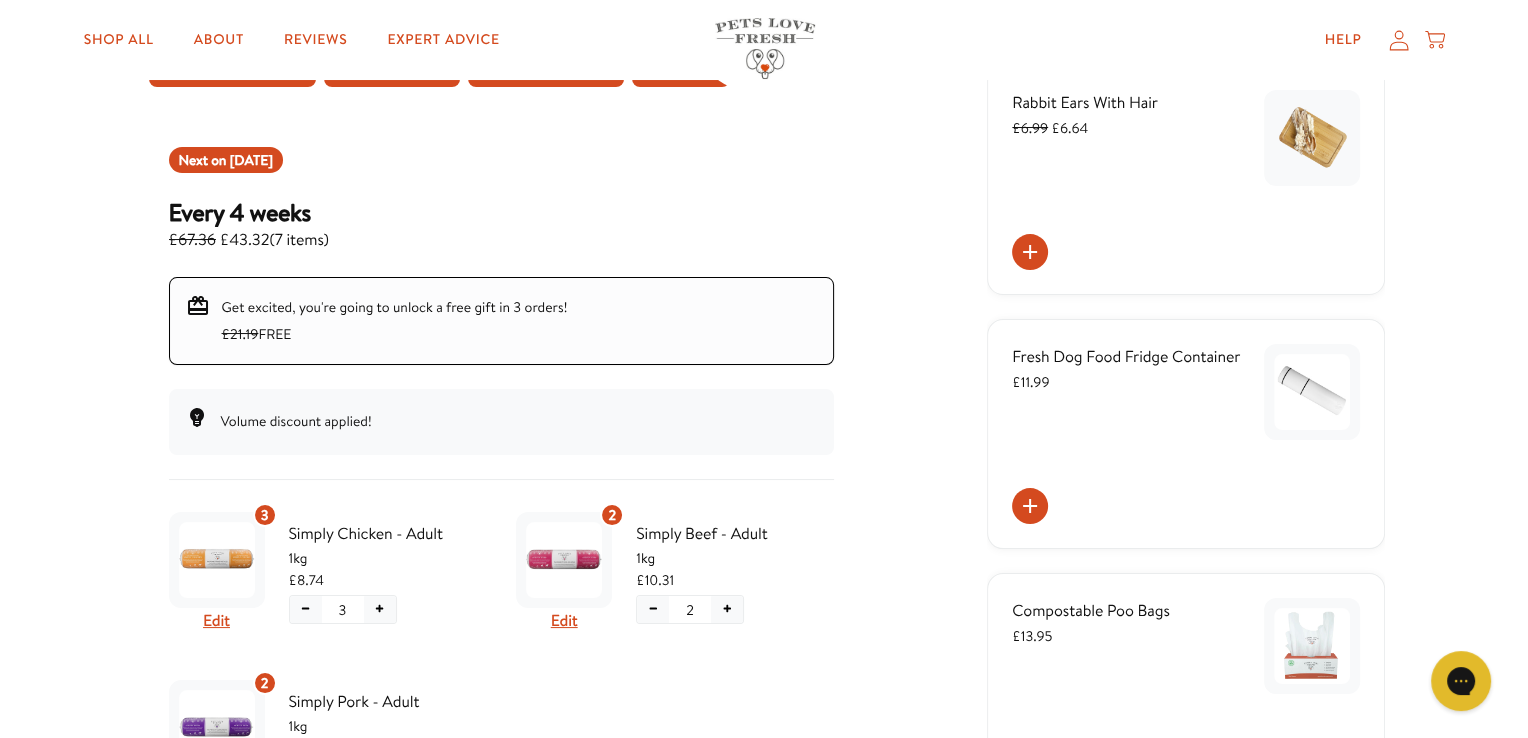 scroll, scrollTop: 0, scrollLeft: 0, axis: both 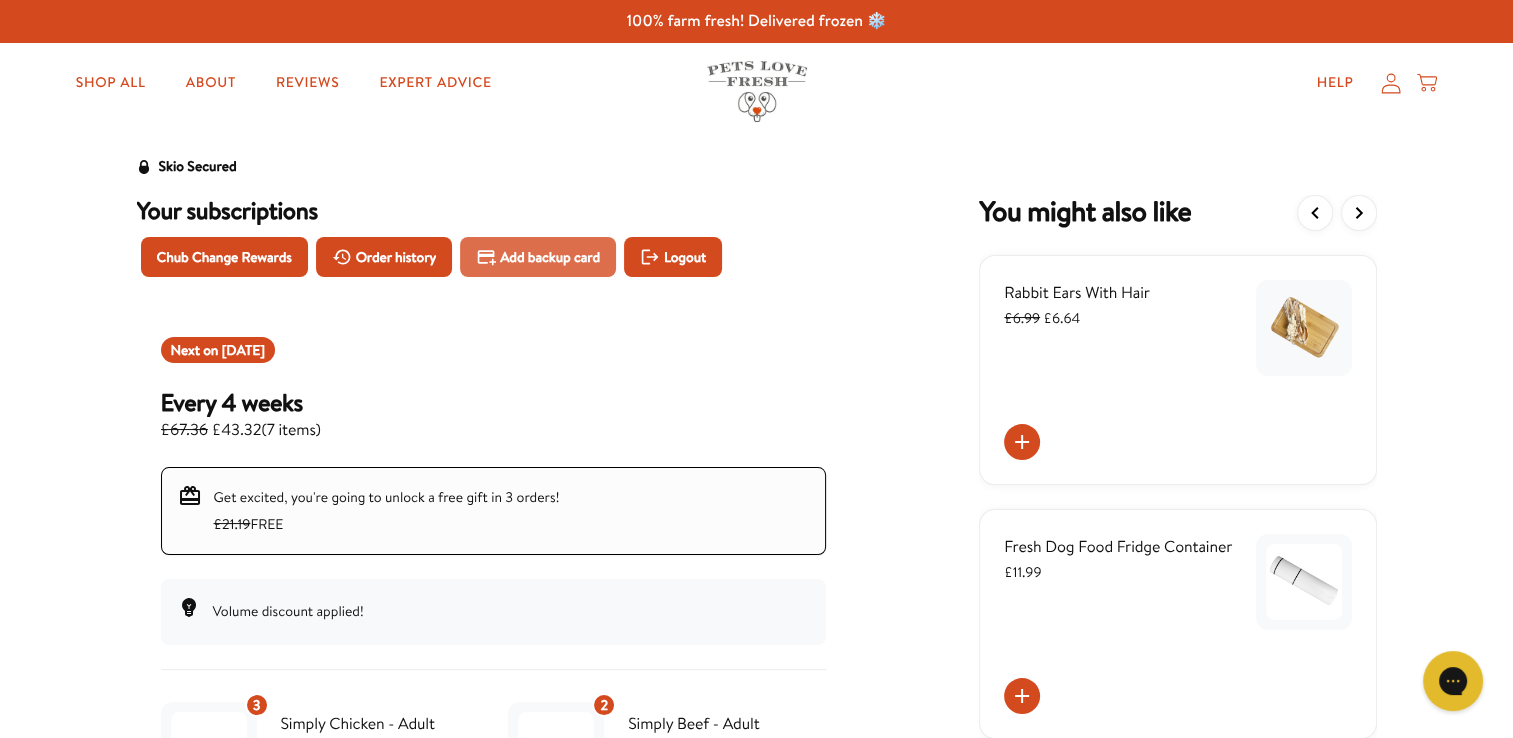 click on "Add backup card" at bounding box center [550, 257] 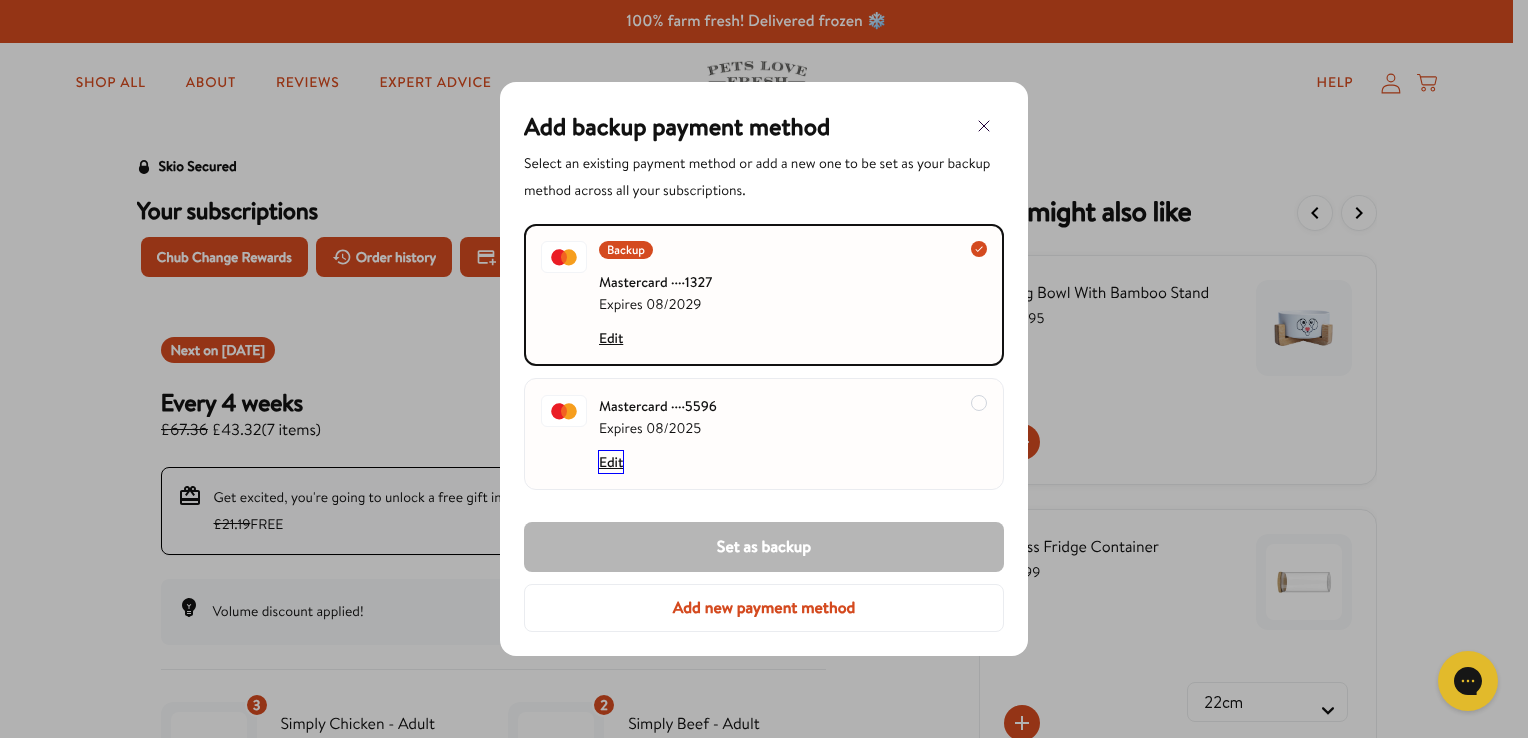 click on "Edit" at bounding box center (611, 462) 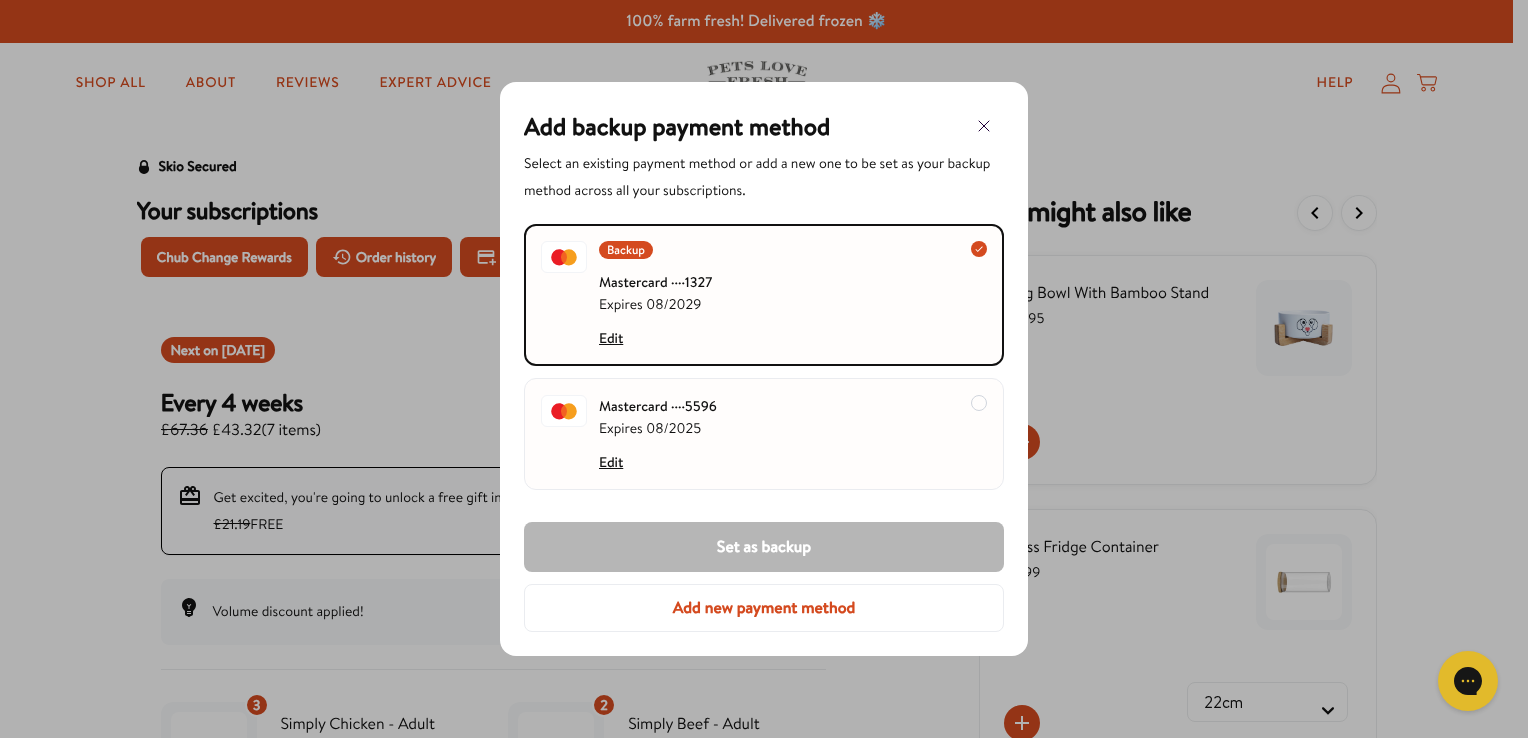 select on "08" 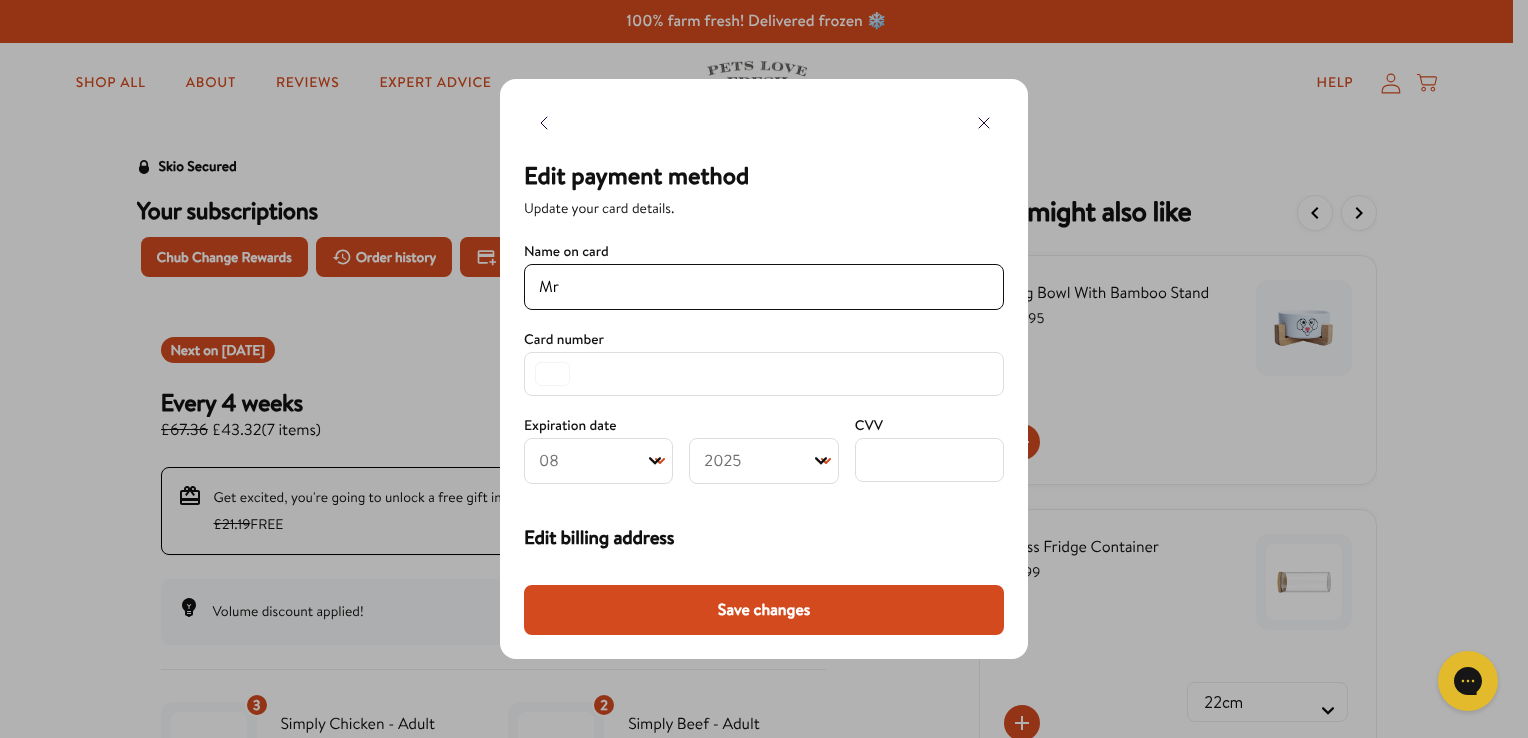 type on "M" 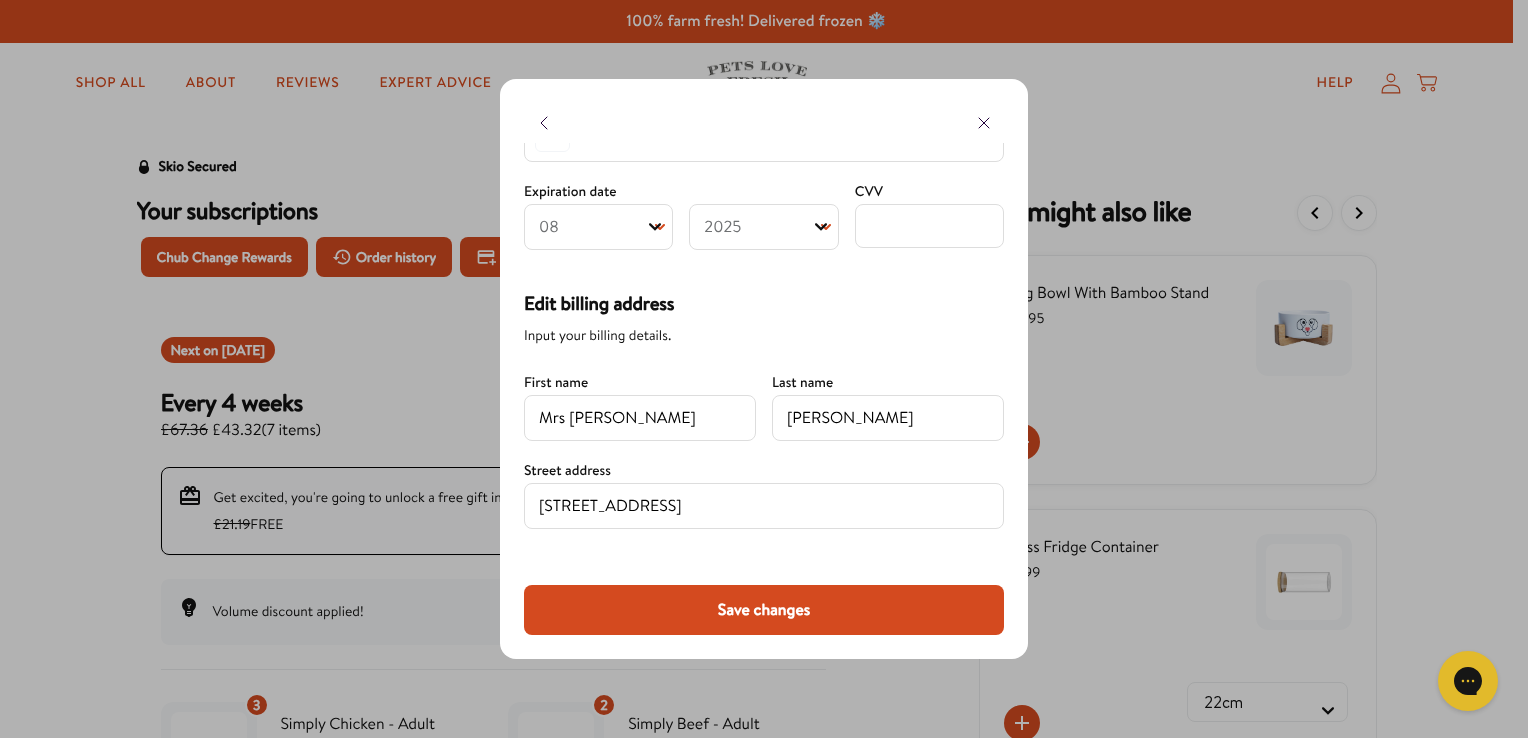 scroll, scrollTop: 235, scrollLeft: 0, axis: vertical 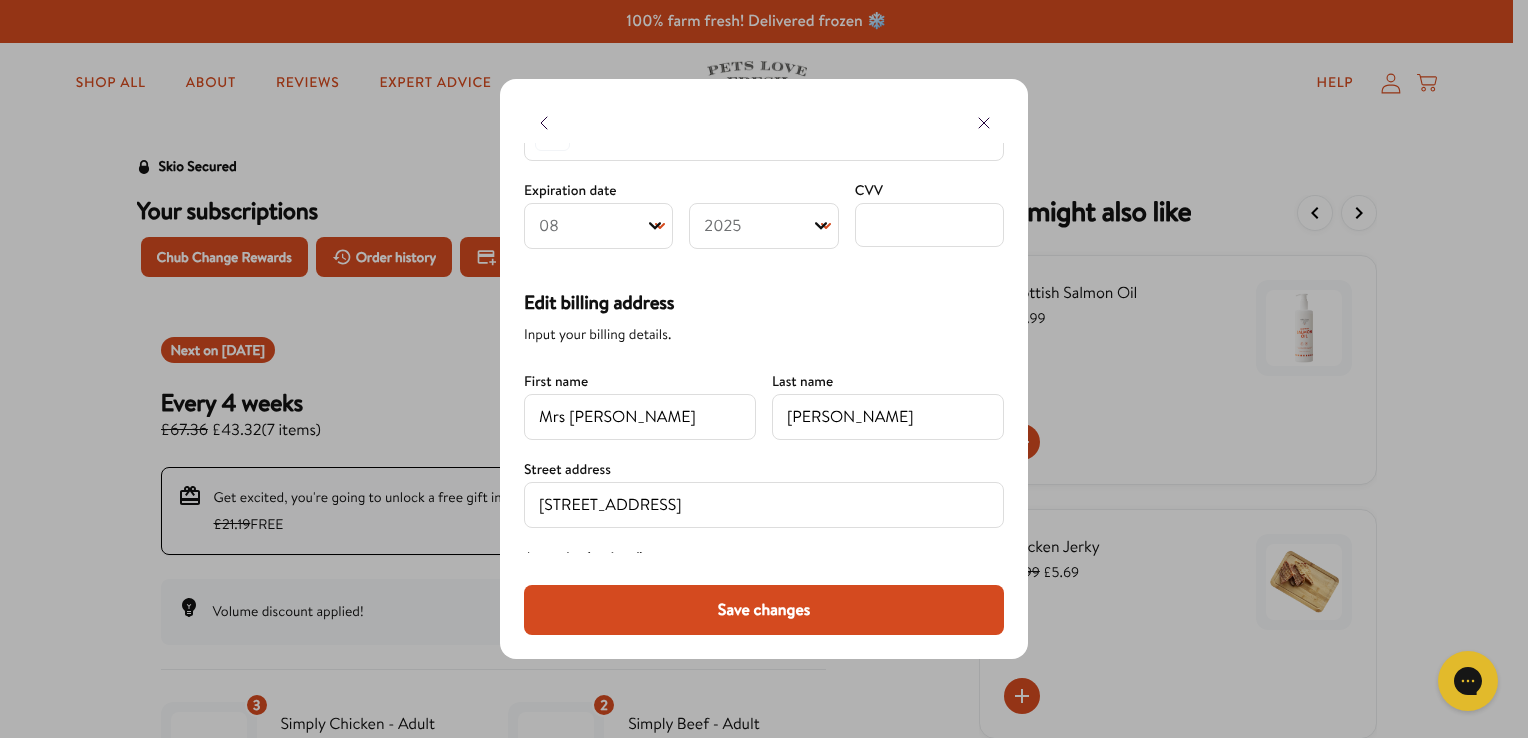 type 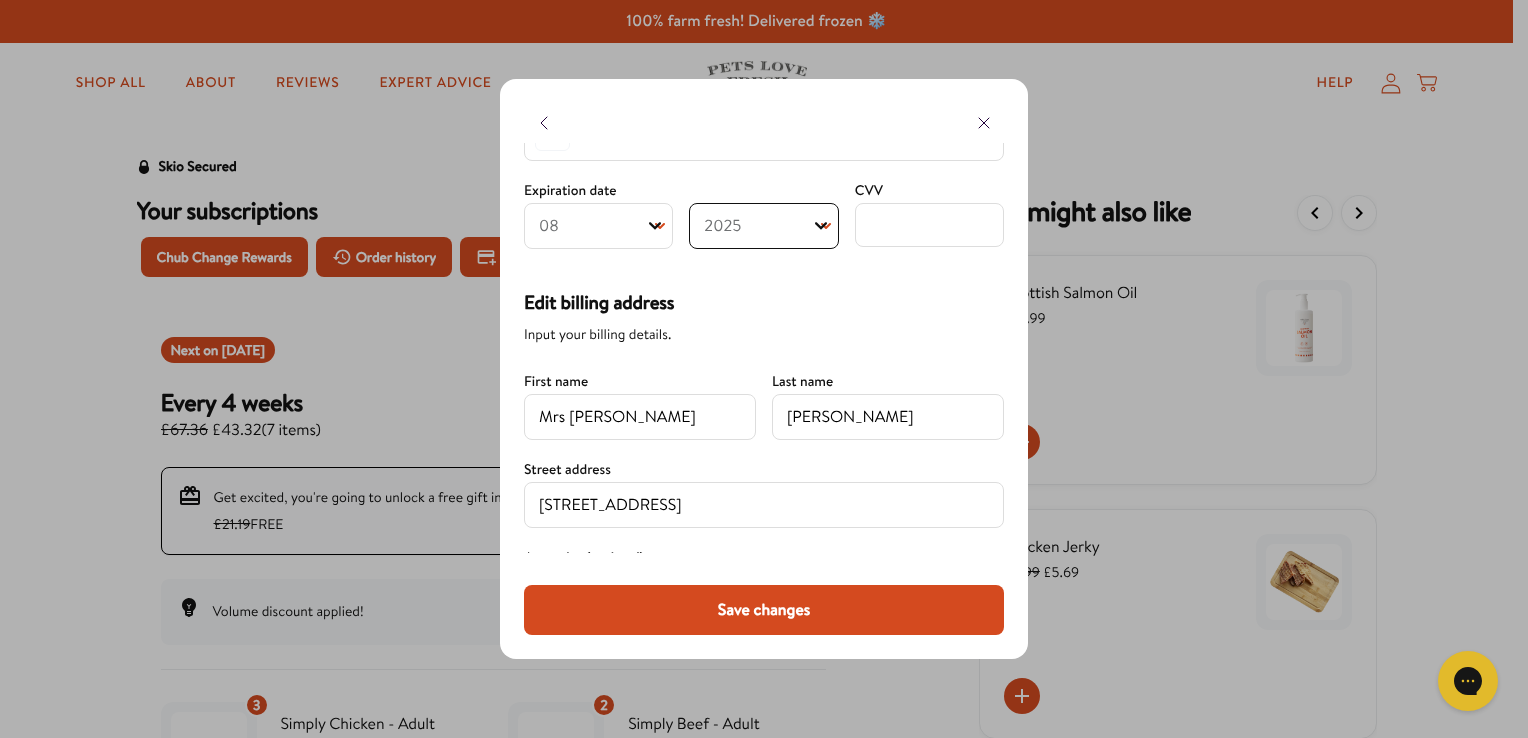 click on "Year 2025 2026 2027 2028 2029 2030 2031 2032 2033 2034 2035 2036 2037 2038 2039 2040 2041 2042 2043 2044" at bounding box center [763, 226] 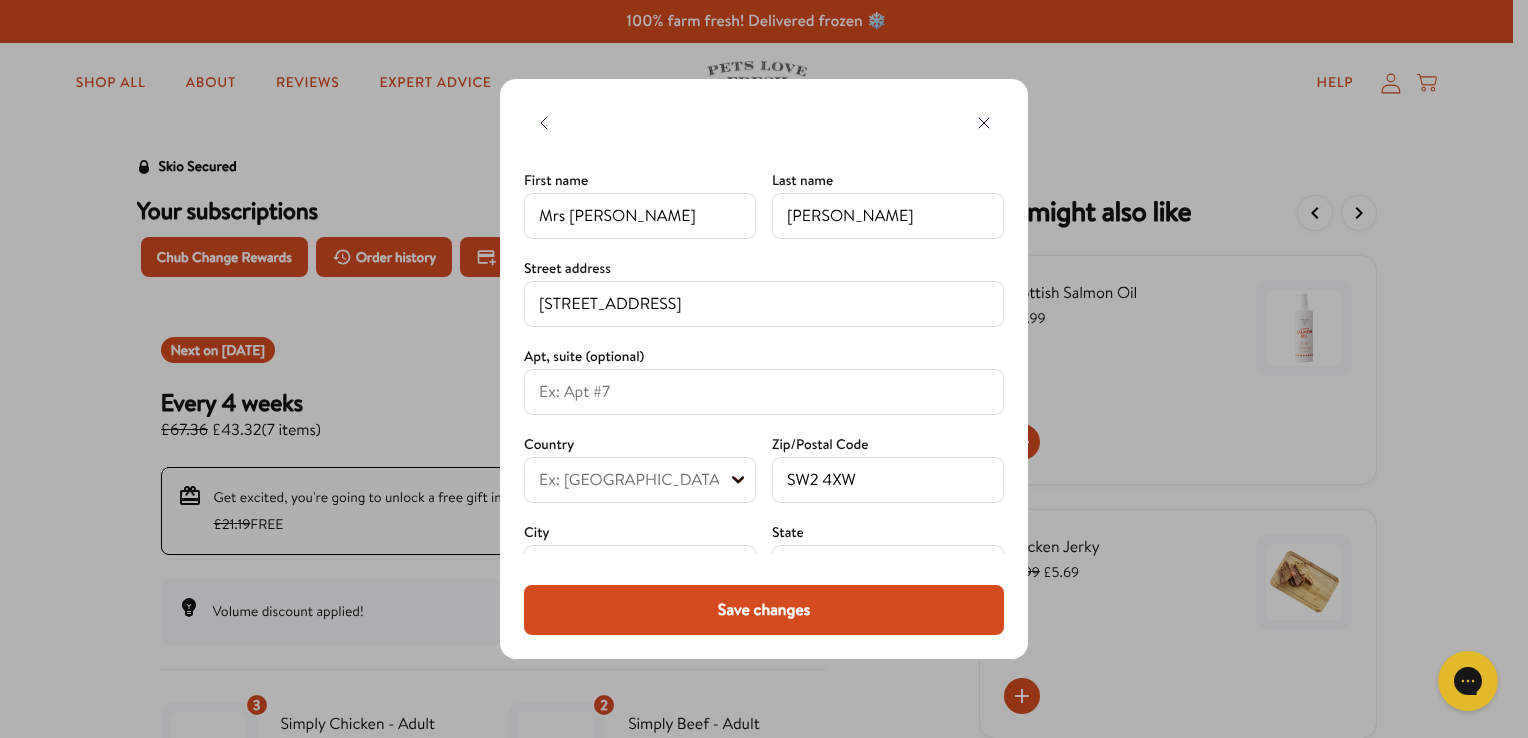 scroll, scrollTop: 473, scrollLeft: 0, axis: vertical 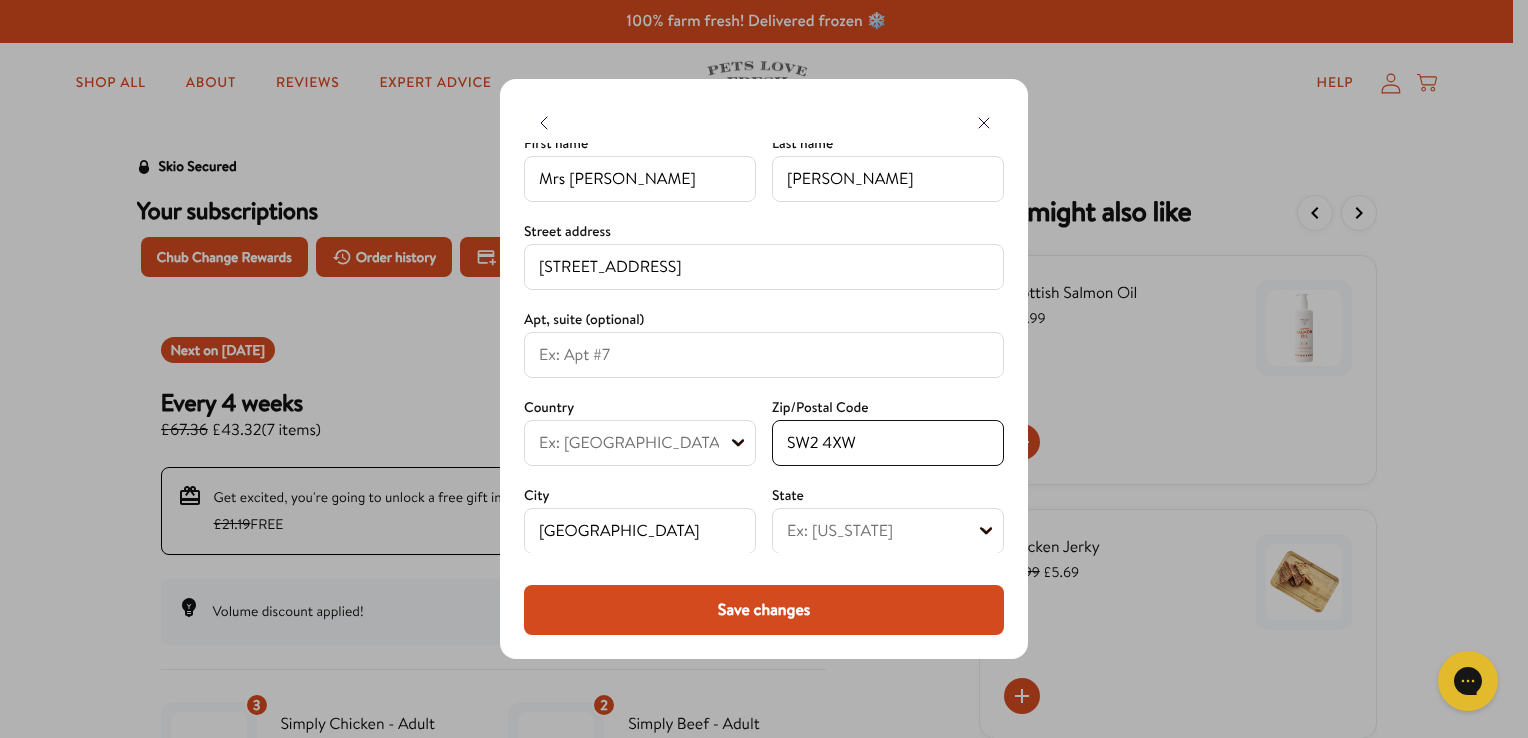 click on "SW2 4XW" at bounding box center (888, 443) 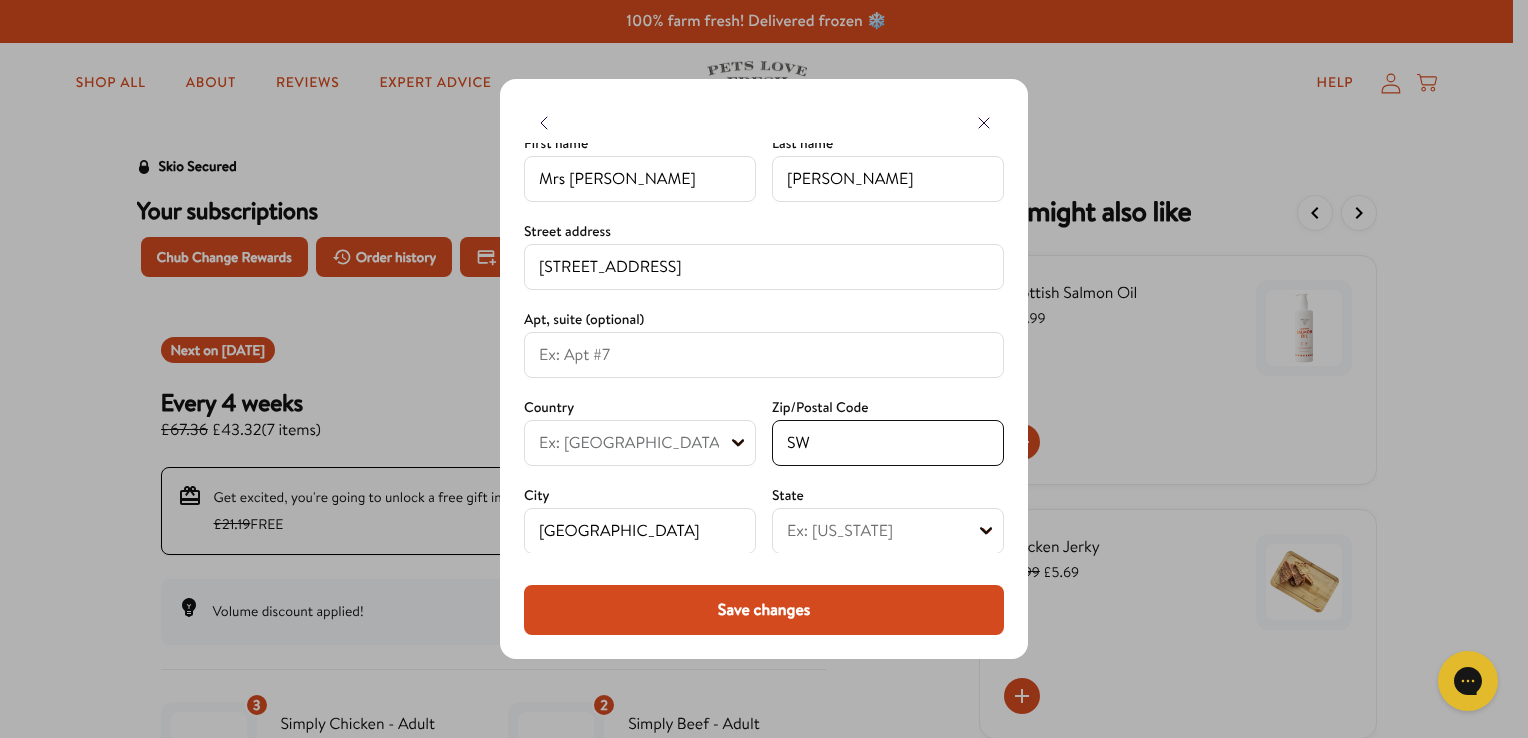 type on "S" 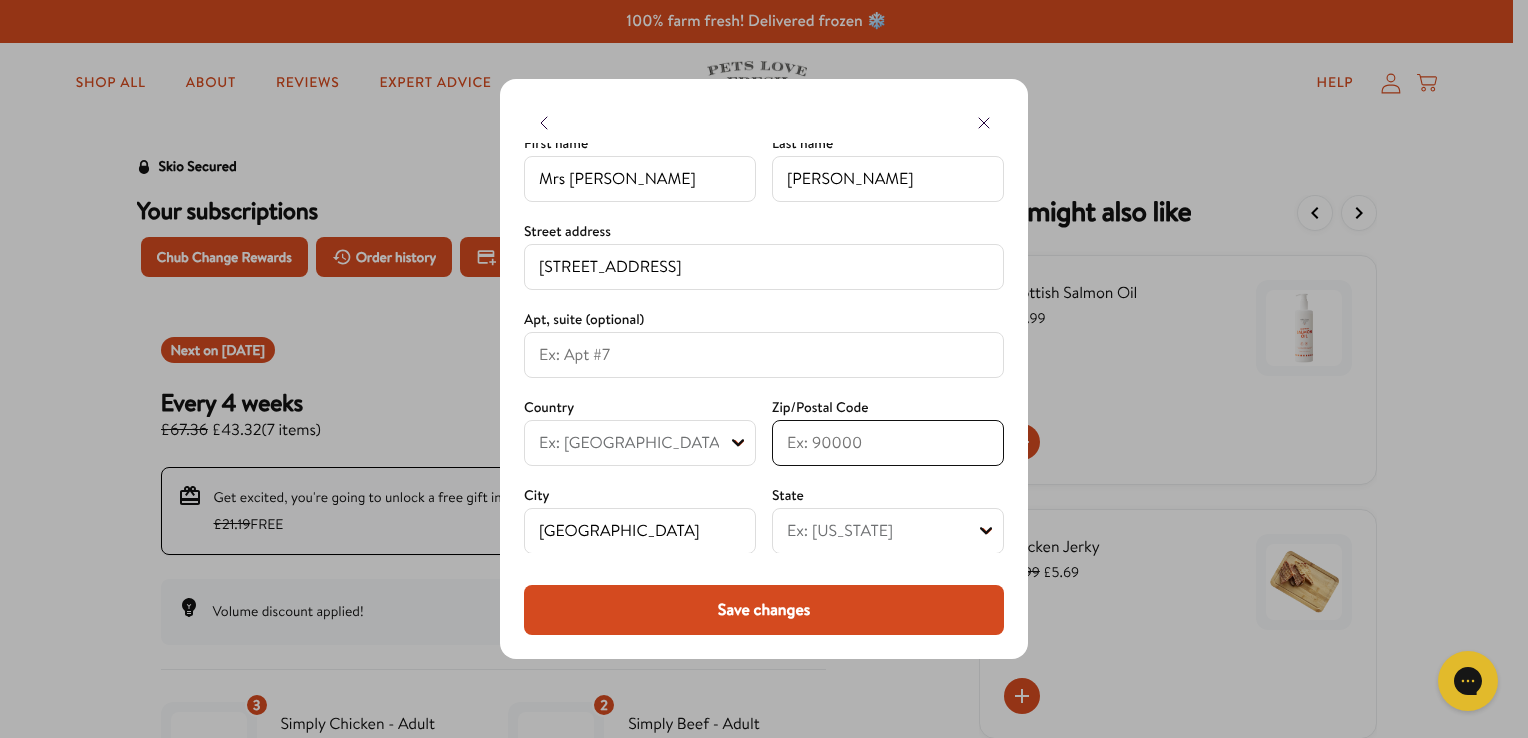 type 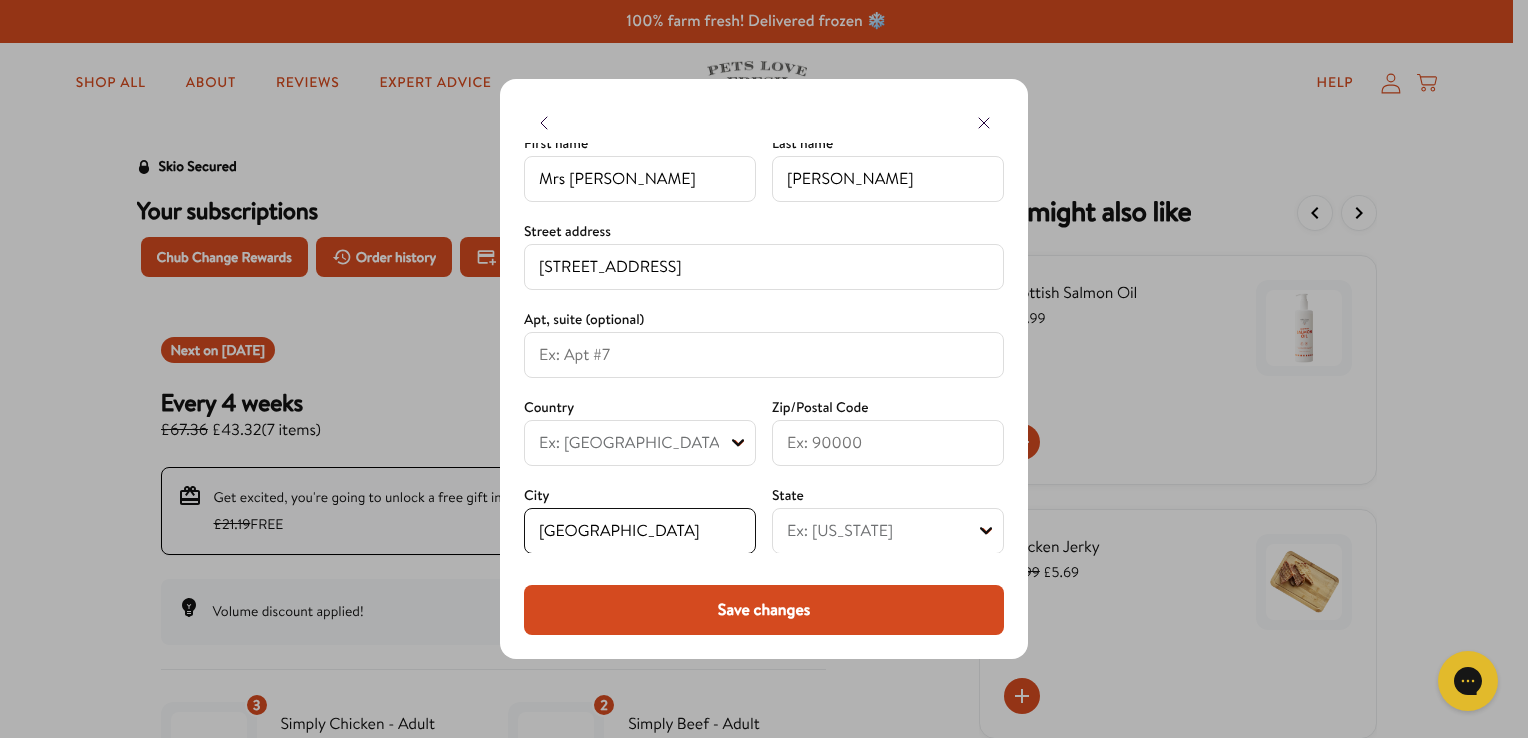 click on "London" at bounding box center [640, 531] 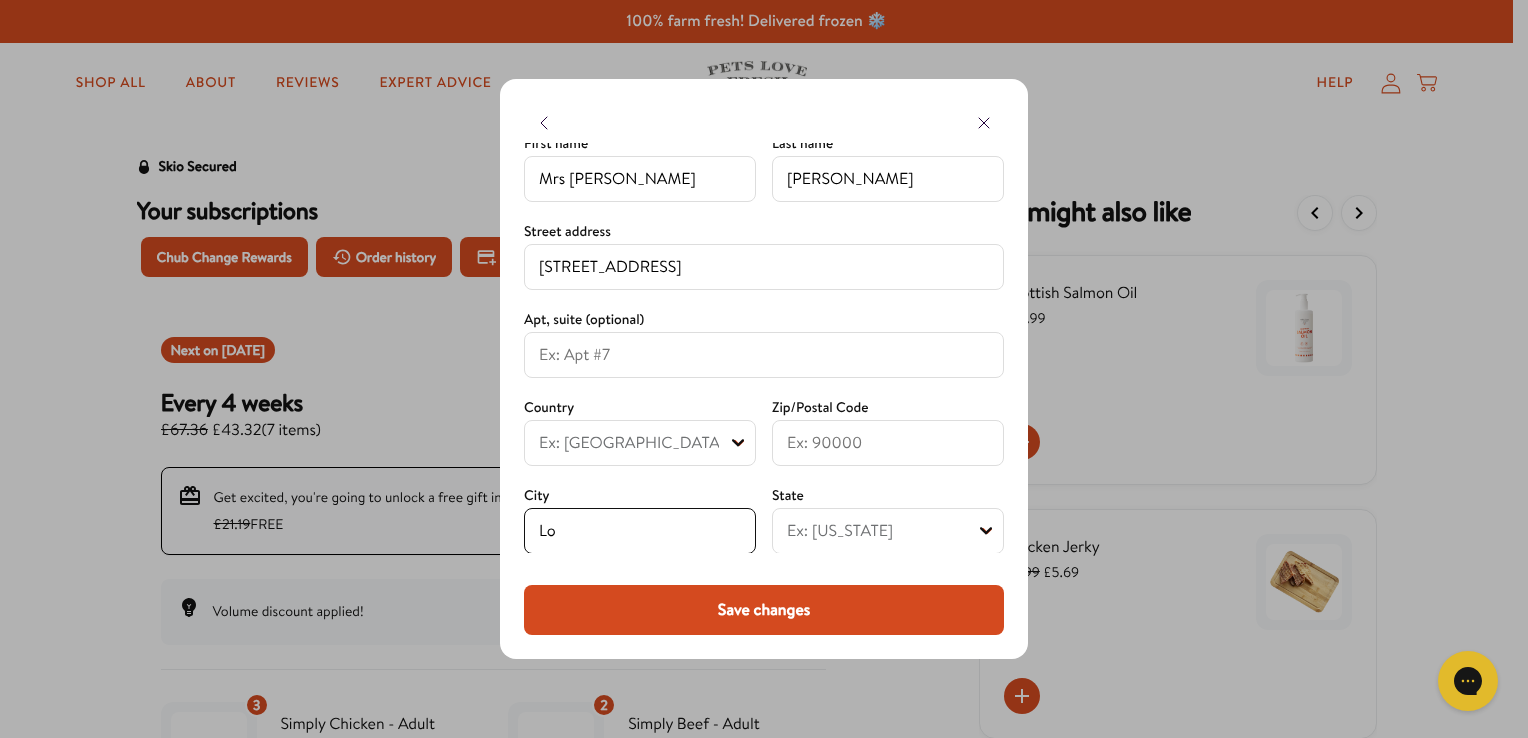 type on "L" 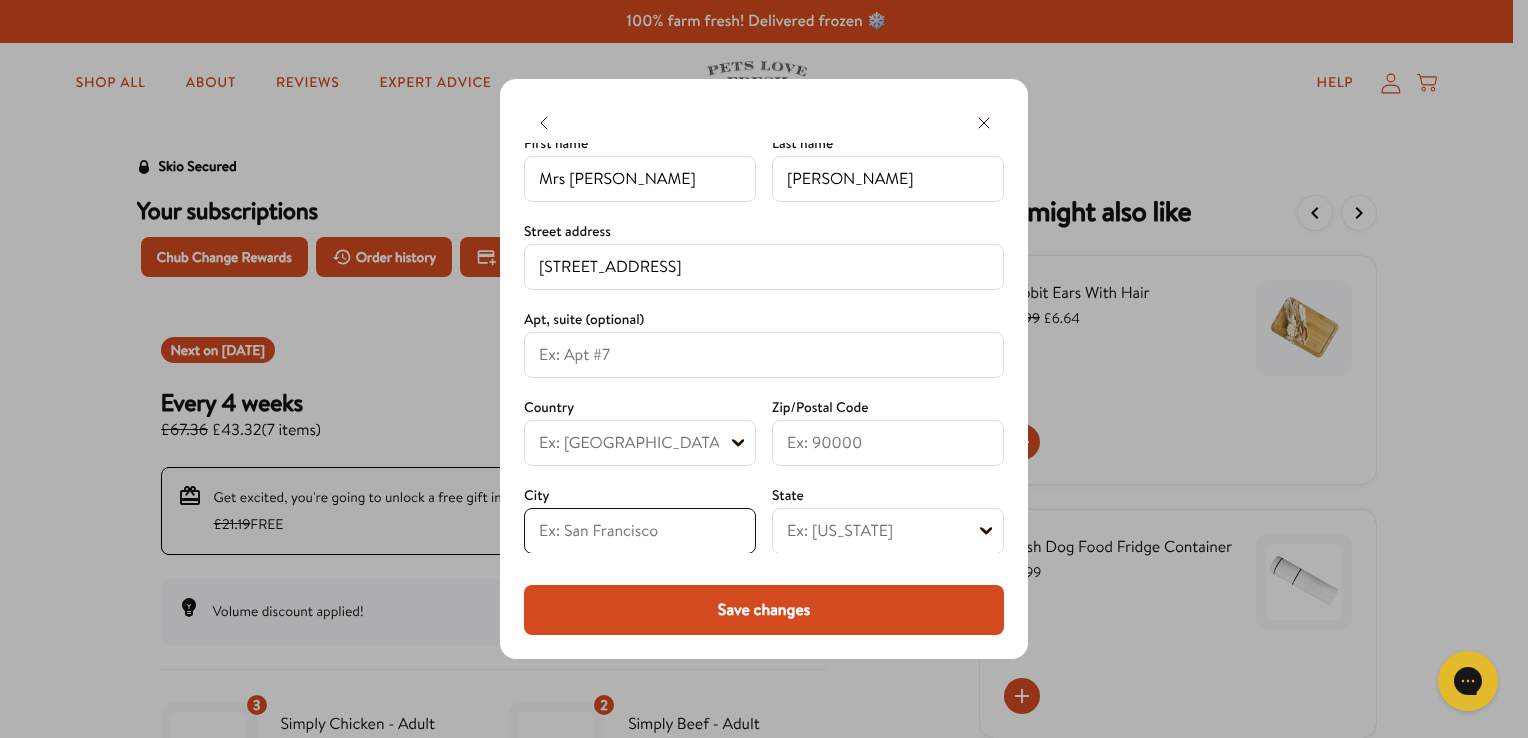 type 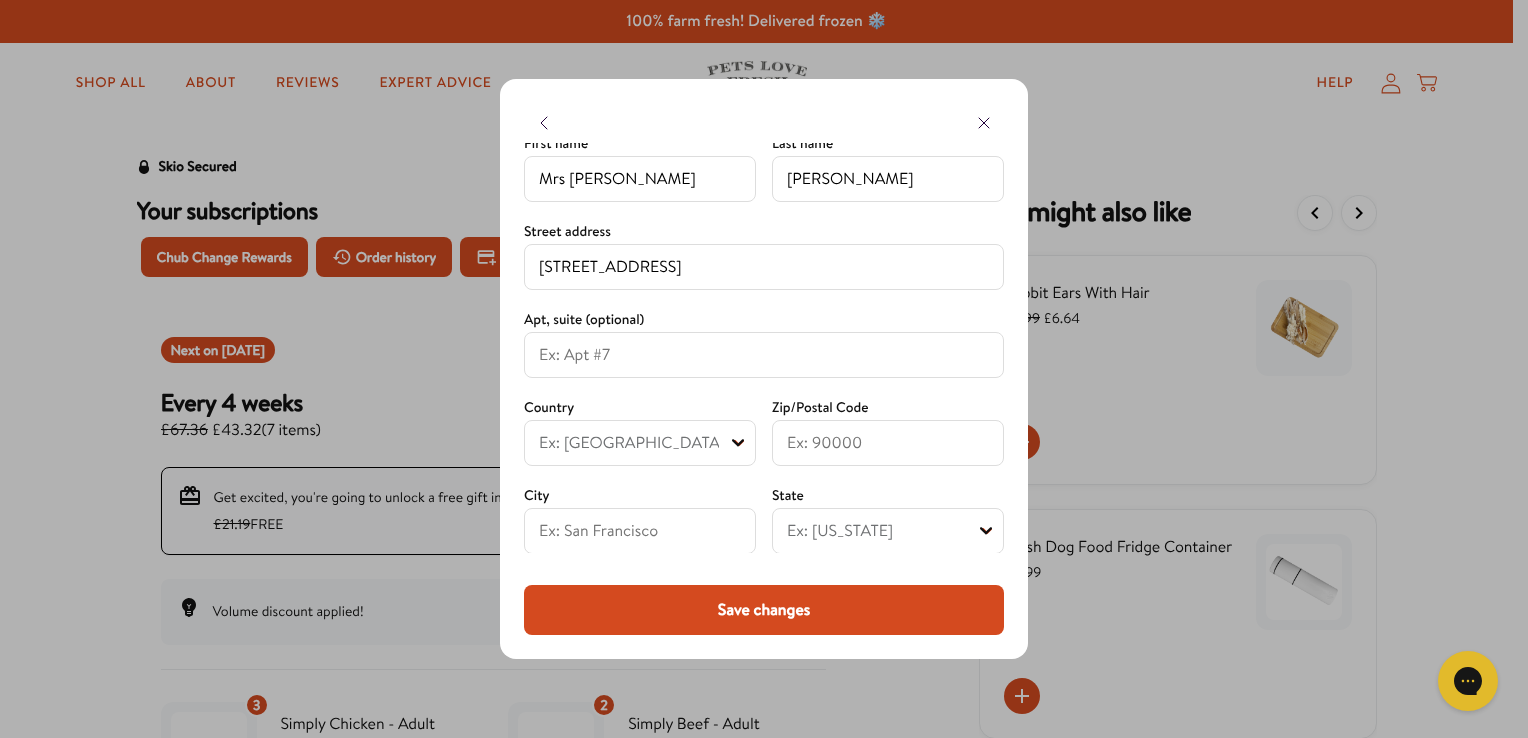 click on "Save changes" at bounding box center [764, 610] 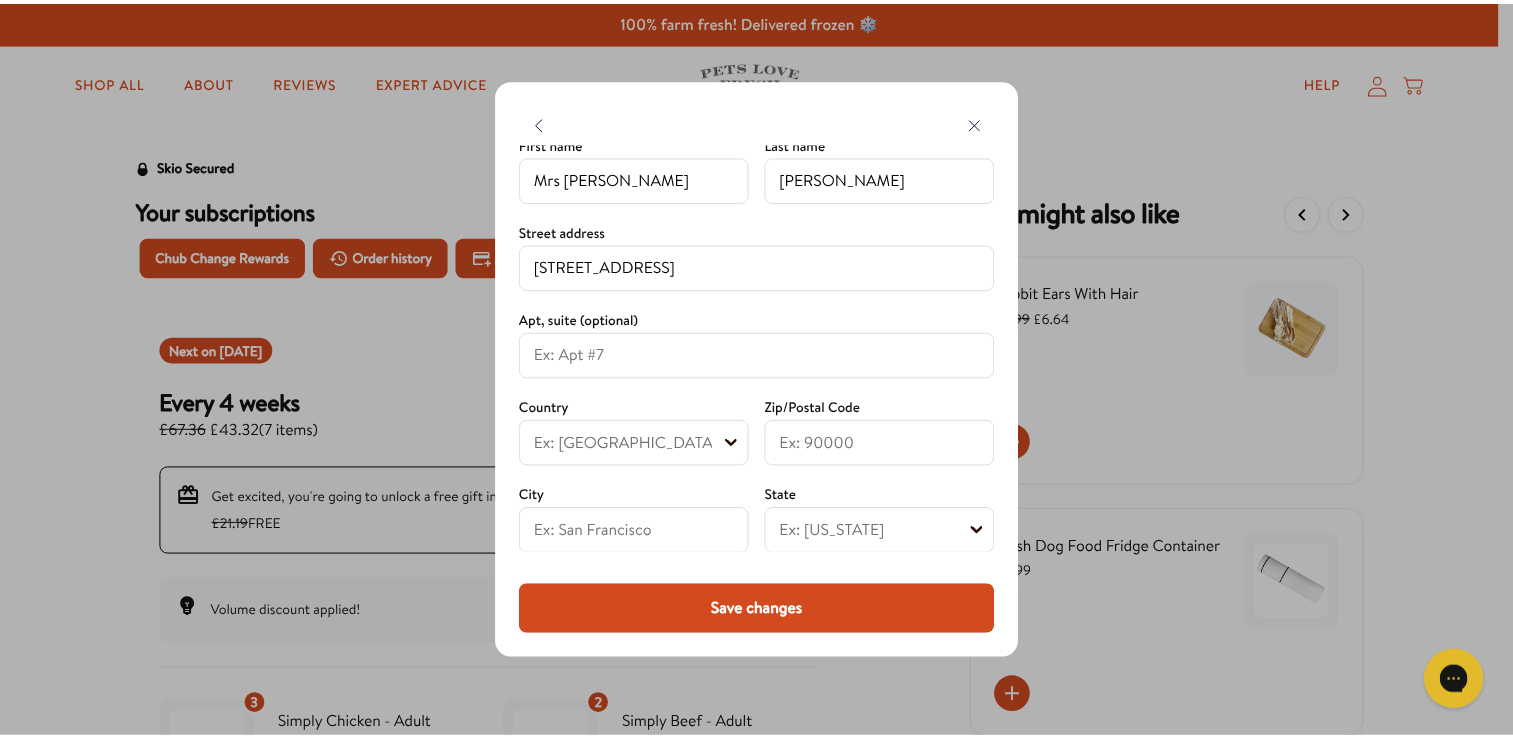 scroll, scrollTop: 0, scrollLeft: 0, axis: both 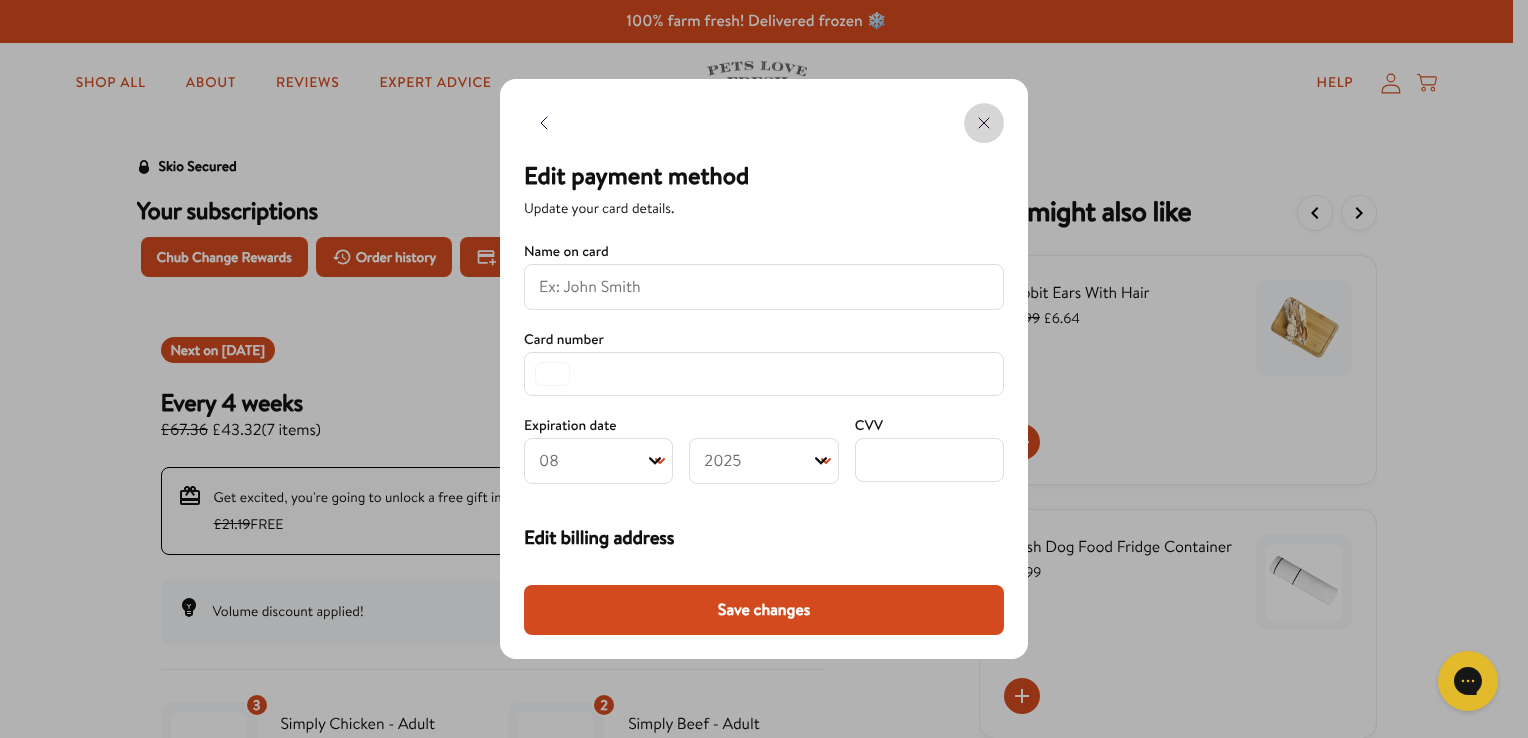 click 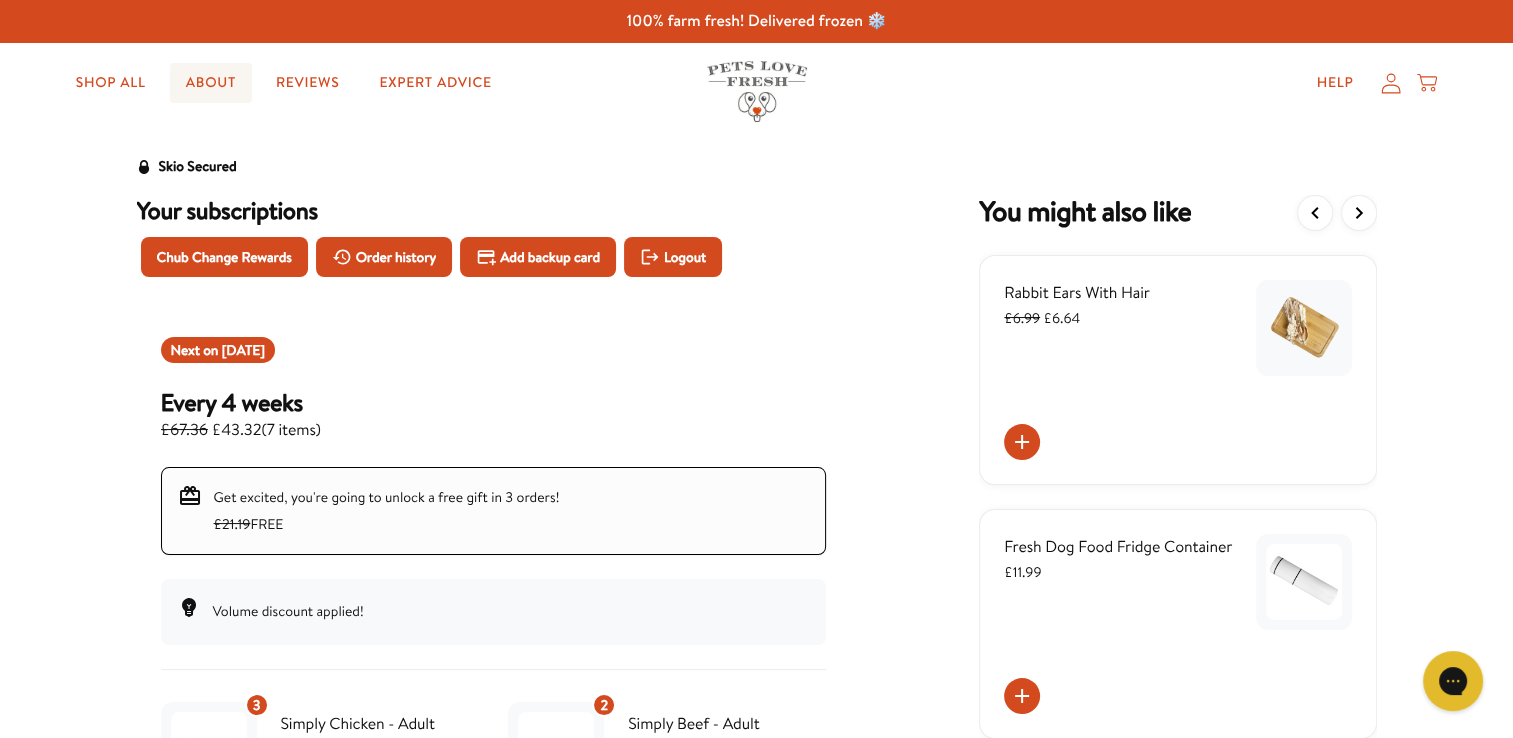 click on "About" at bounding box center [211, 83] 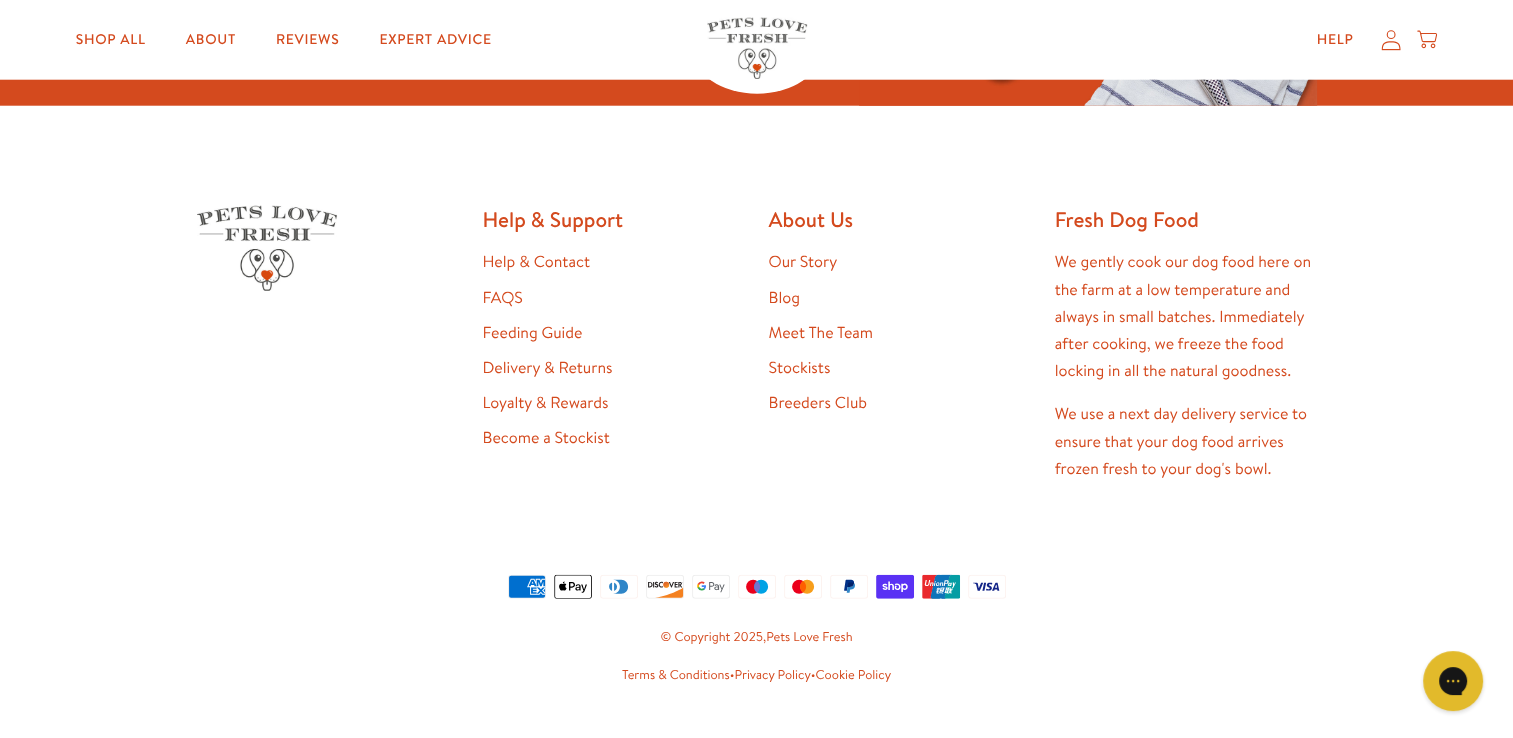scroll, scrollTop: 5289, scrollLeft: 0, axis: vertical 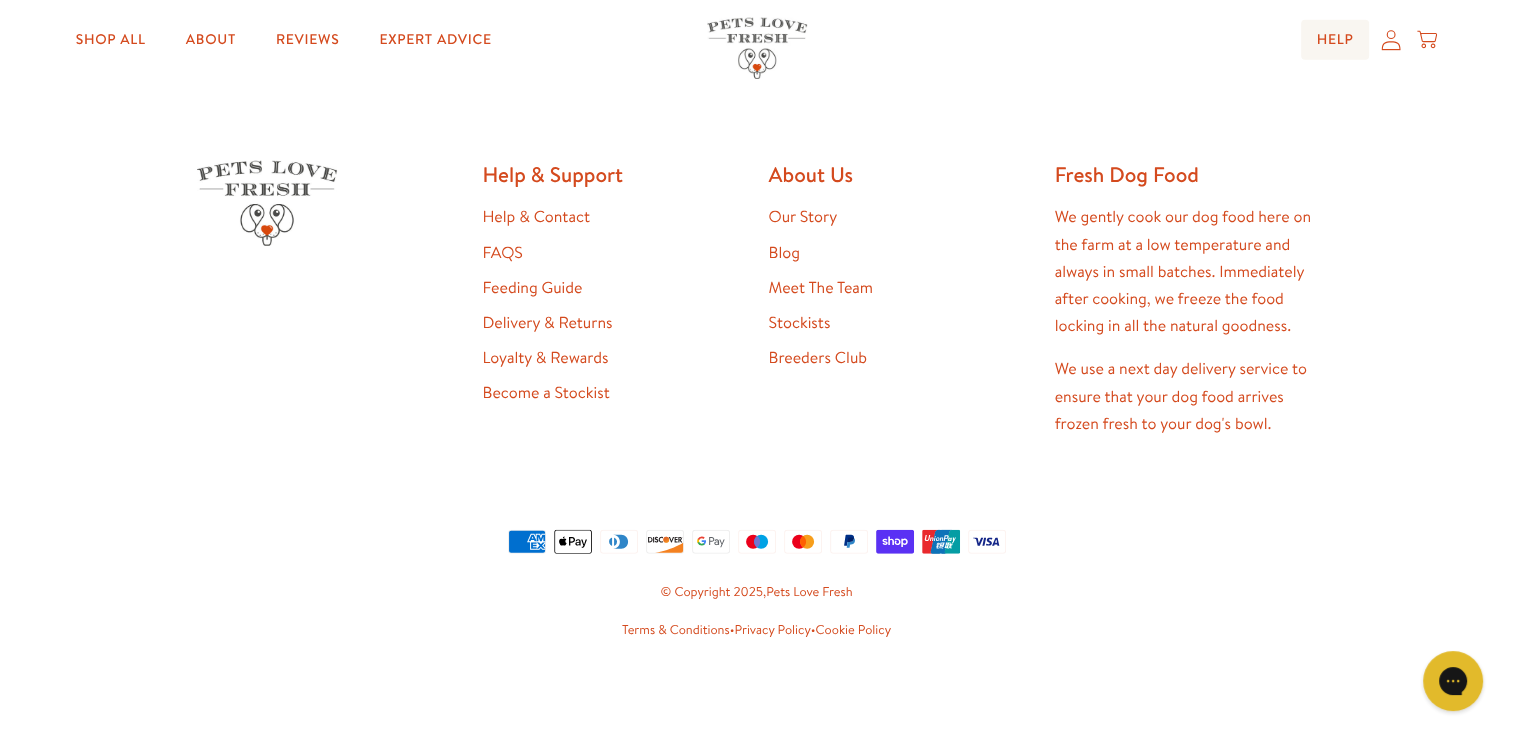 click on "Help" at bounding box center (1335, 40) 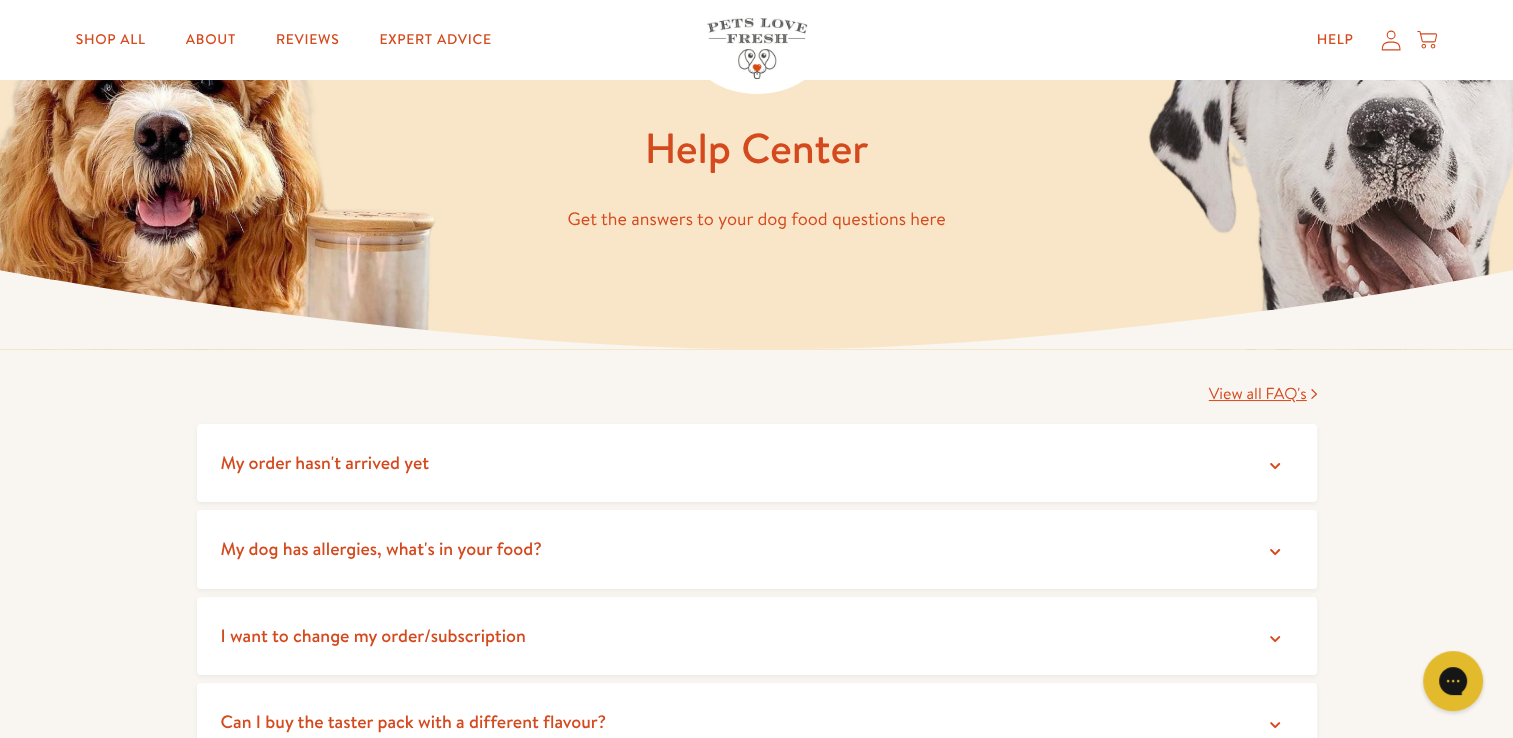 scroll, scrollTop: 0, scrollLeft: 0, axis: both 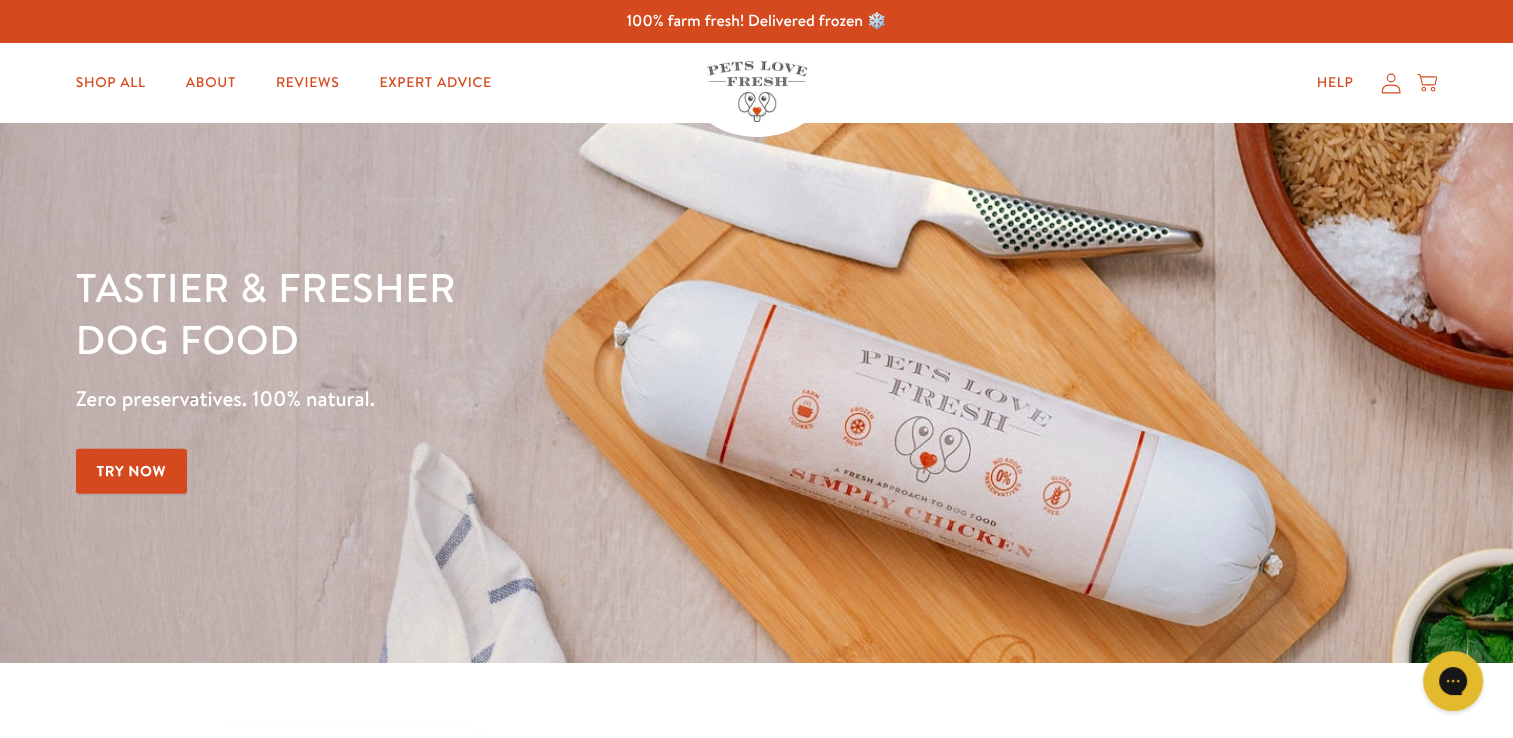 click 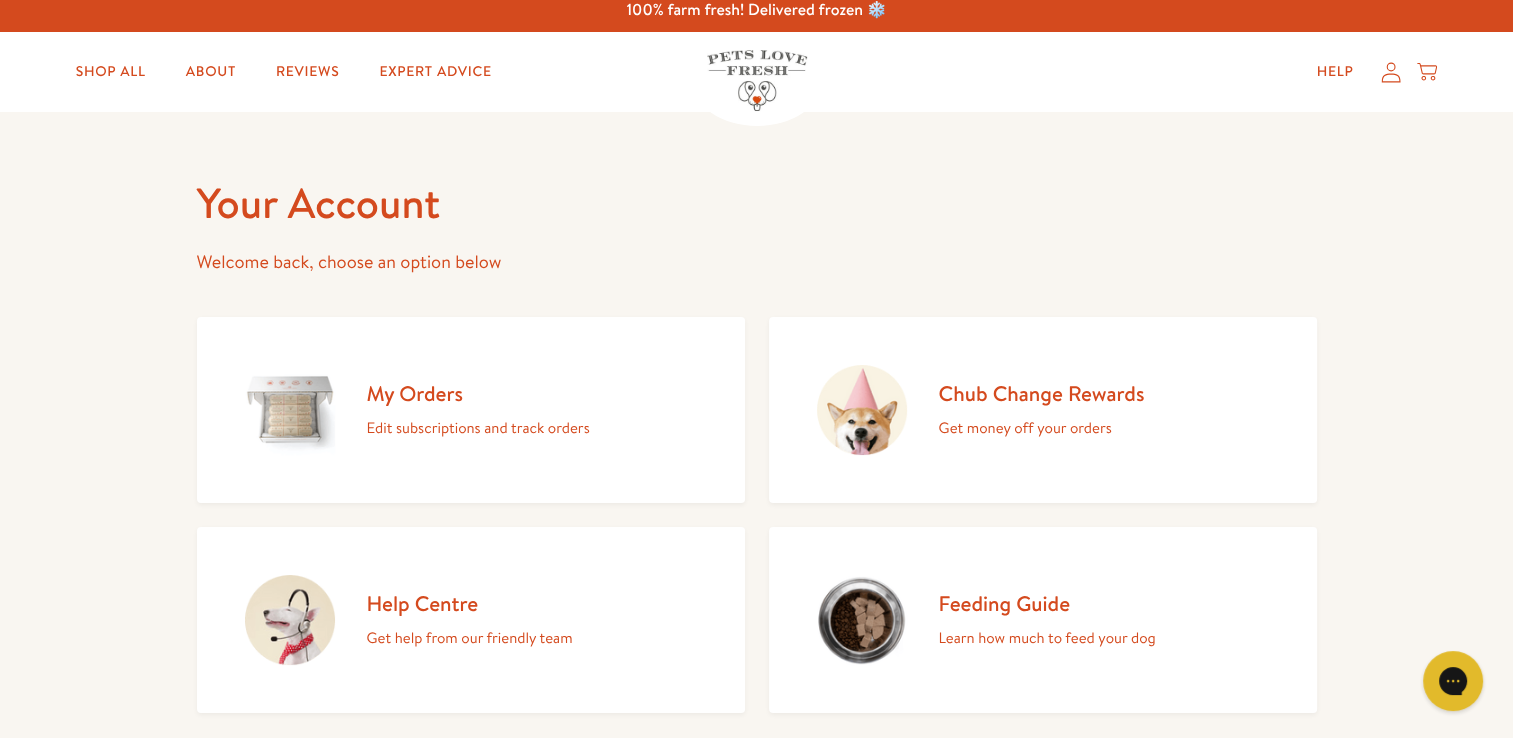 scroll, scrollTop: 20, scrollLeft: 0, axis: vertical 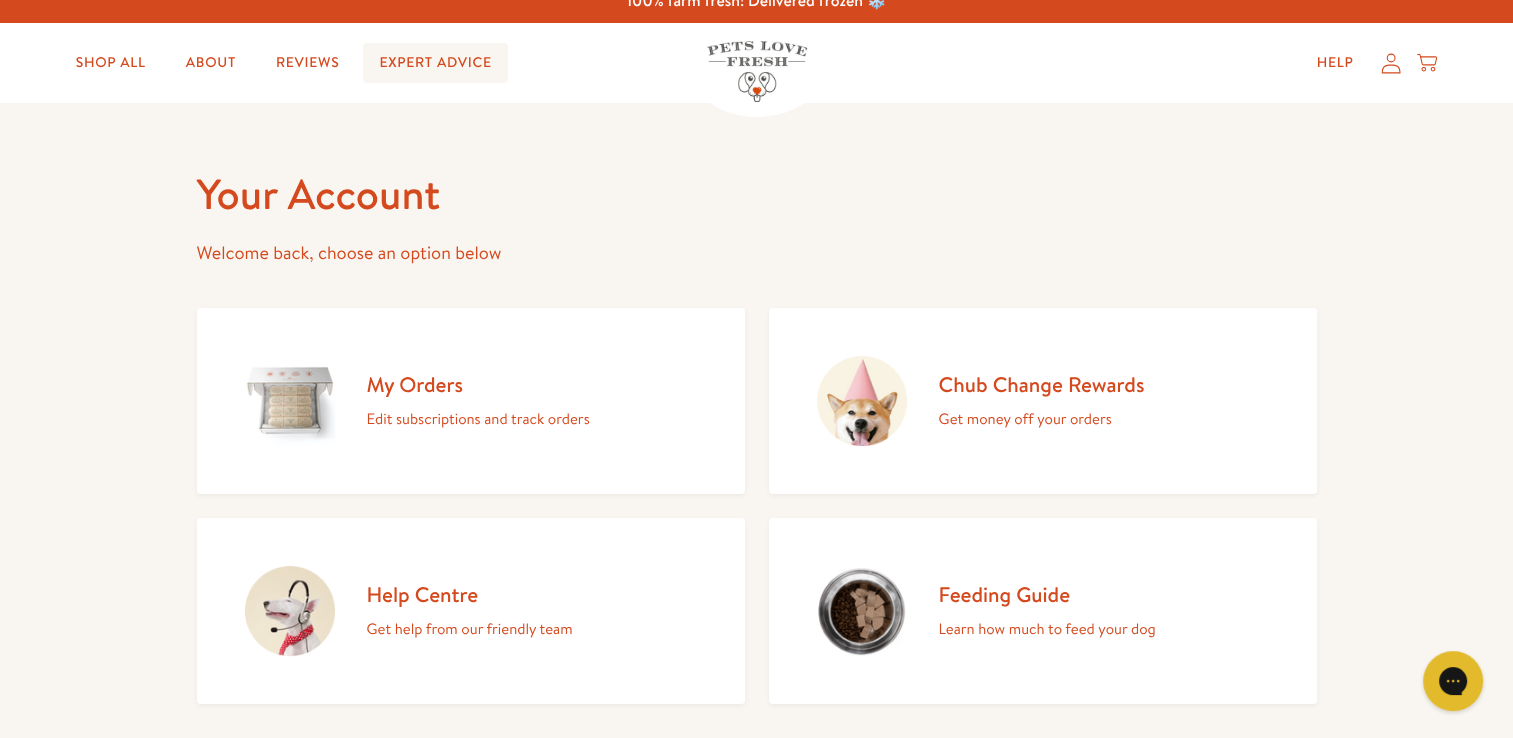 click on "Expert Advice" at bounding box center (435, 63) 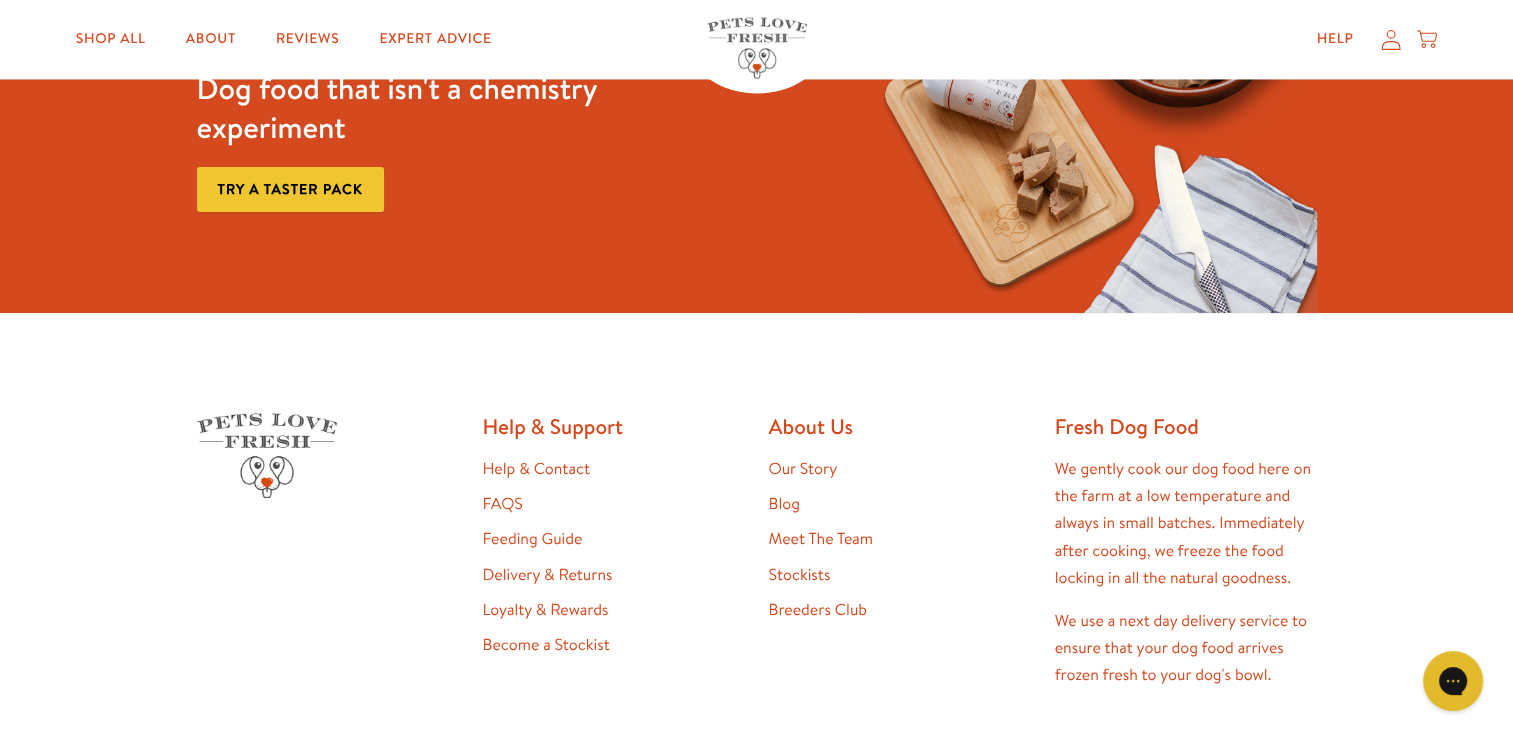 scroll, scrollTop: 3328, scrollLeft: 0, axis: vertical 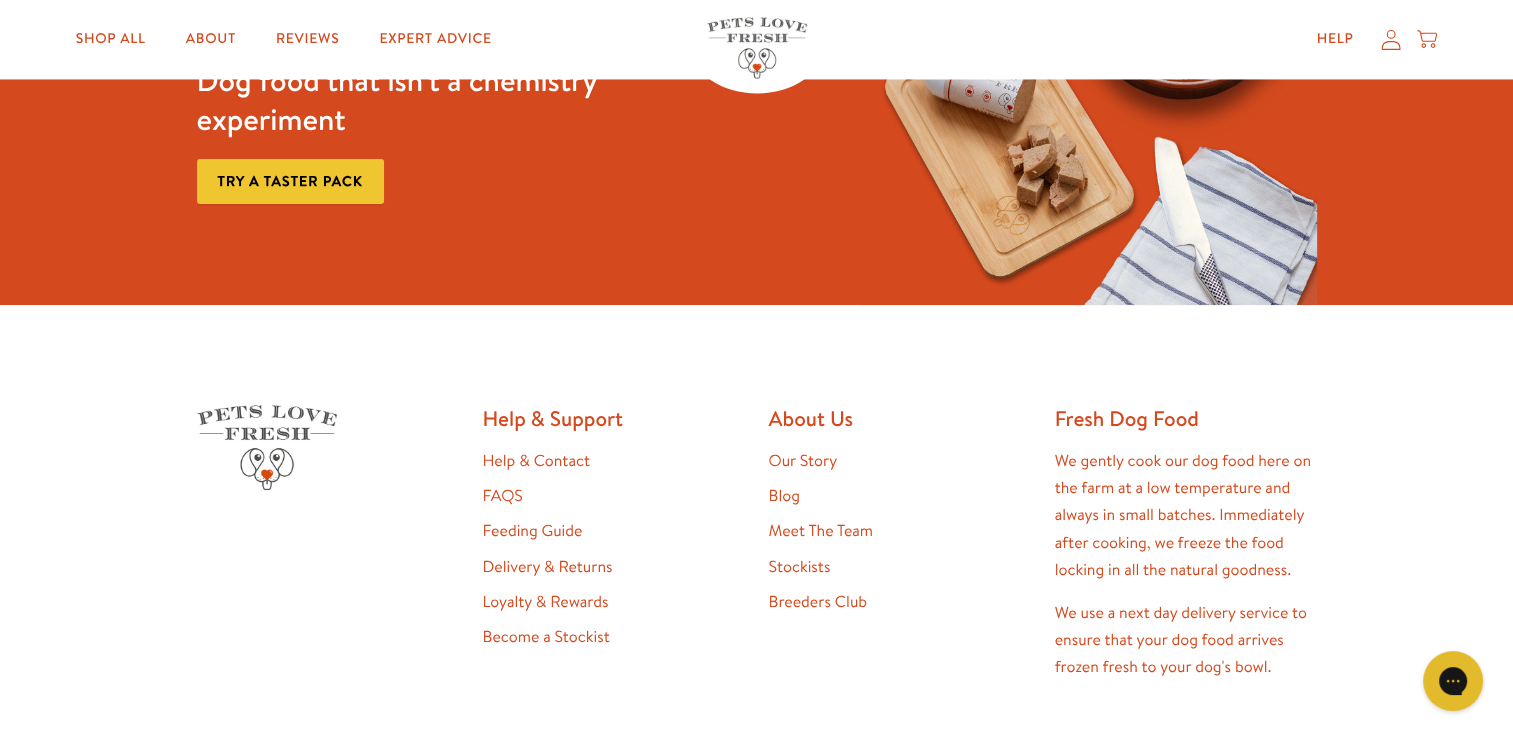 click on "Help & Contact" at bounding box center (536, 461) 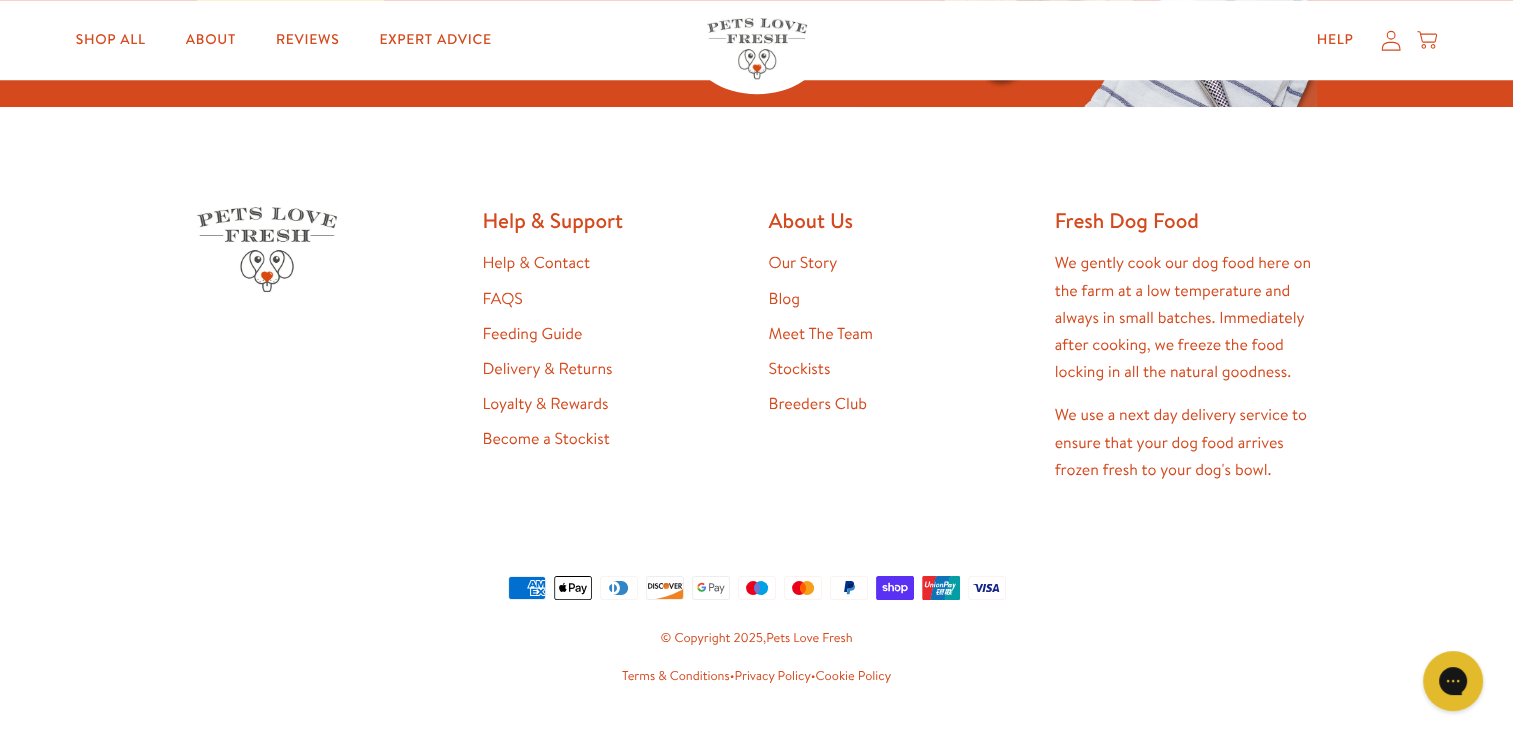 scroll, scrollTop: 1872, scrollLeft: 0, axis: vertical 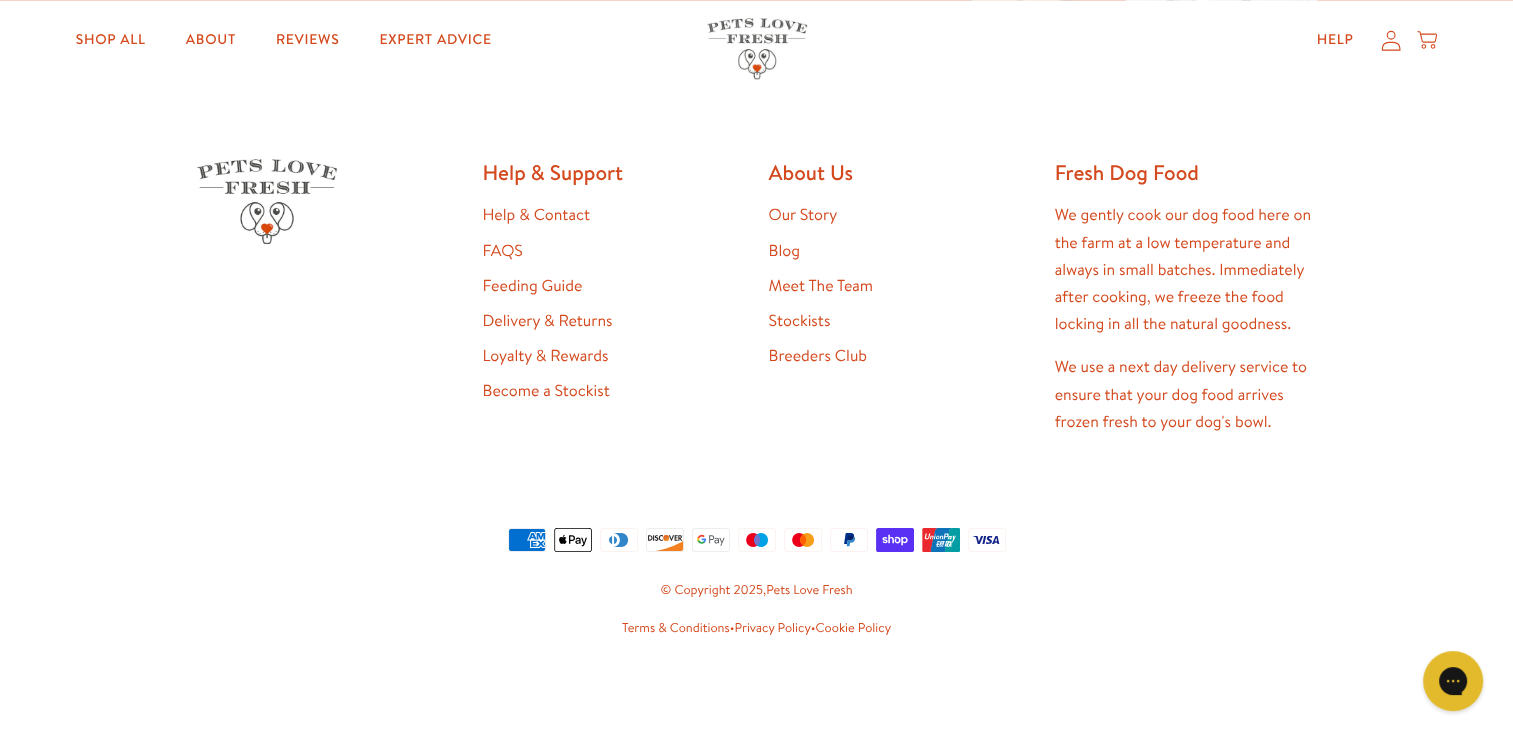click 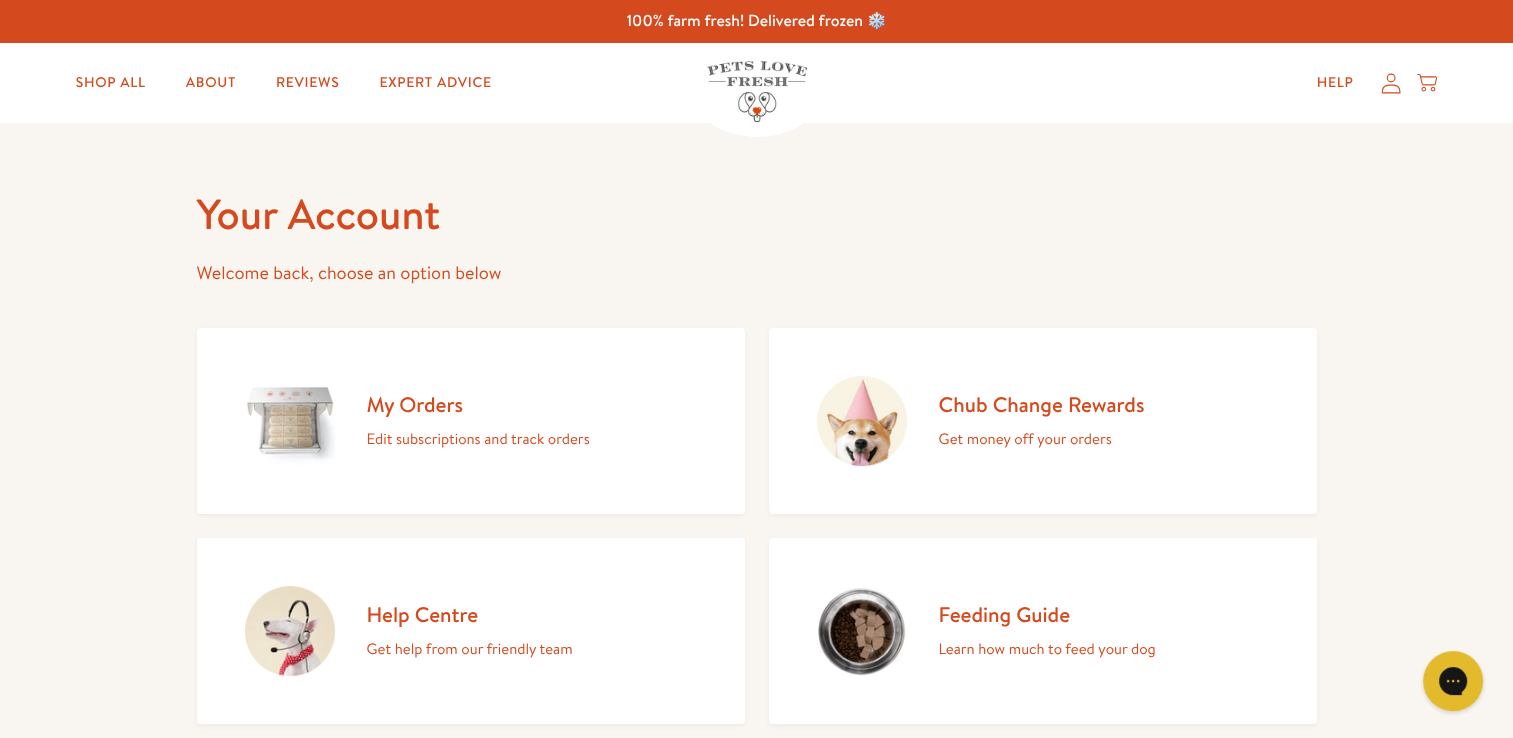 scroll, scrollTop: 0, scrollLeft: 0, axis: both 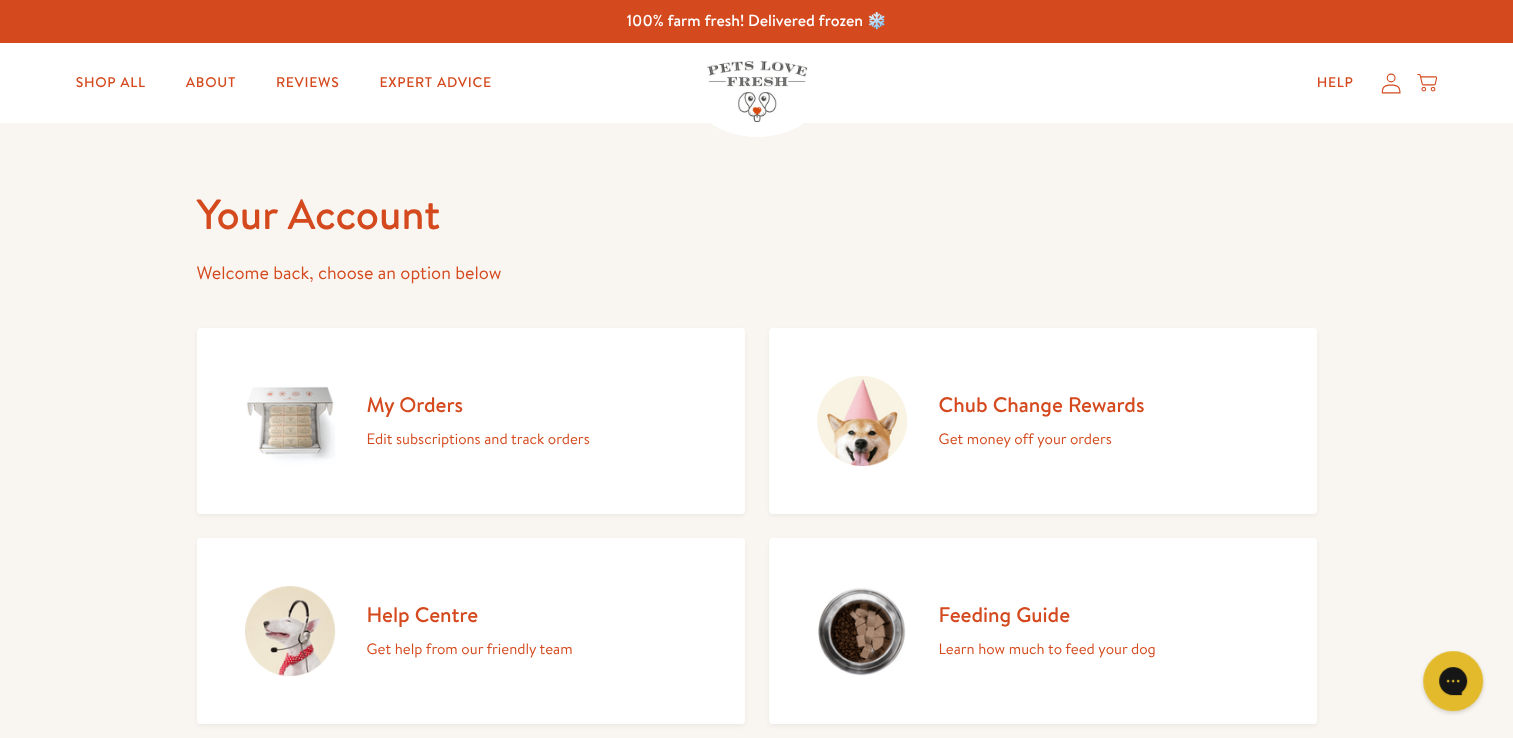 click on "Chub Change Rewards" at bounding box center [1042, 404] 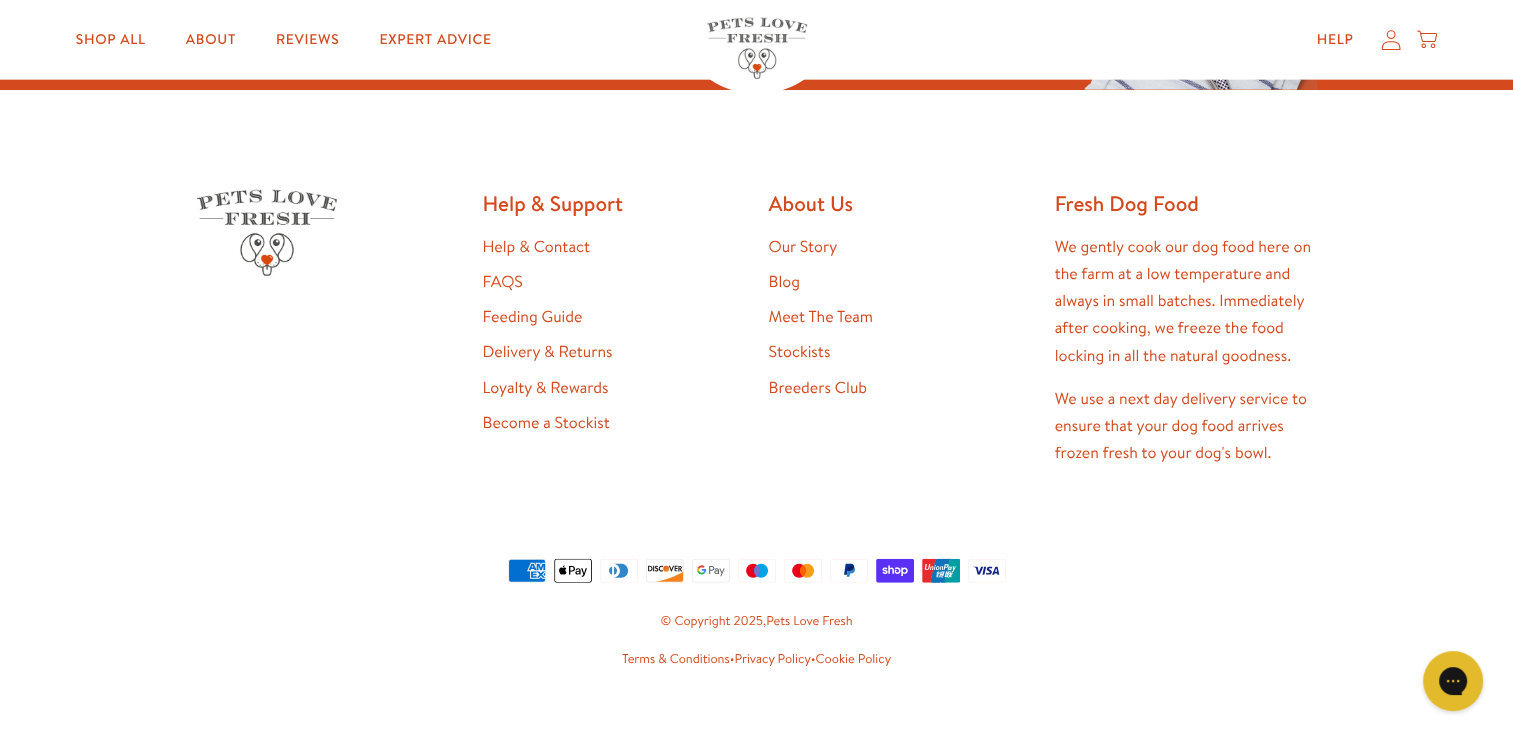 scroll, scrollTop: 4843, scrollLeft: 0, axis: vertical 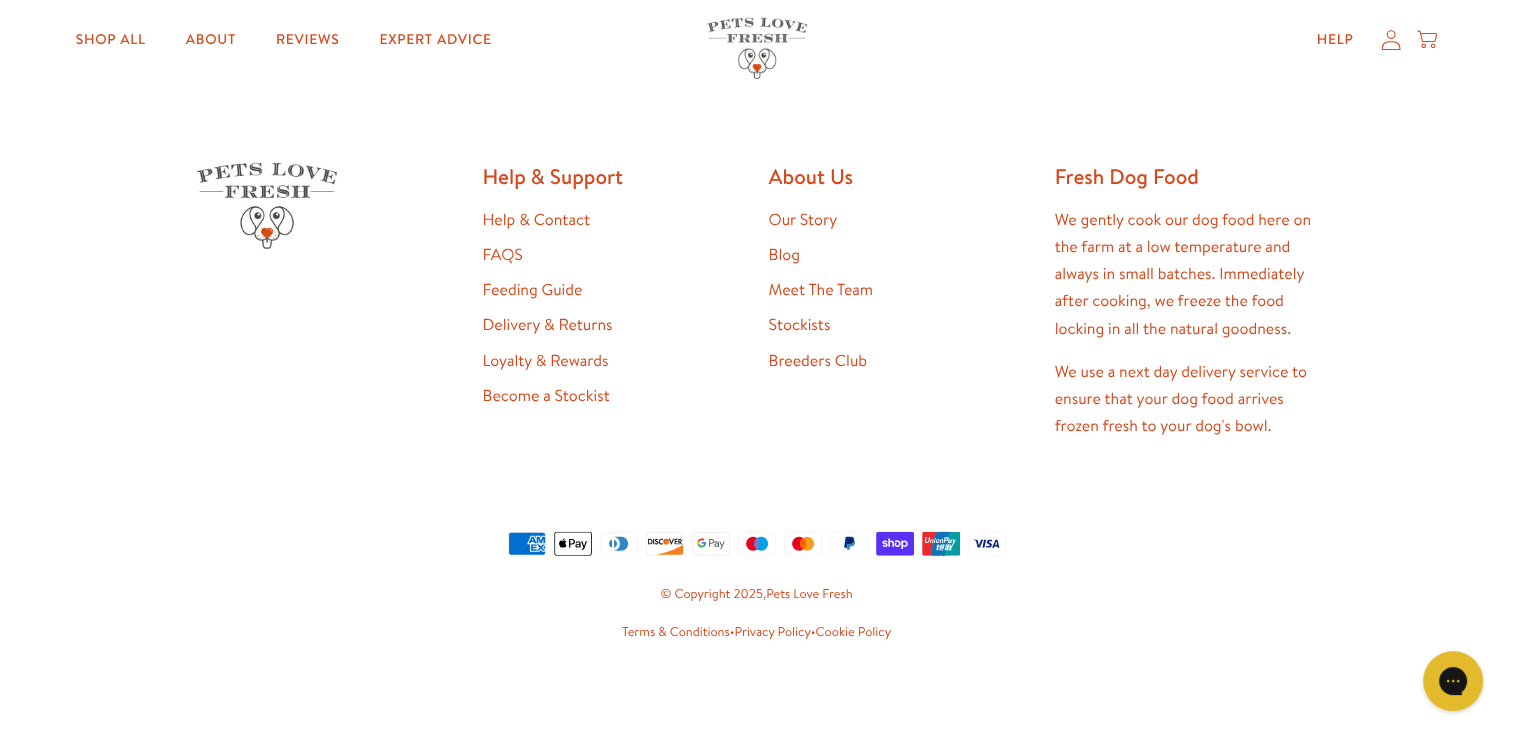 click on "Help & Contact" at bounding box center [536, 220] 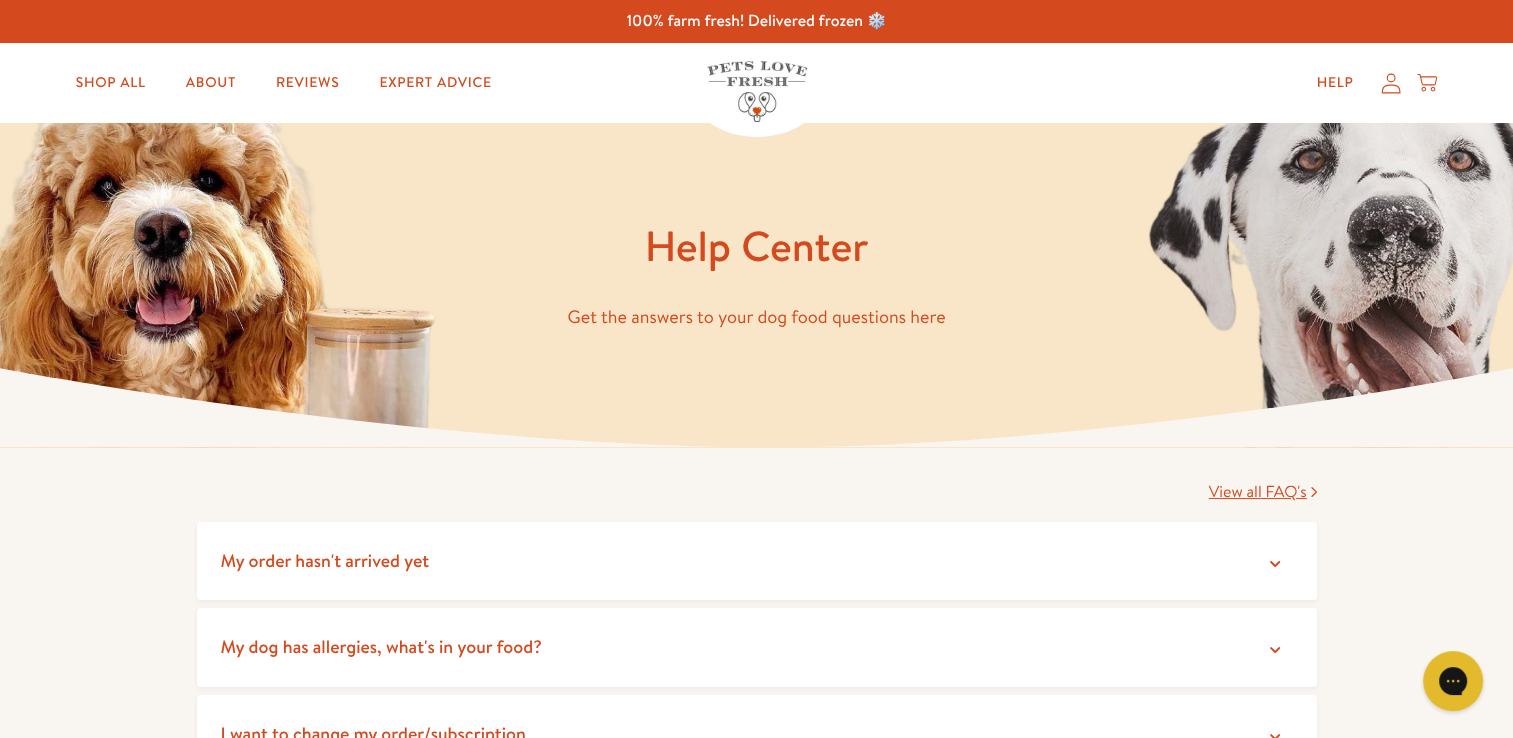 scroll, scrollTop: 0, scrollLeft: 0, axis: both 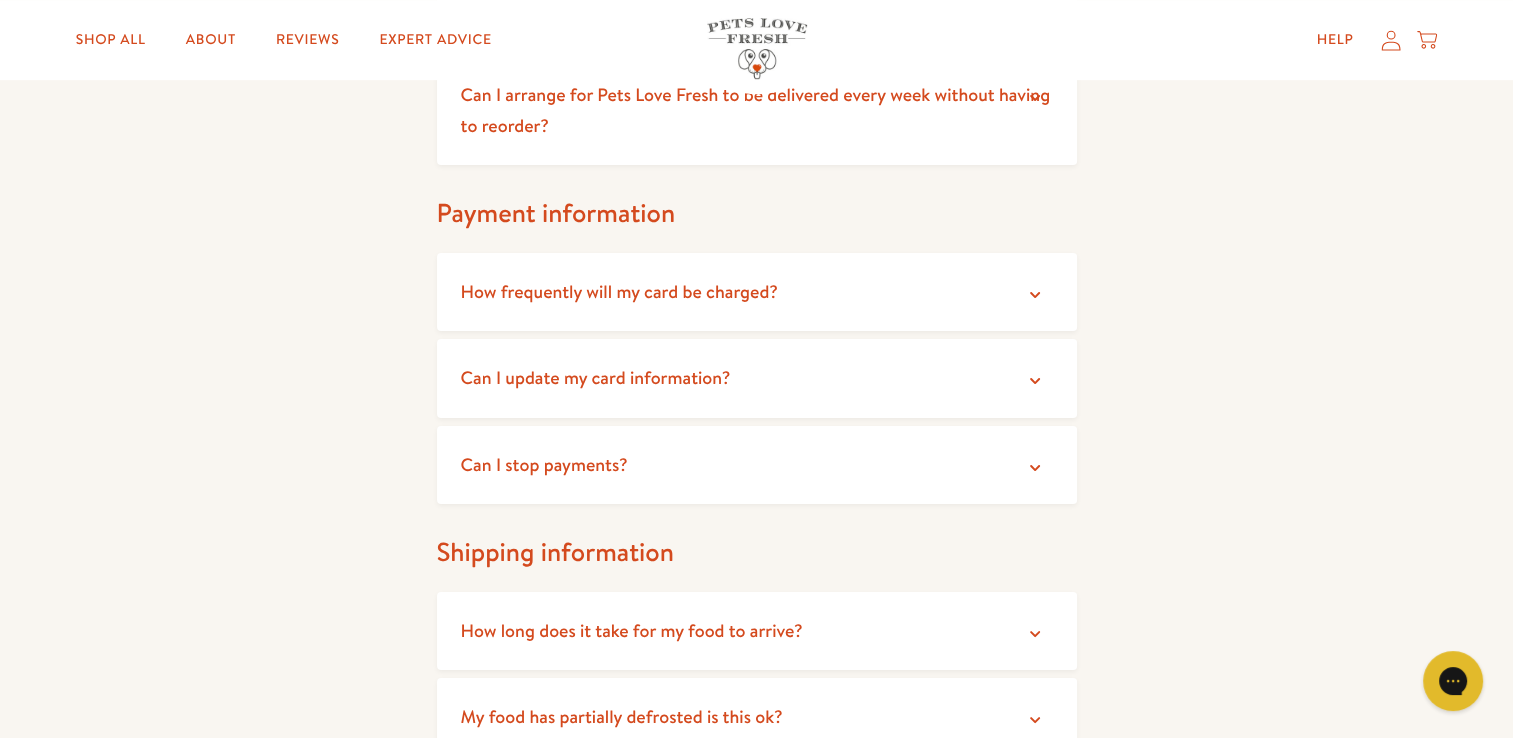 click 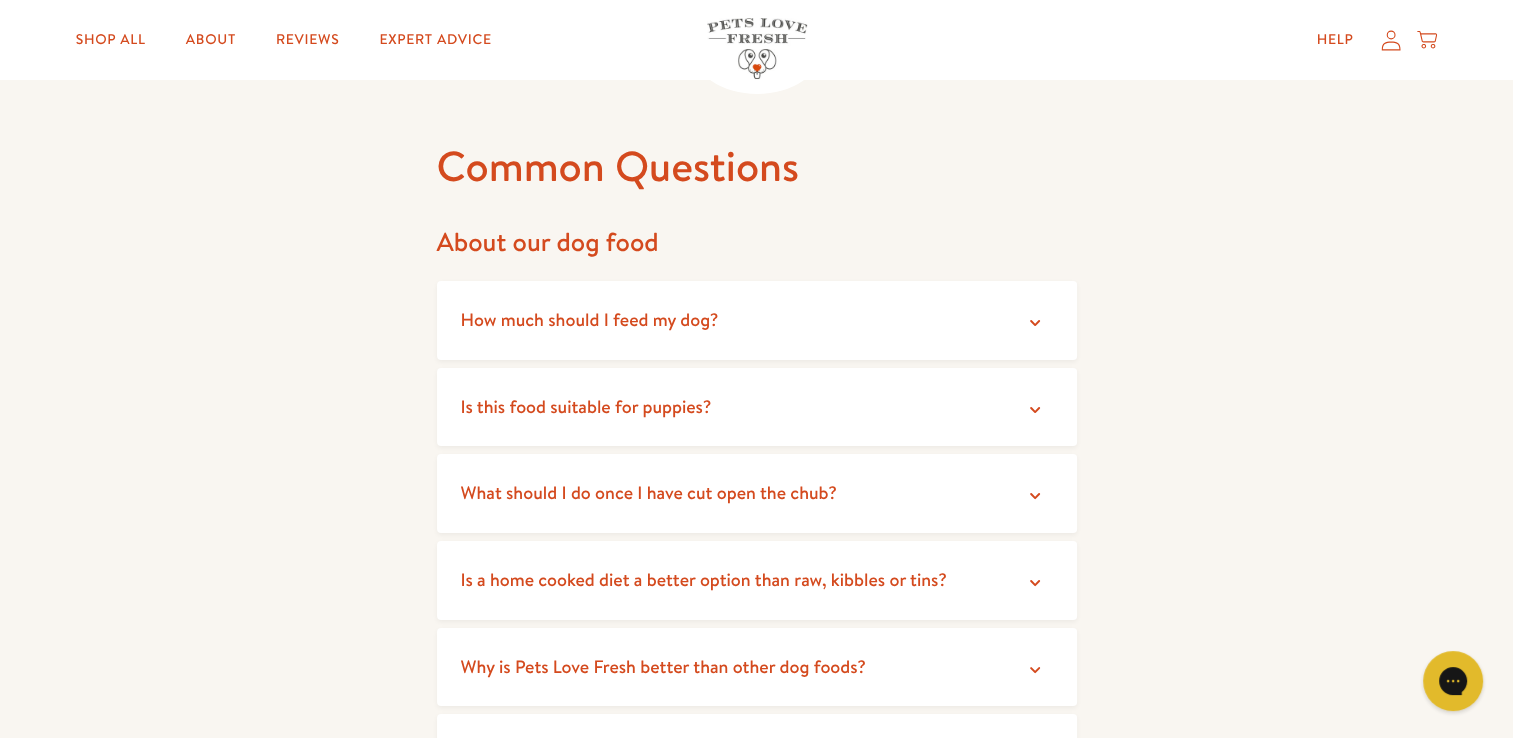 scroll, scrollTop: 0, scrollLeft: 0, axis: both 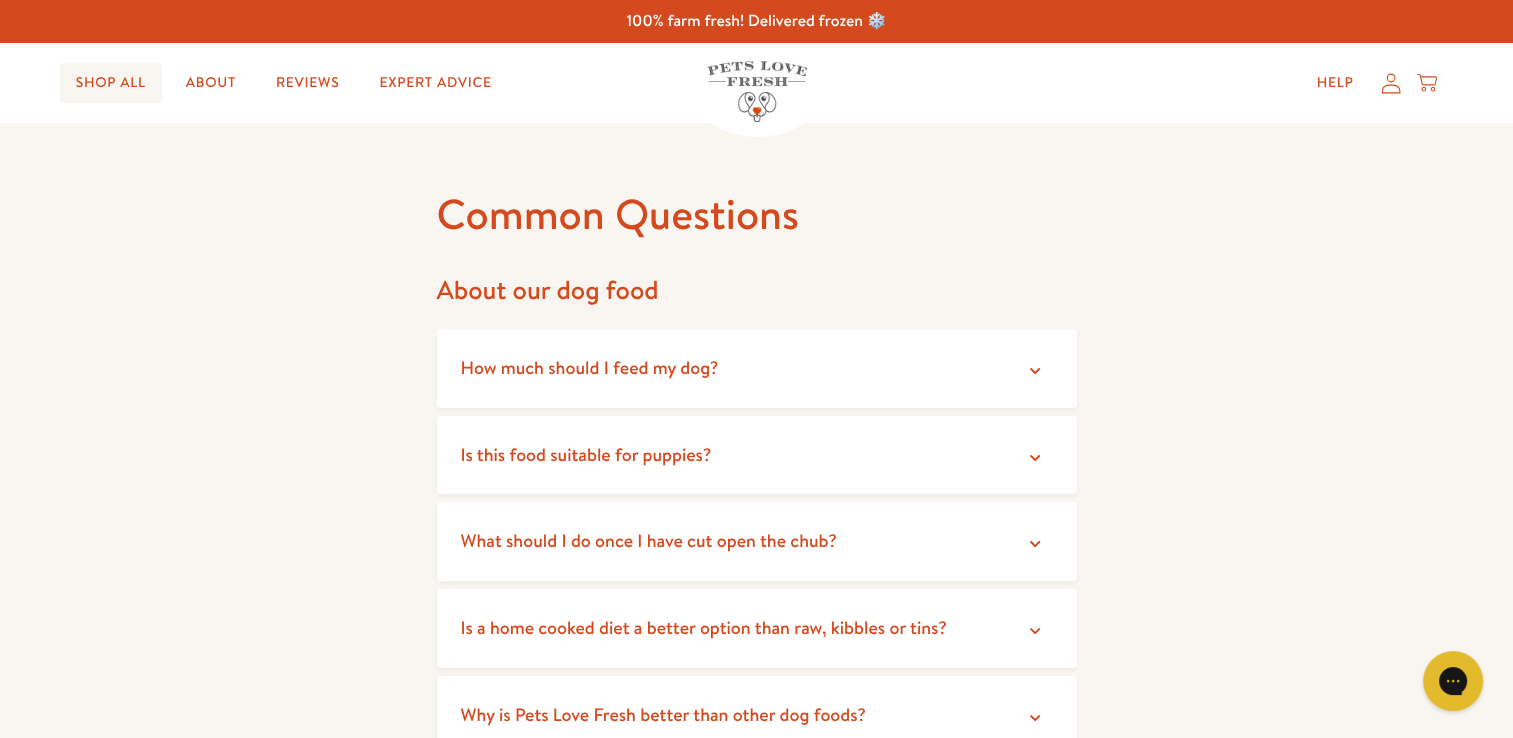 click on "Shop All" at bounding box center [111, 83] 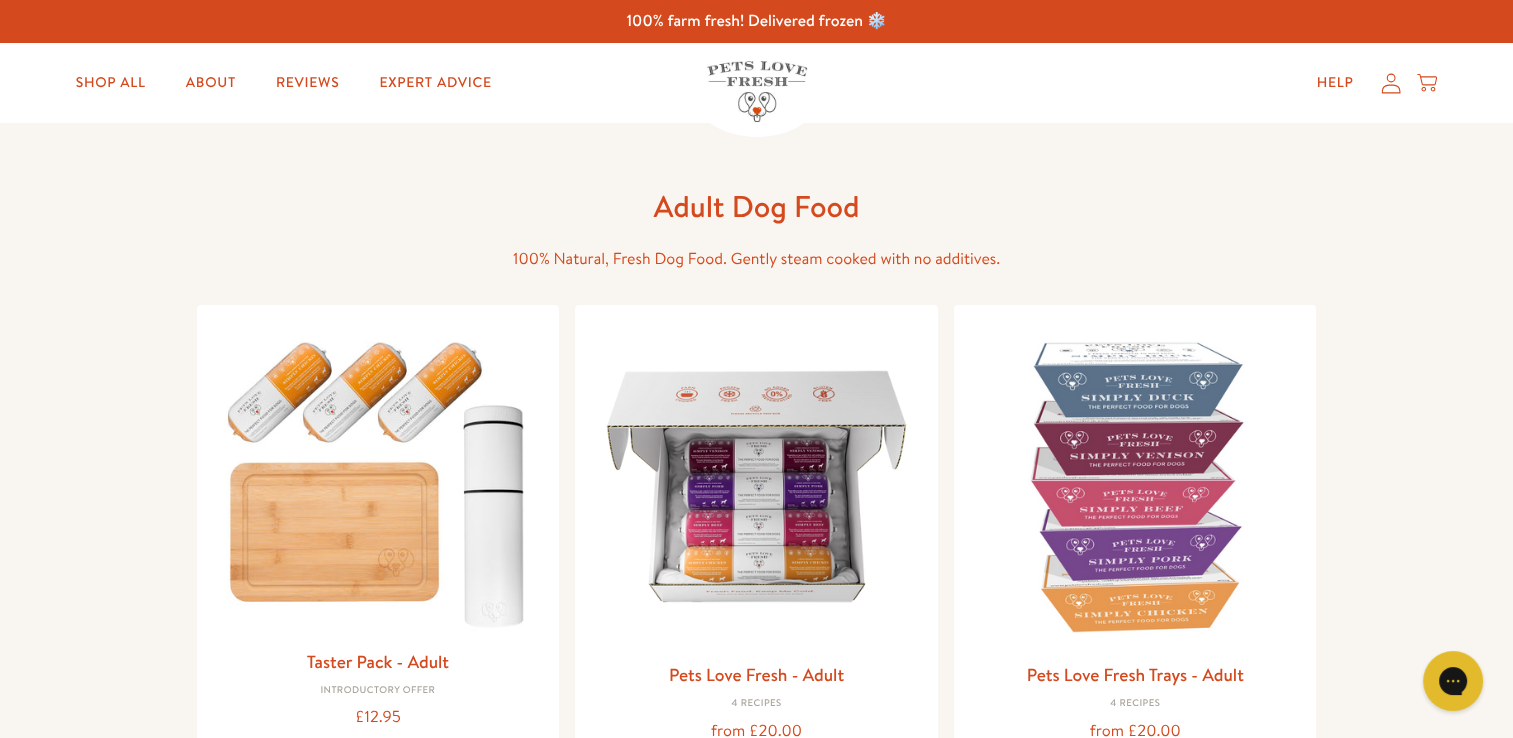 scroll, scrollTop: 0, scrollLeft: 0, axis: both 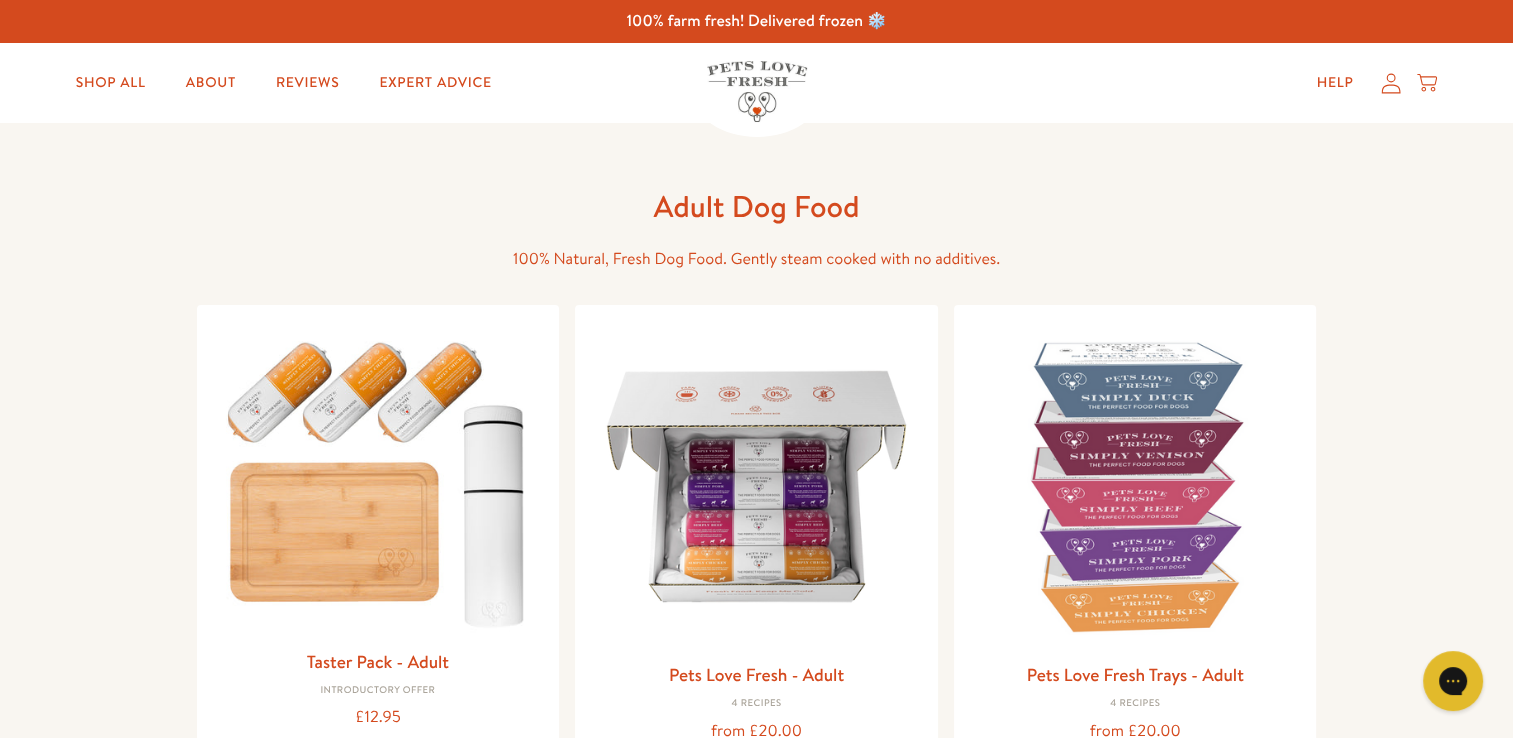 click 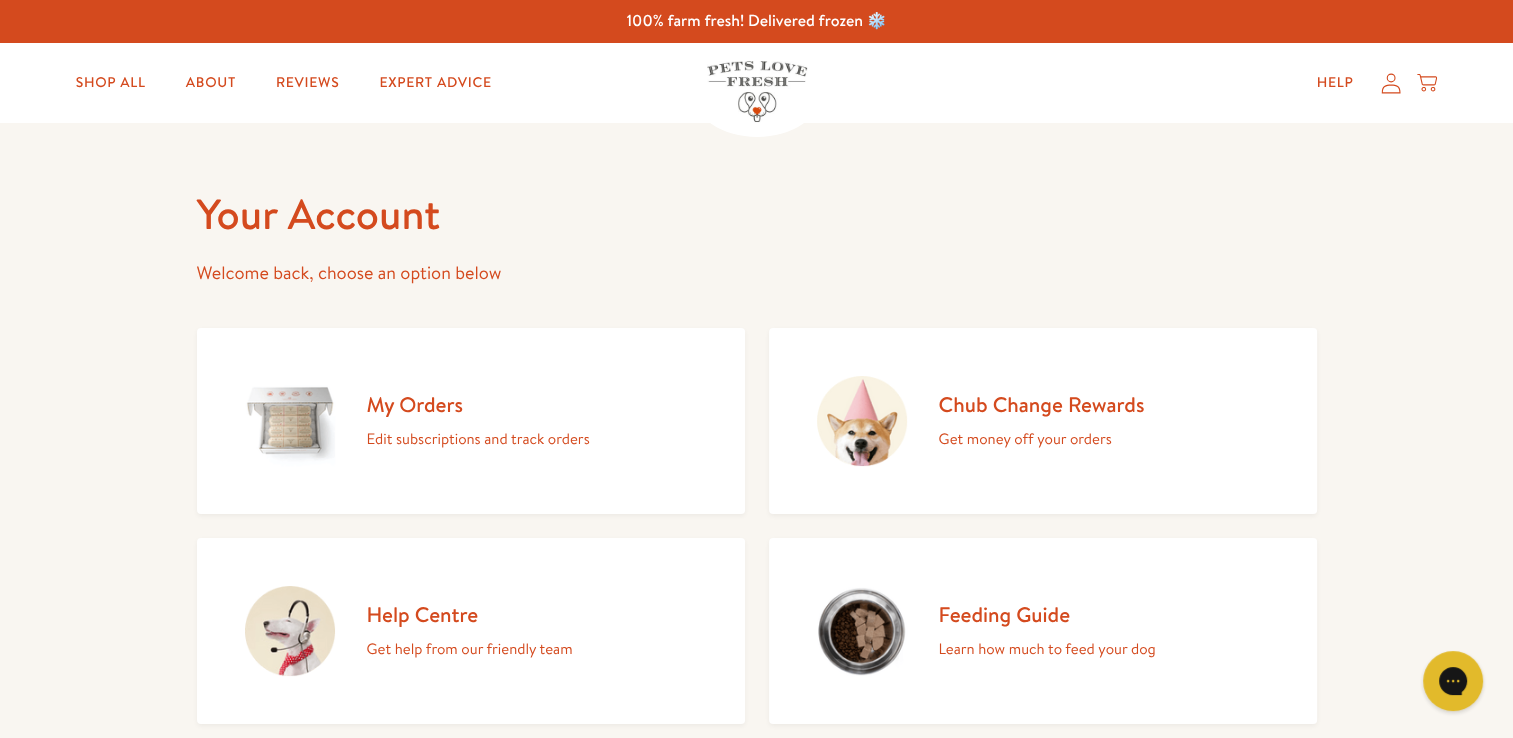 scroll, scrollTop: 0, scrollLeft: 0, axis: both 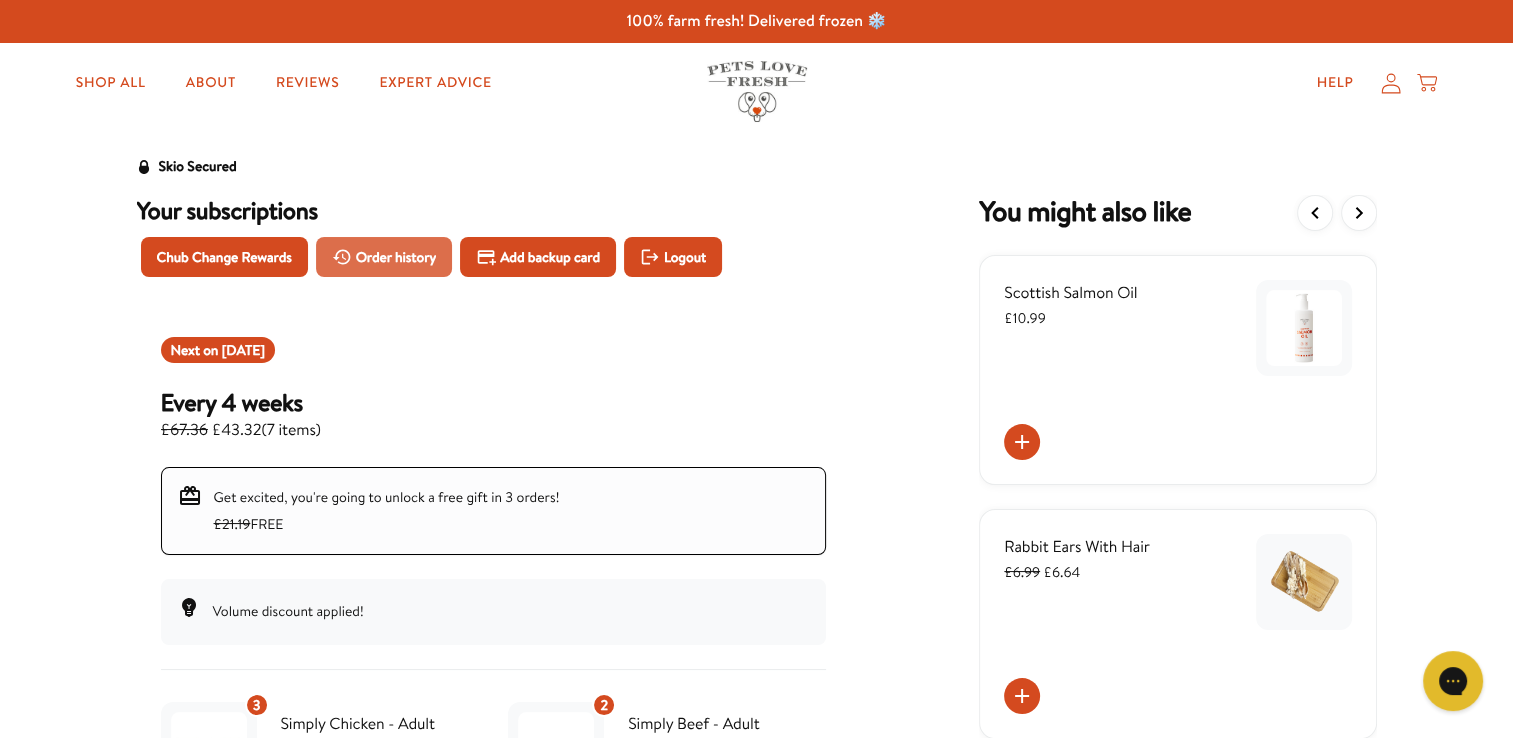 click on "Order history" at bounding box center [396, 257] 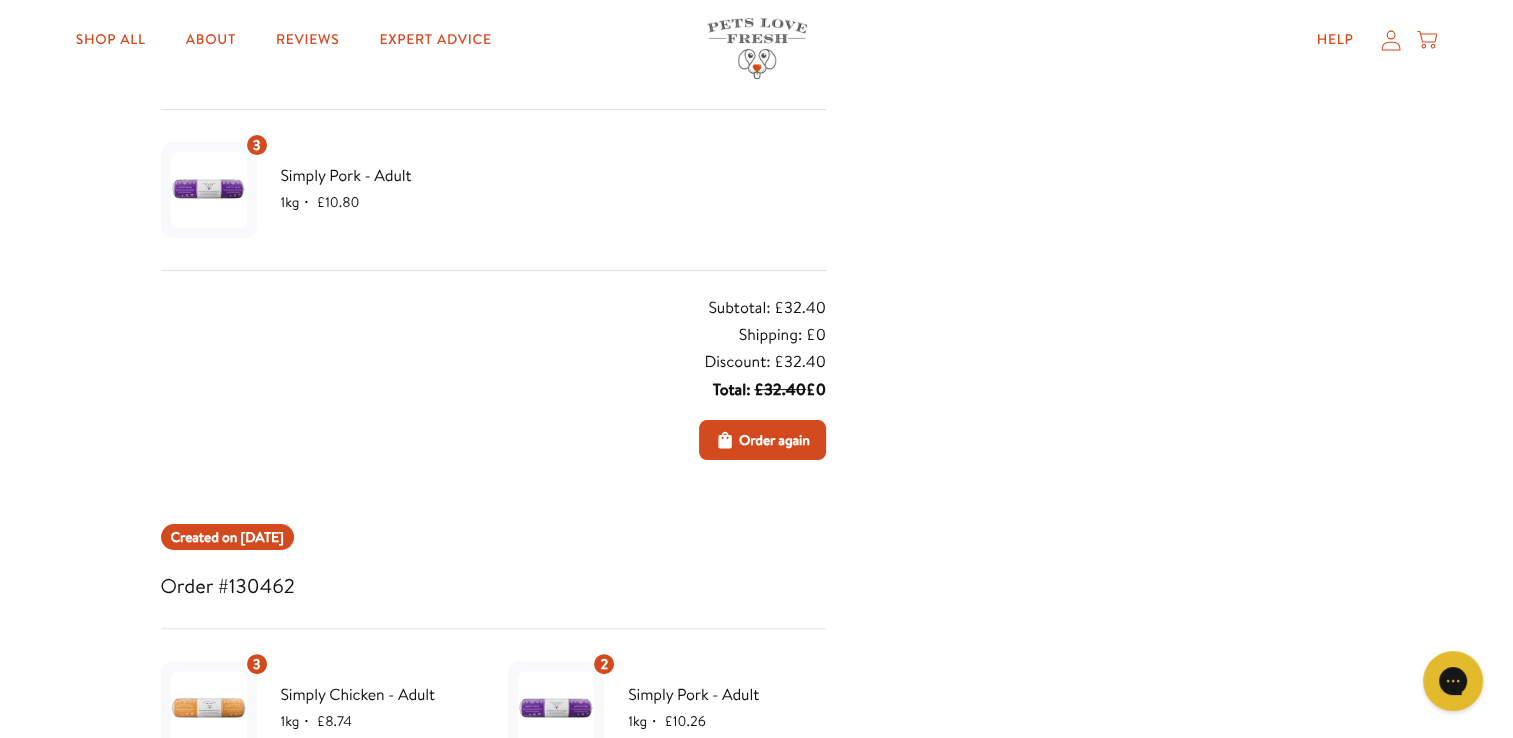 scroll, scrollTop: 0, scrollLeft: 0, axis: both 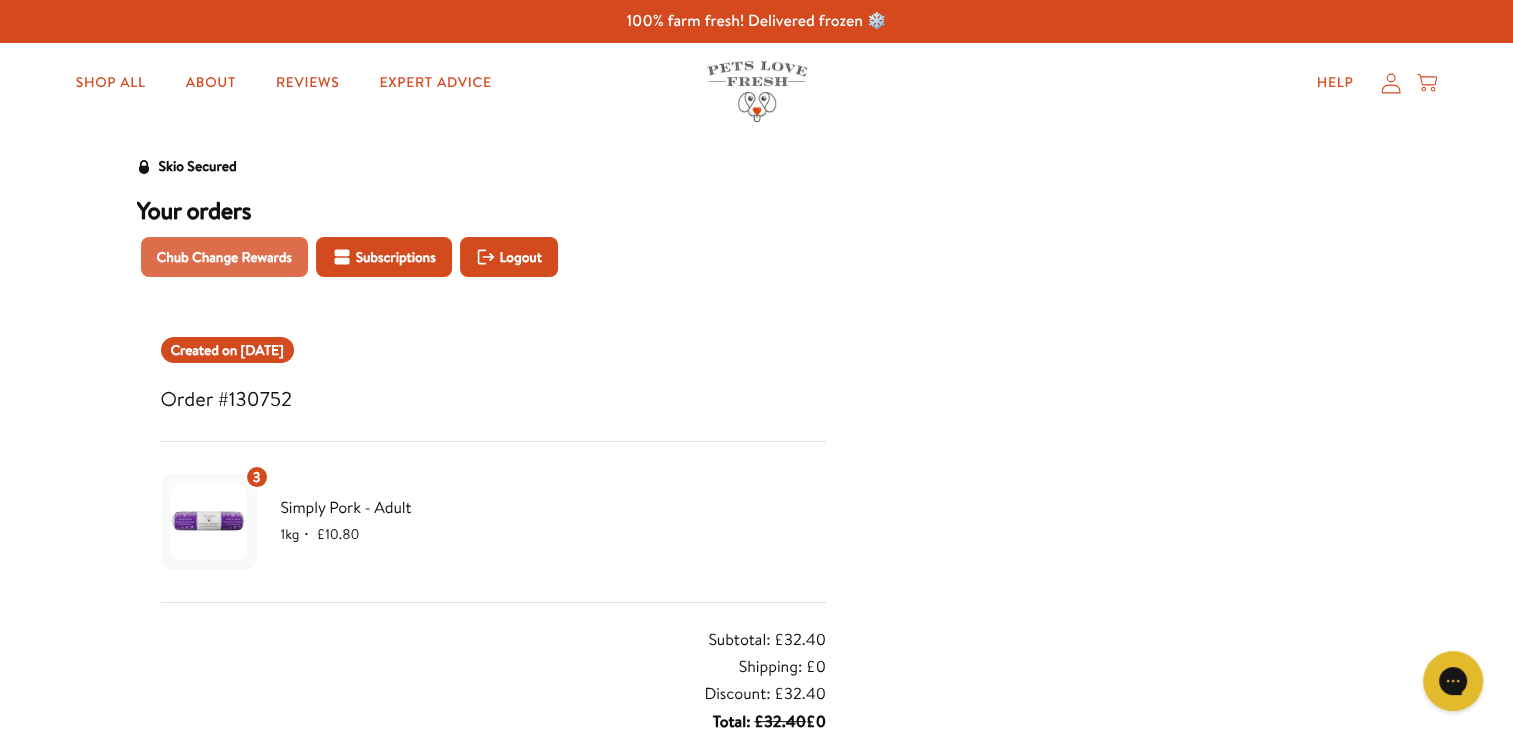 click on "Chub Change Rewards" at bounding box center [224, 257] 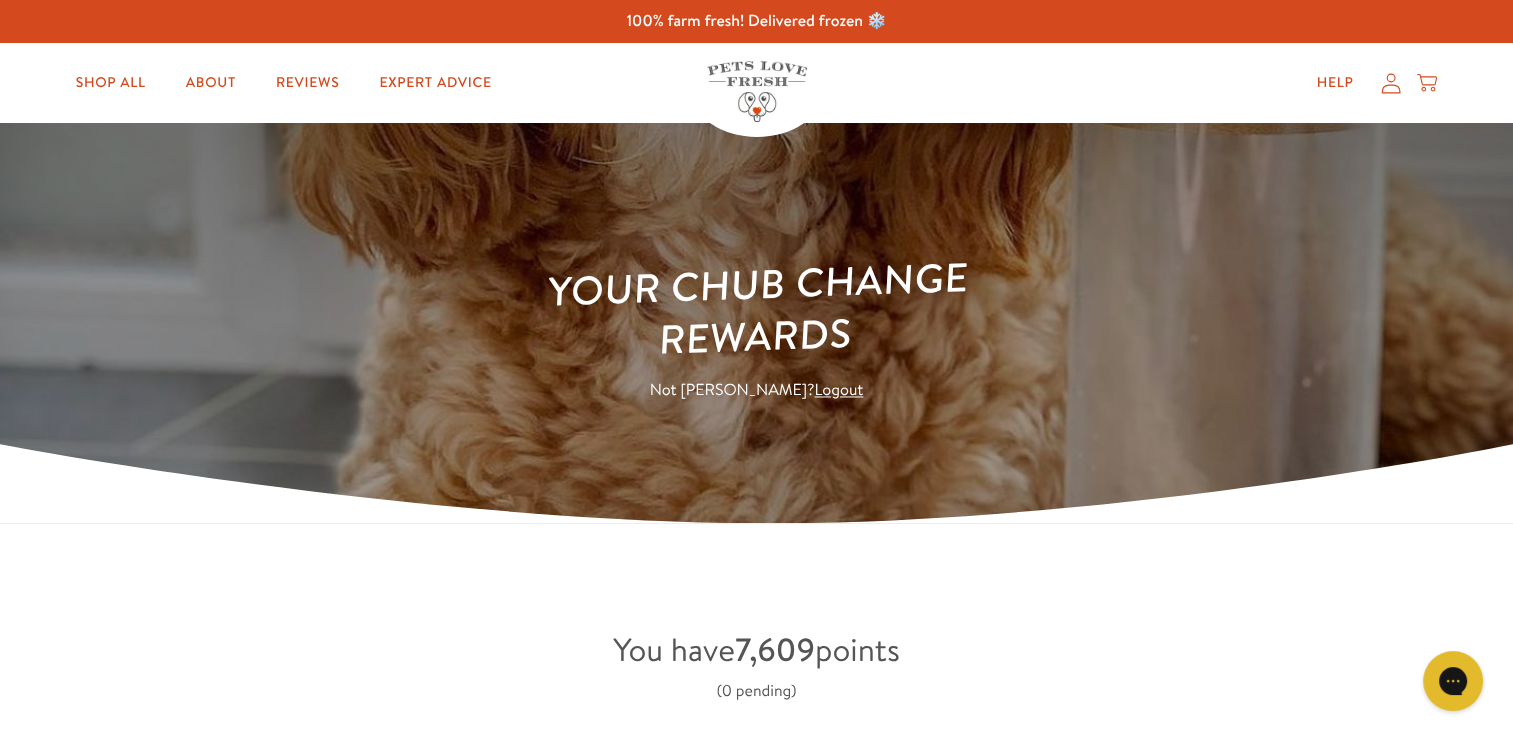 scroll, scrollTop: 0, scrollLeft: 0, axis: both 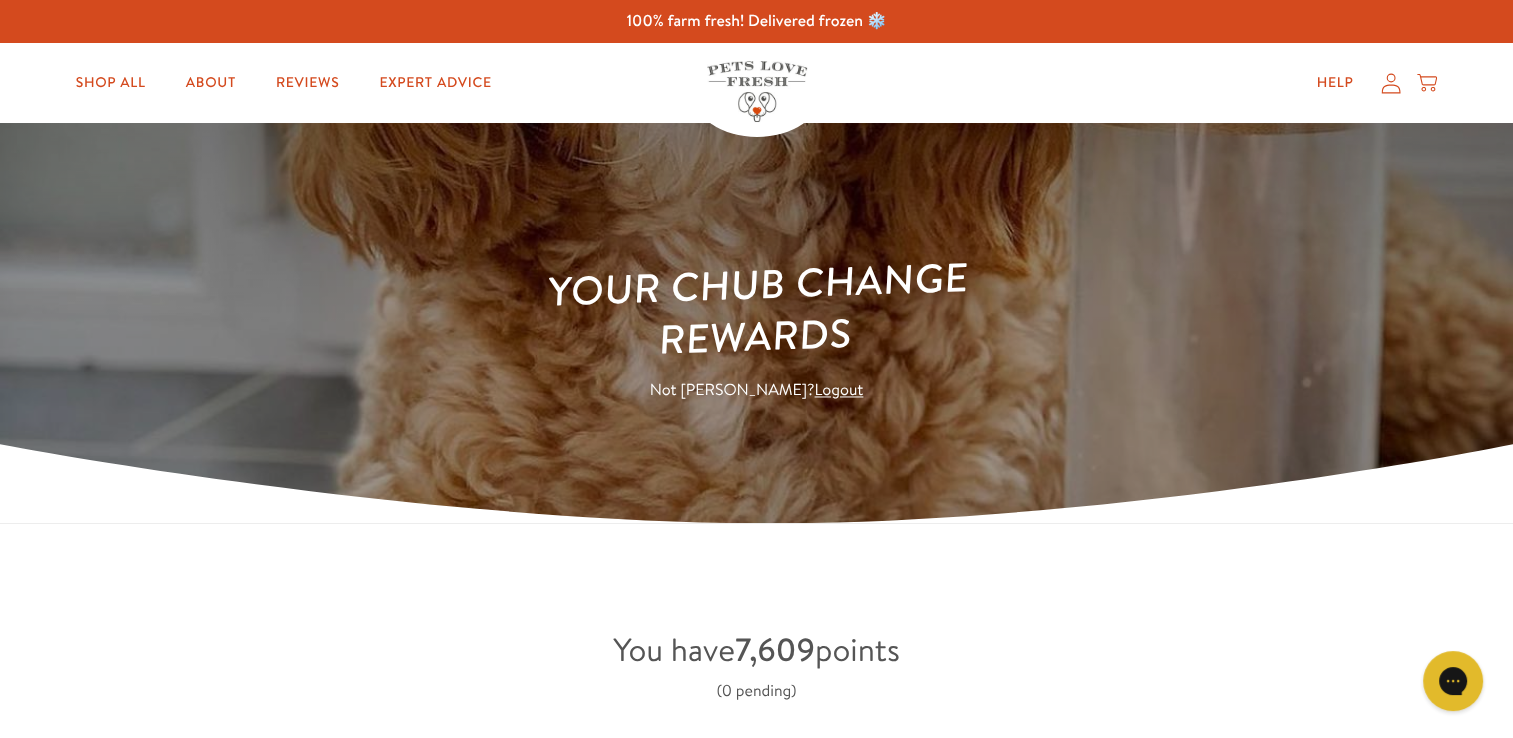 click 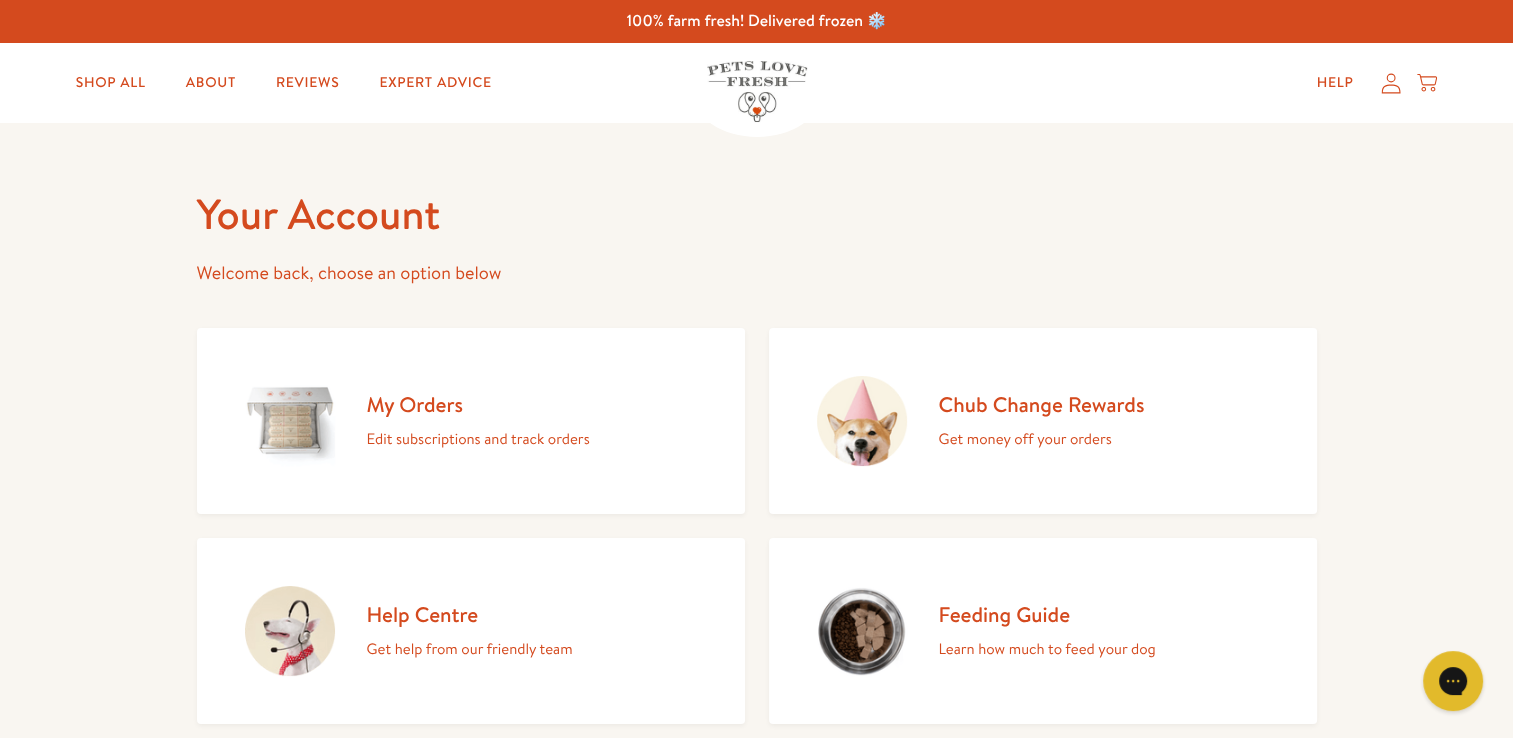 scroll, scrollTop: 0, scrollLeft: 0, axis: both 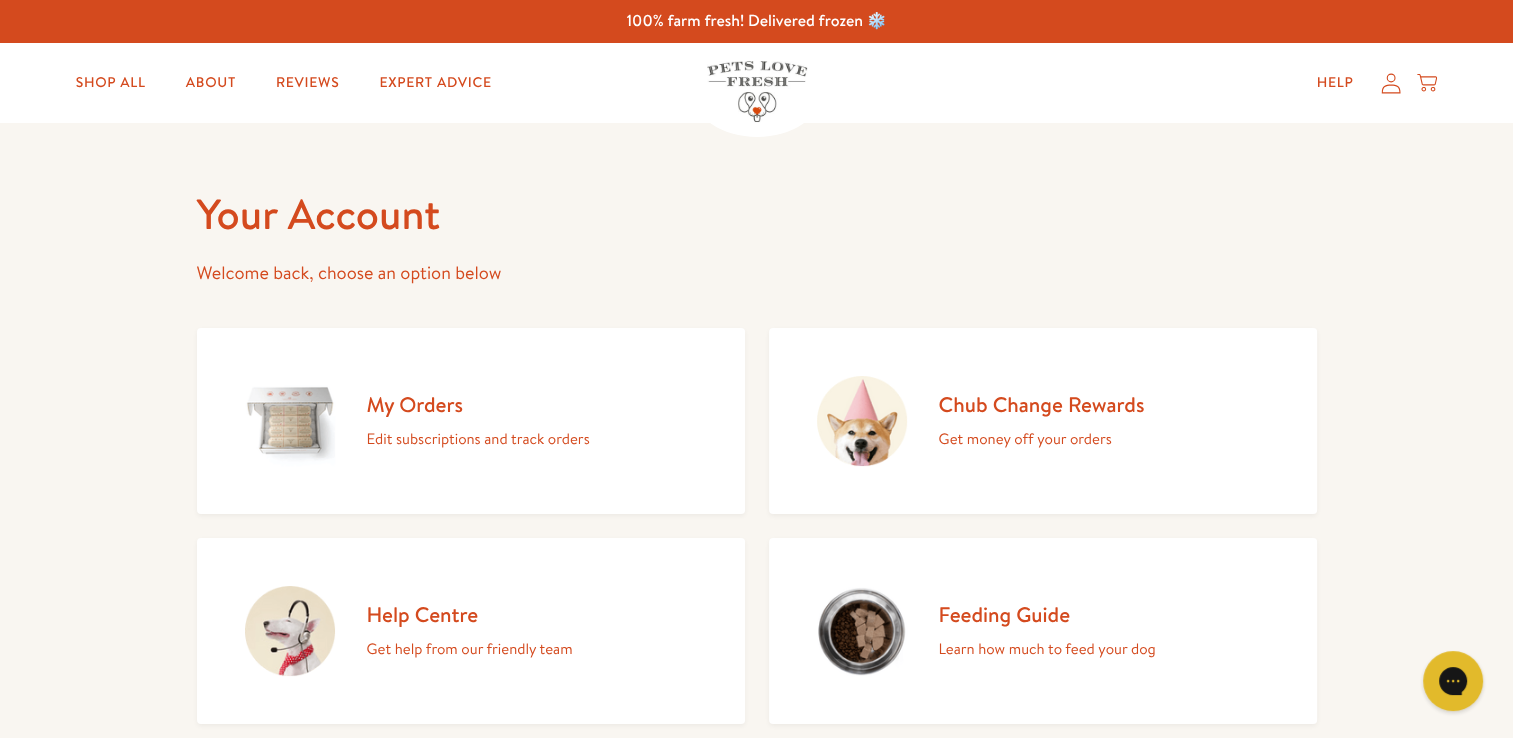 click on "Help Centre" at bounding box center (470, 614) 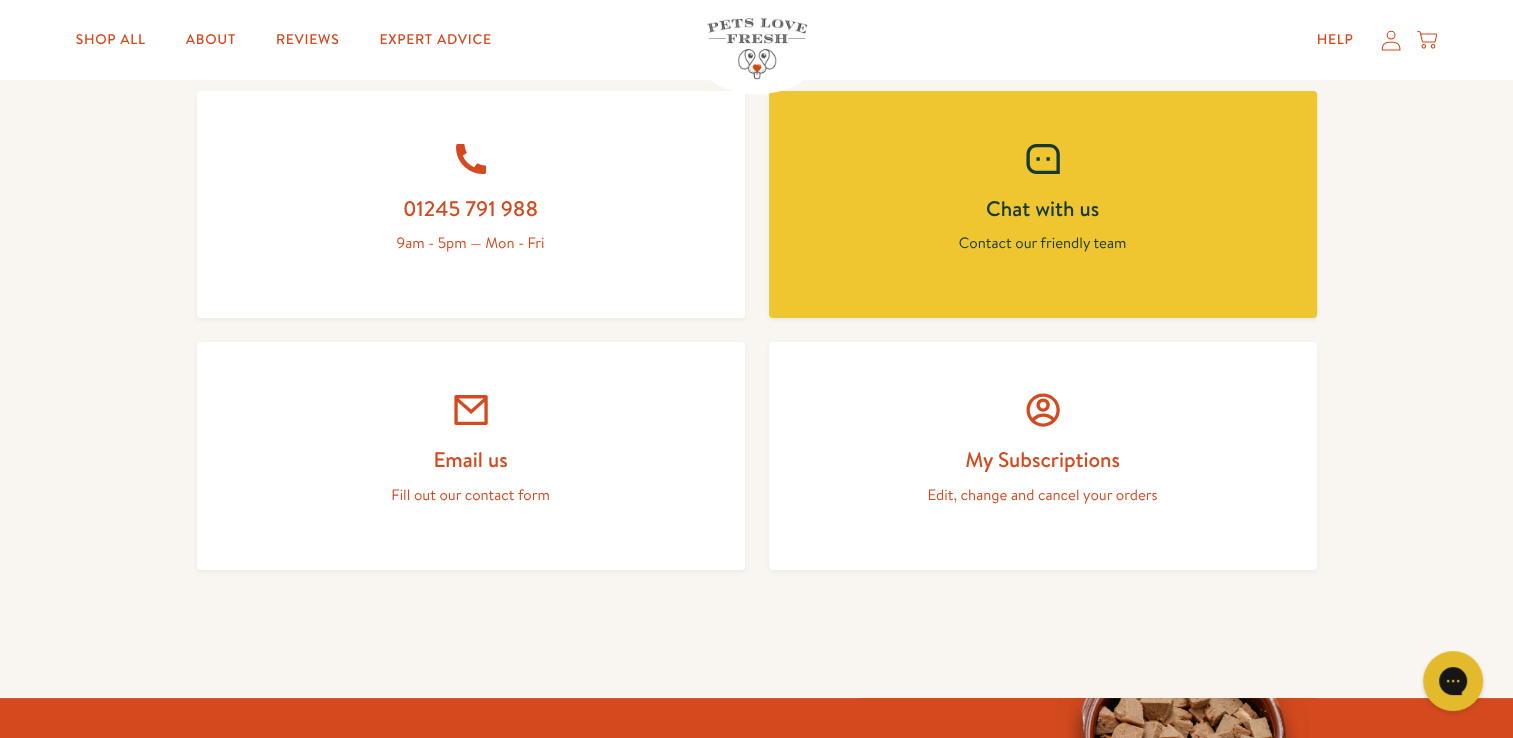scroll, scrollTop: 888, scrollLeft: 0, axis: vertical 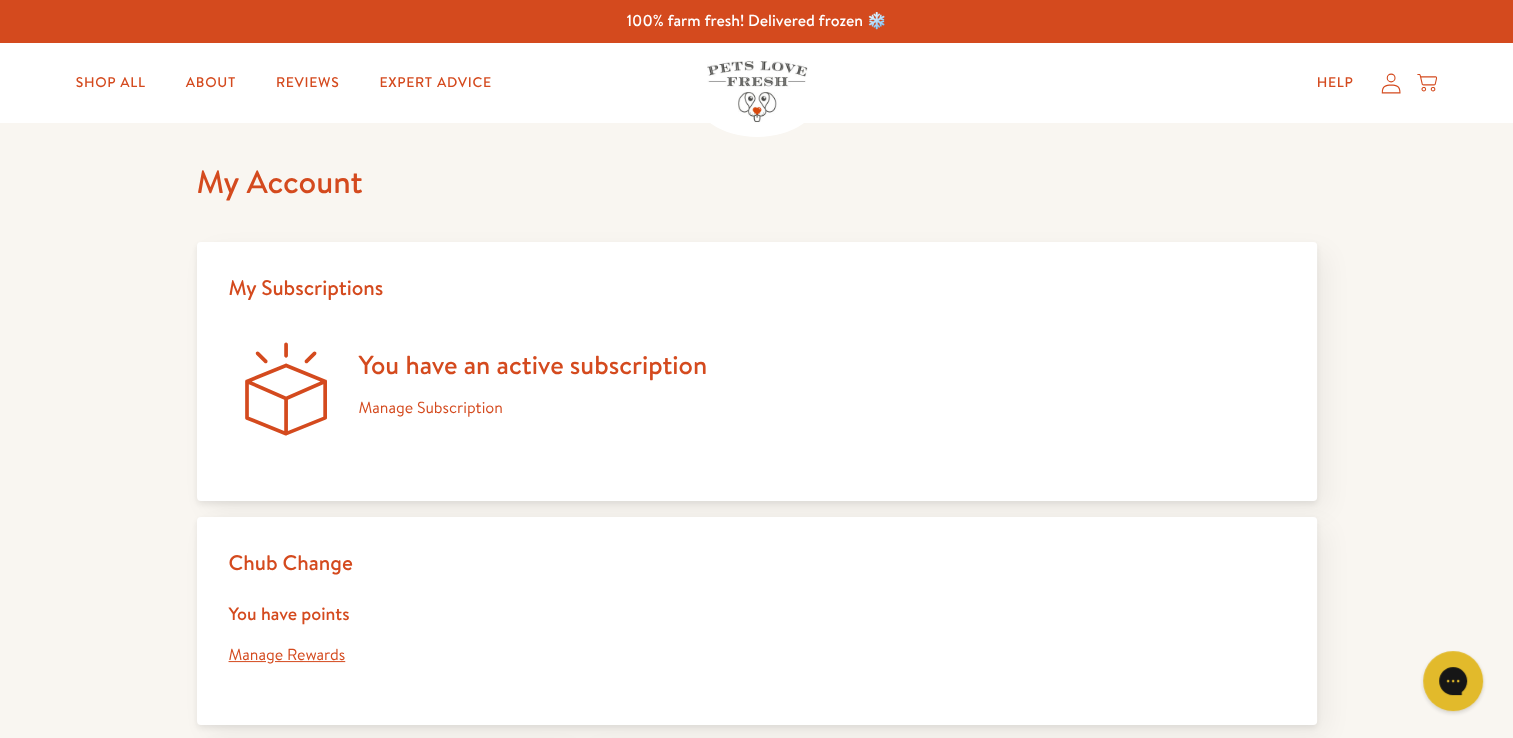 click on "Manage Subscription" at bounding box center [431, 408] 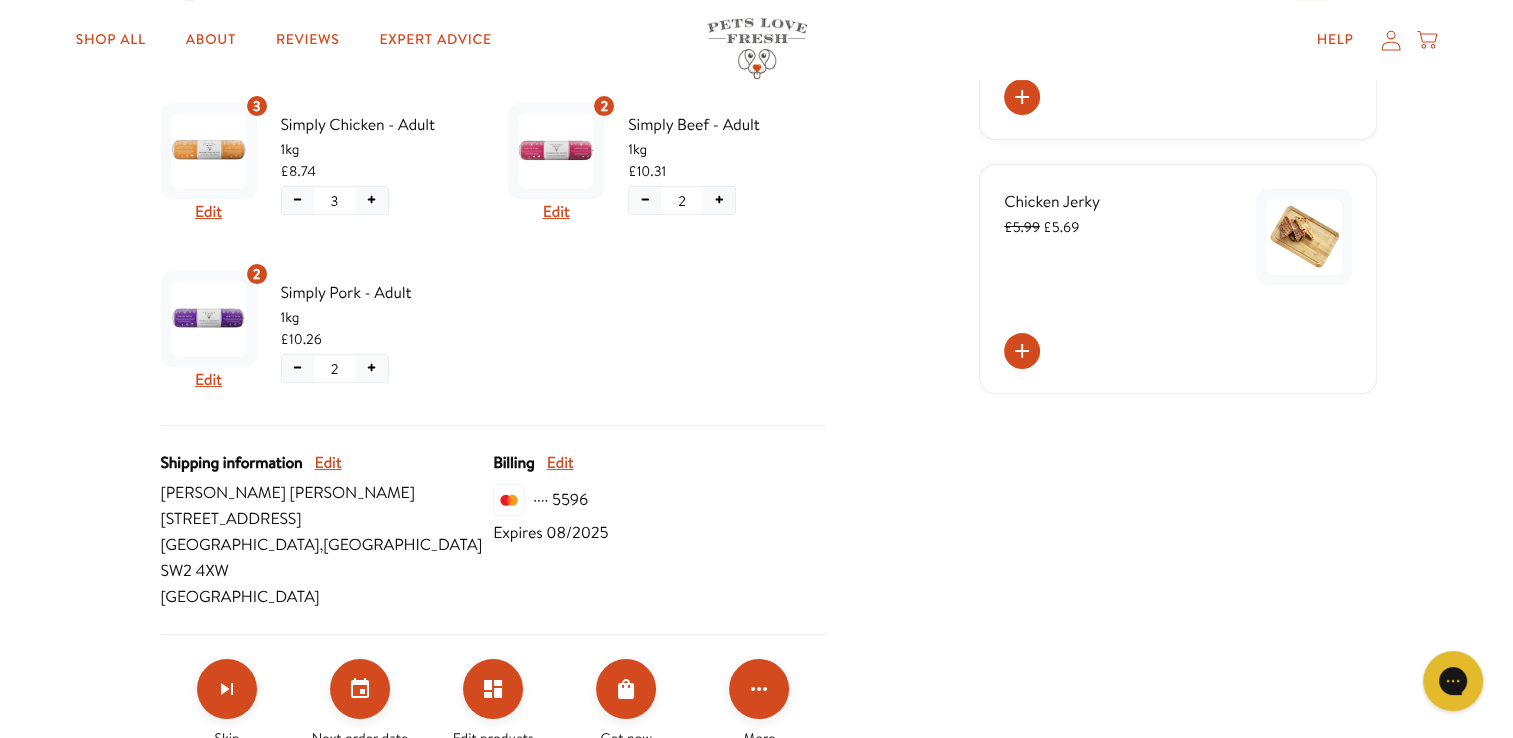 scroll, scrollTop: 603, scrollLeft: 0, axis: vertical 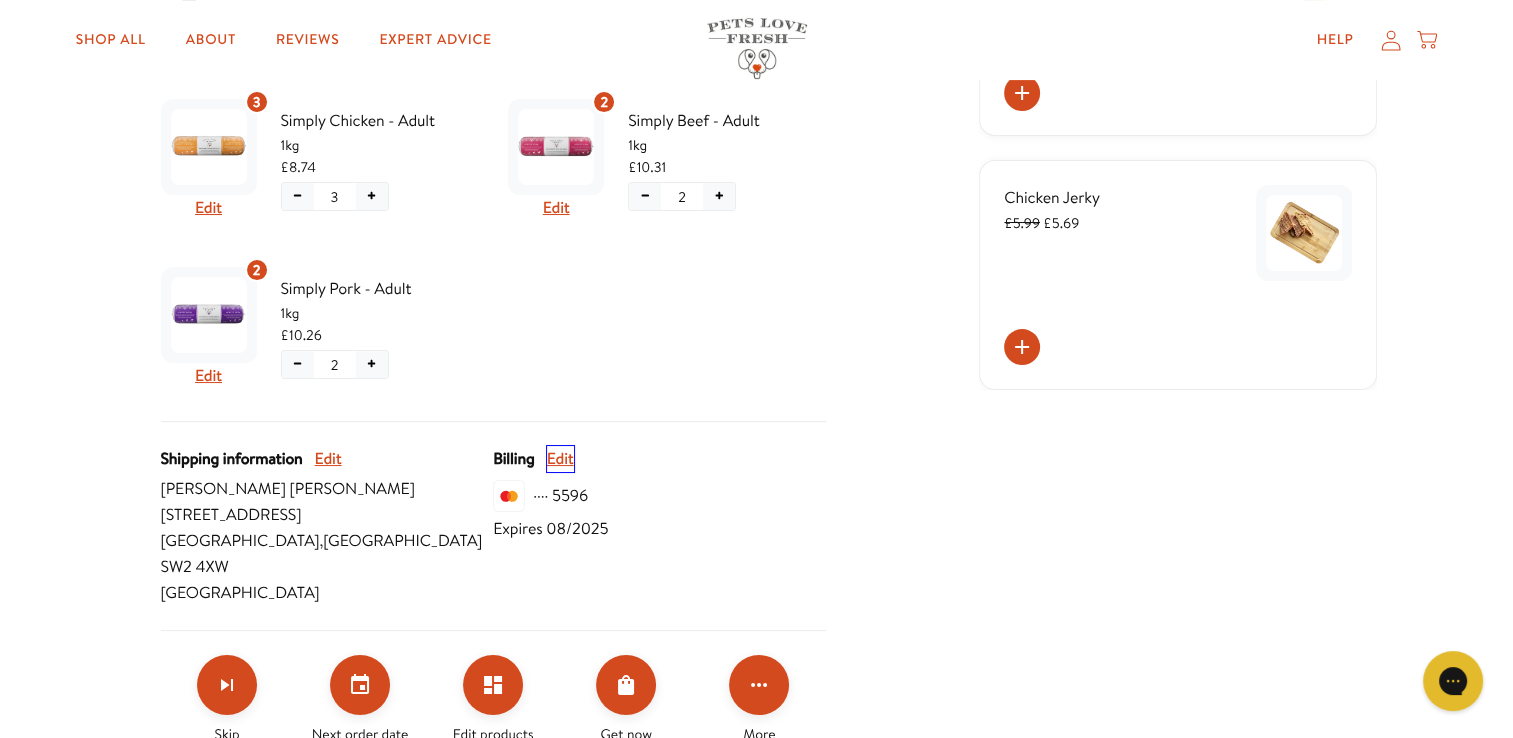 click on "Edit" at bounding box center (560, 459) 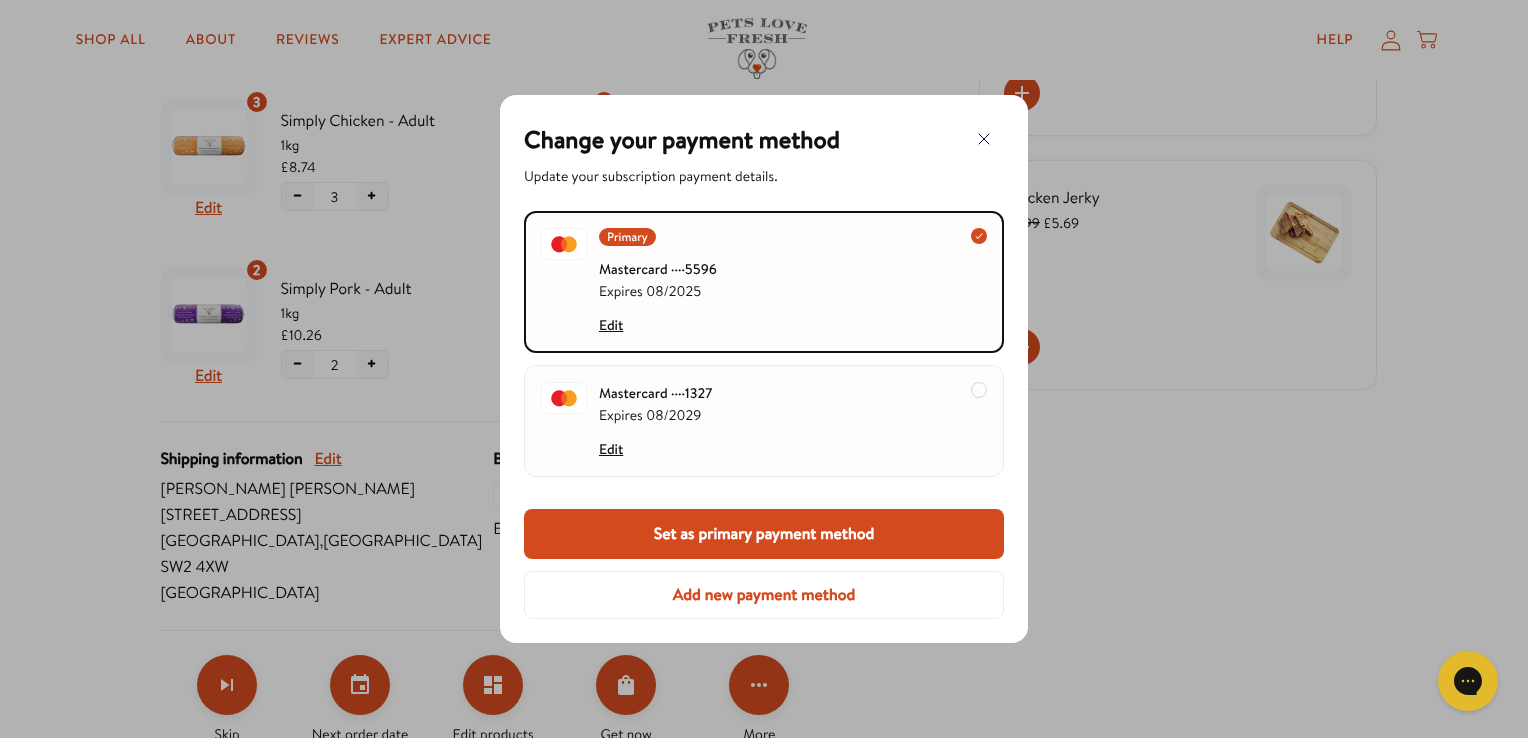click at bounding box center (849, 421) 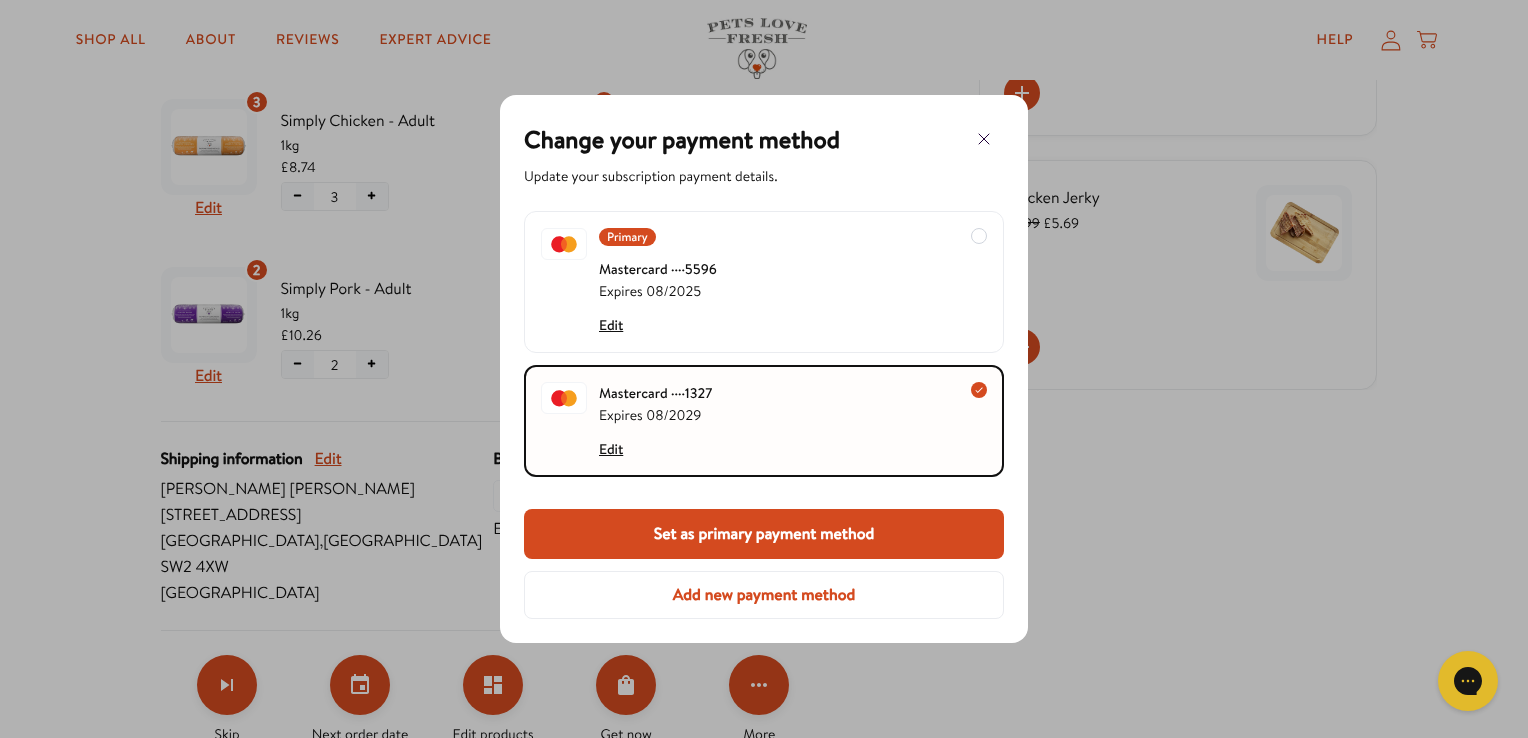 click on "Set as primary payment method" at bounding box center (764, 534) 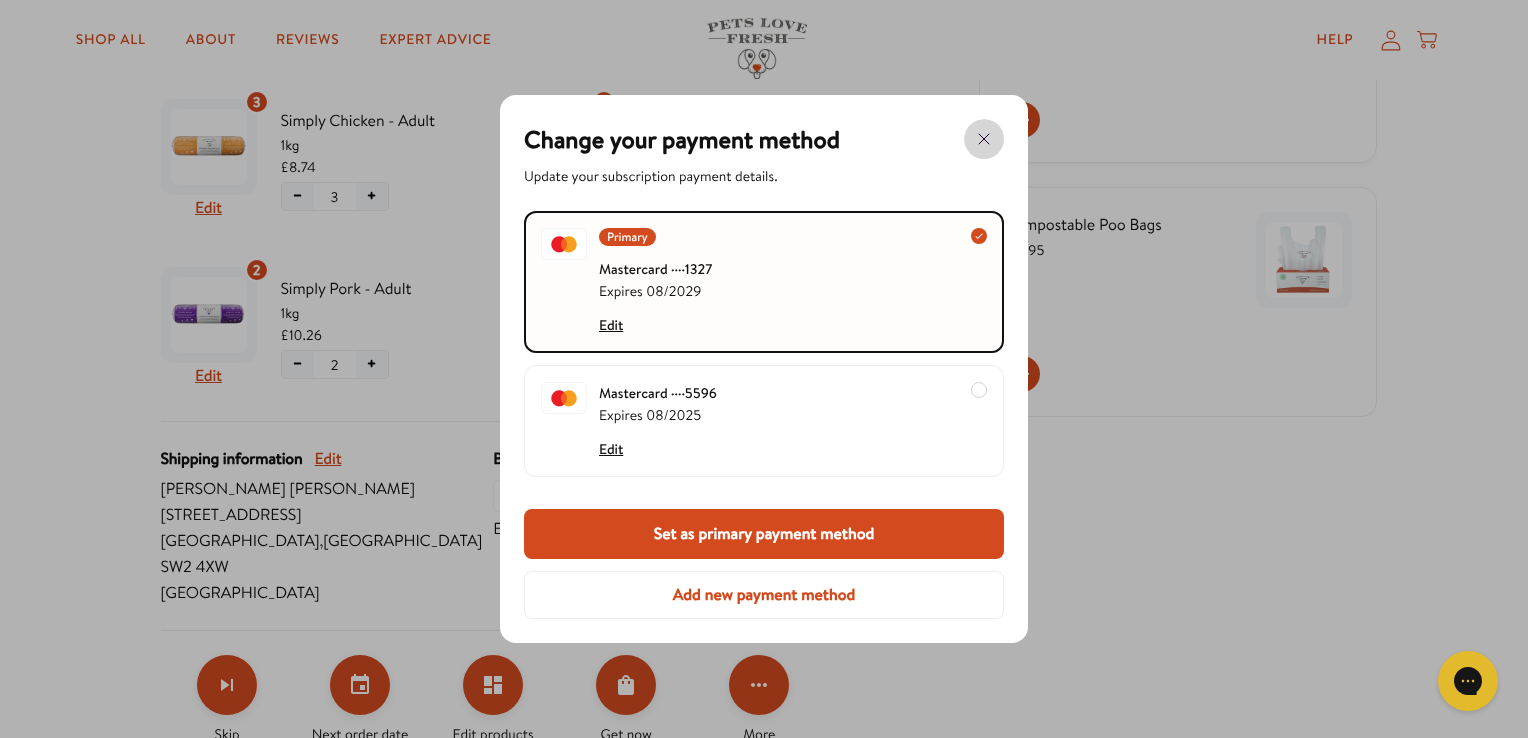 click 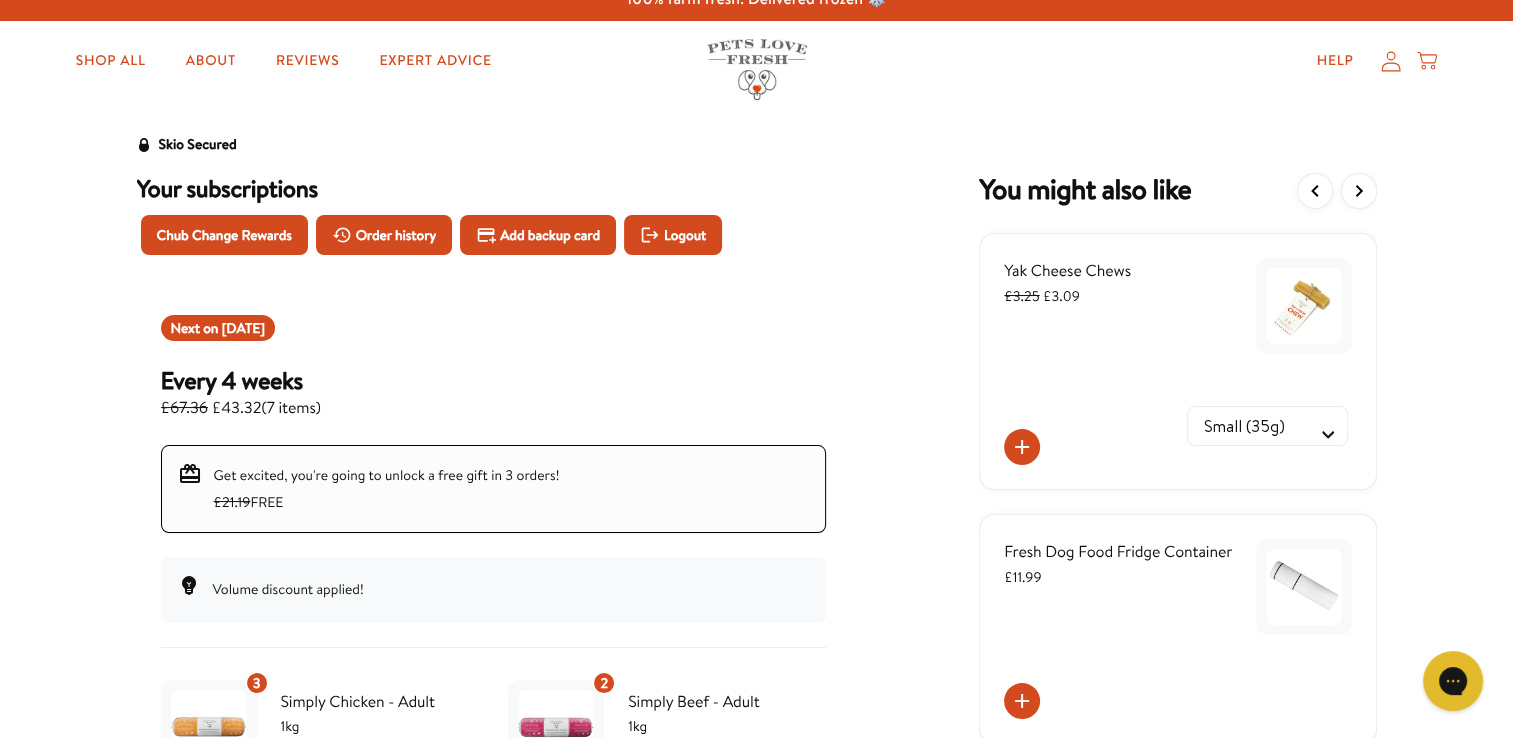 scroll, scrollTop: 0, scrollLeft: 0, axis: both 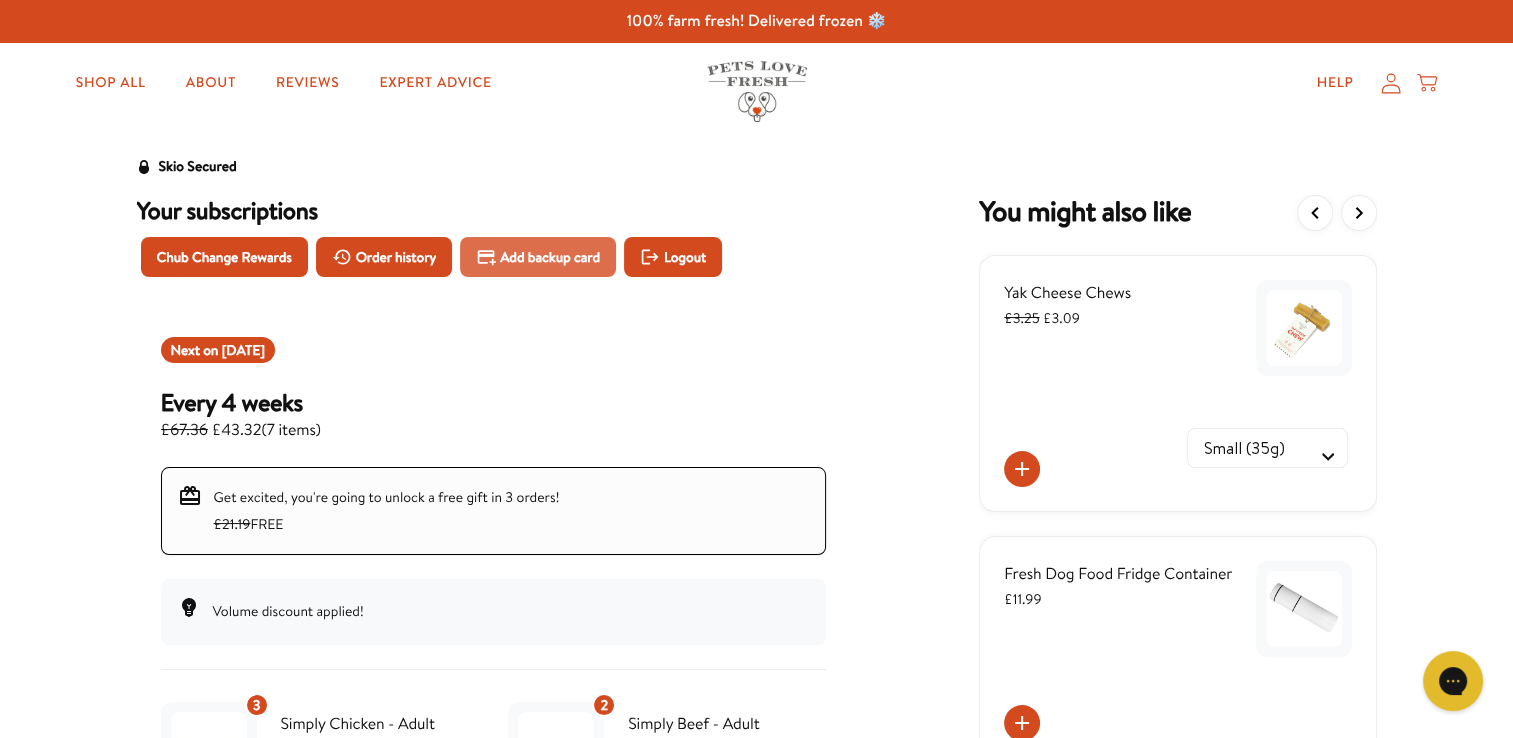 click on "Add backup card" at bounding box center [550, 257] 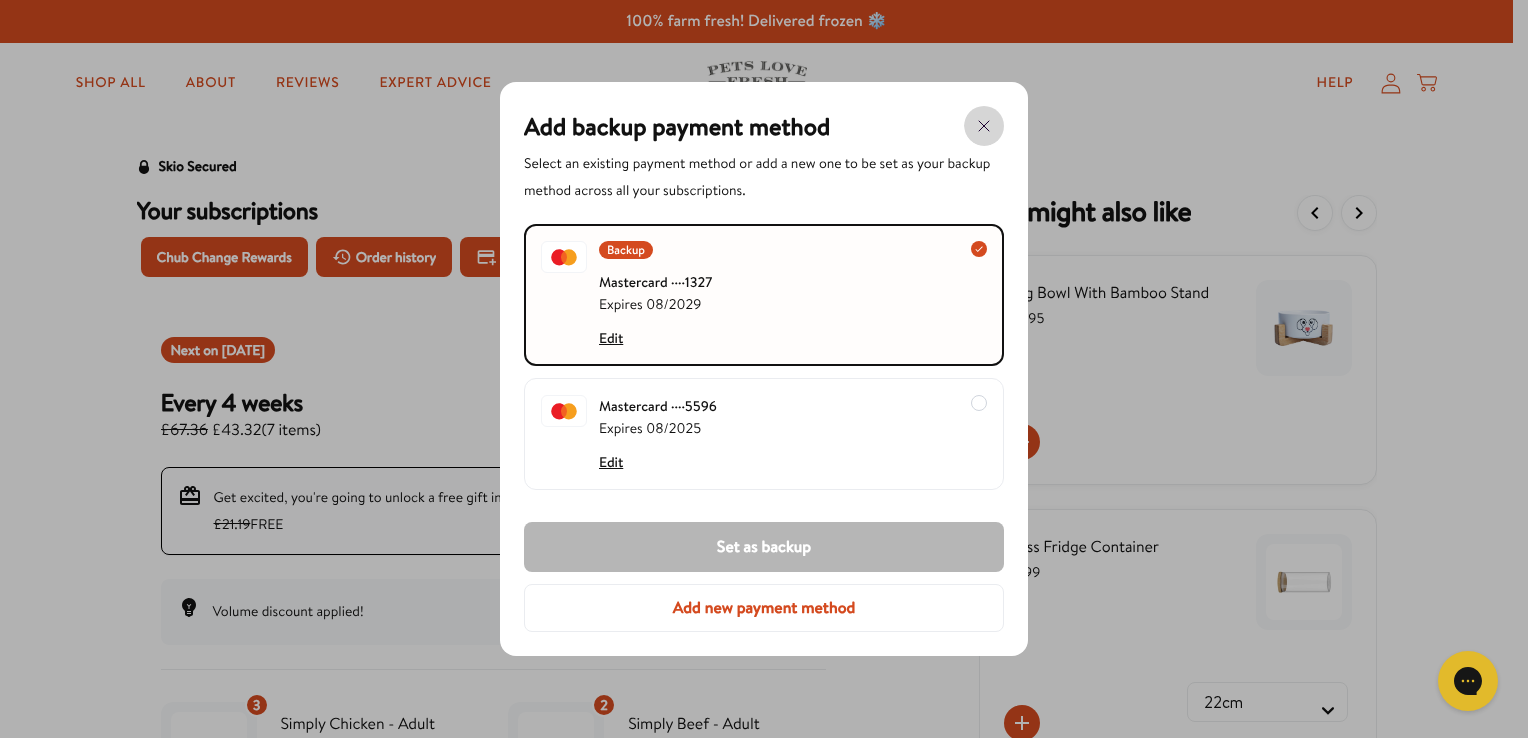 click 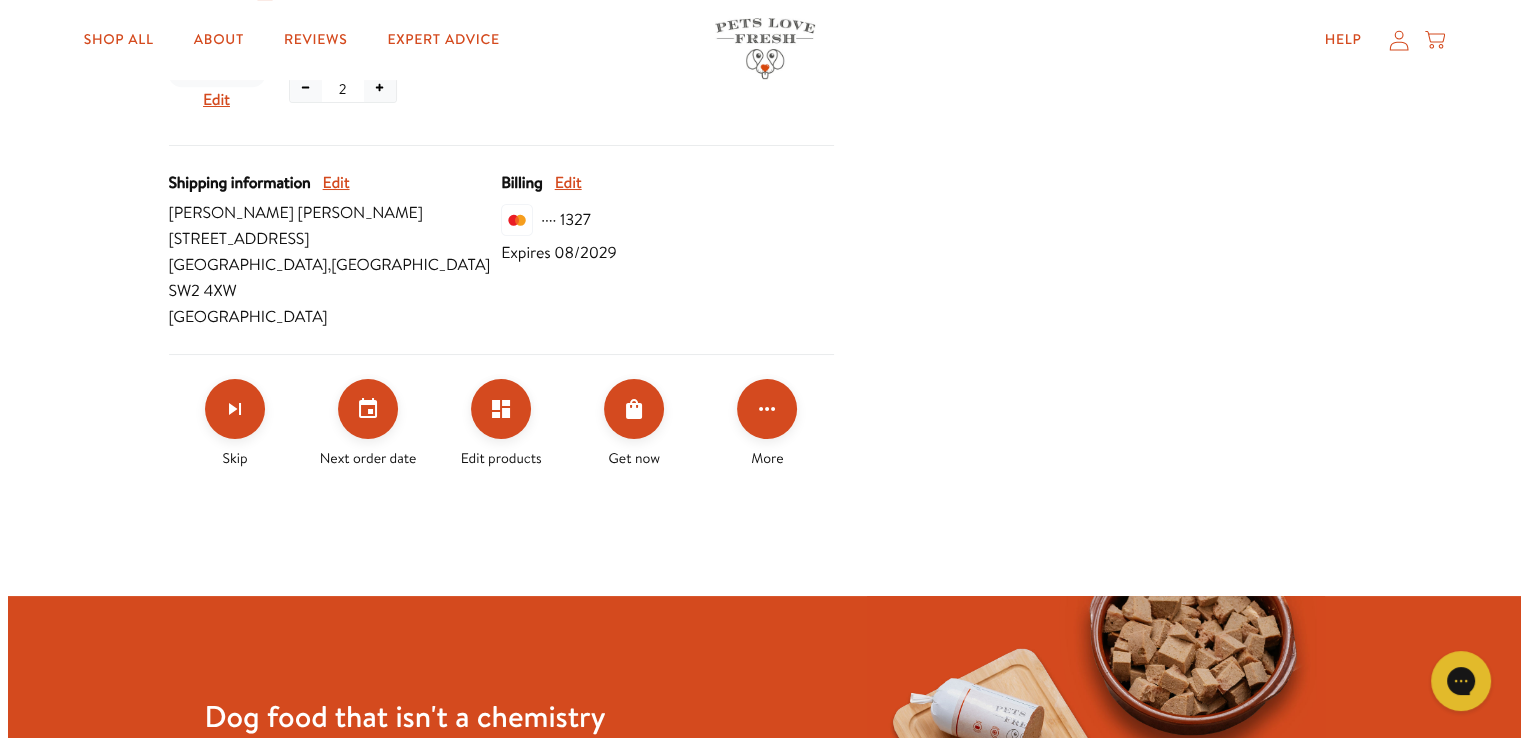 scroll, scrollTop: 878, scrollLeft: 0, axis: vertical 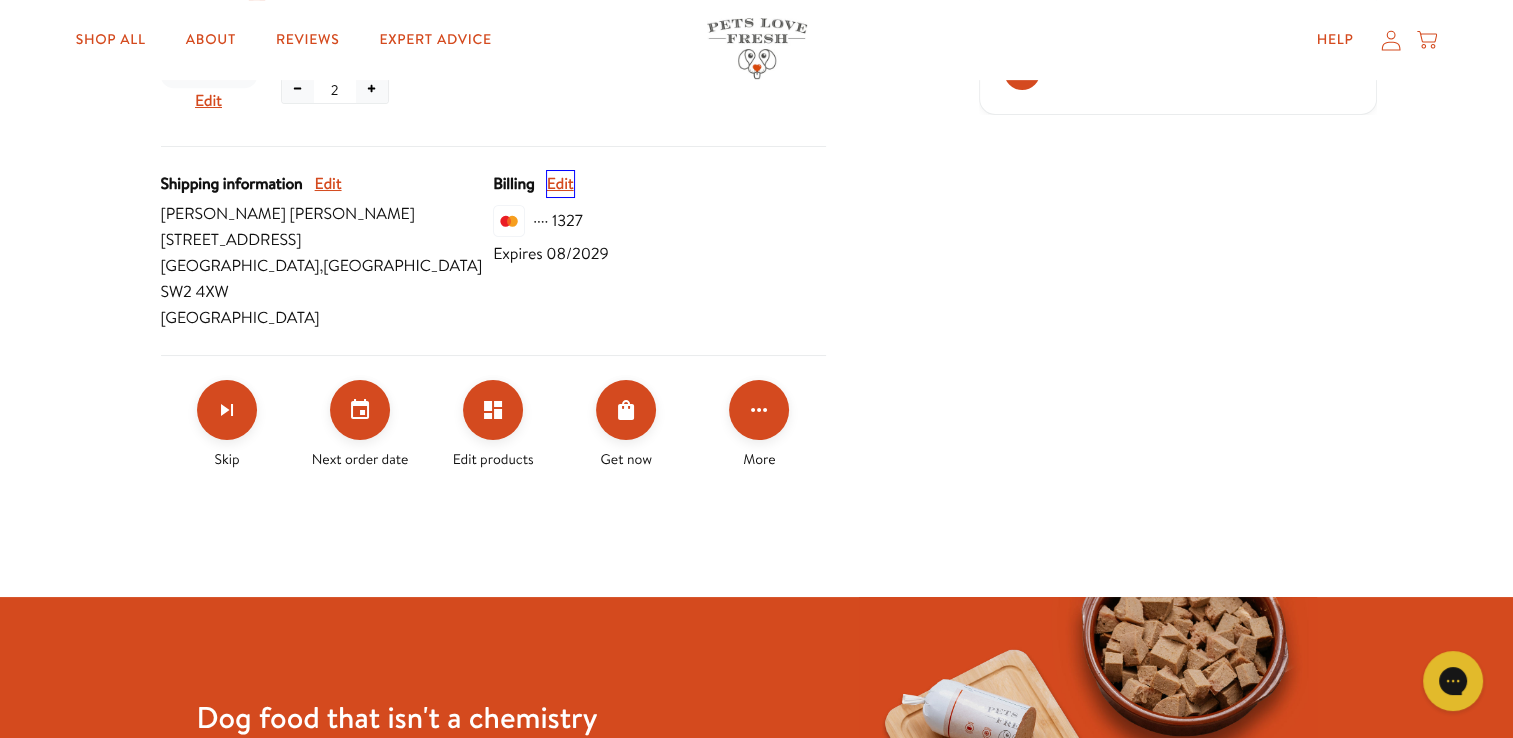 click on "Edit" at bounding box center (560, 184) 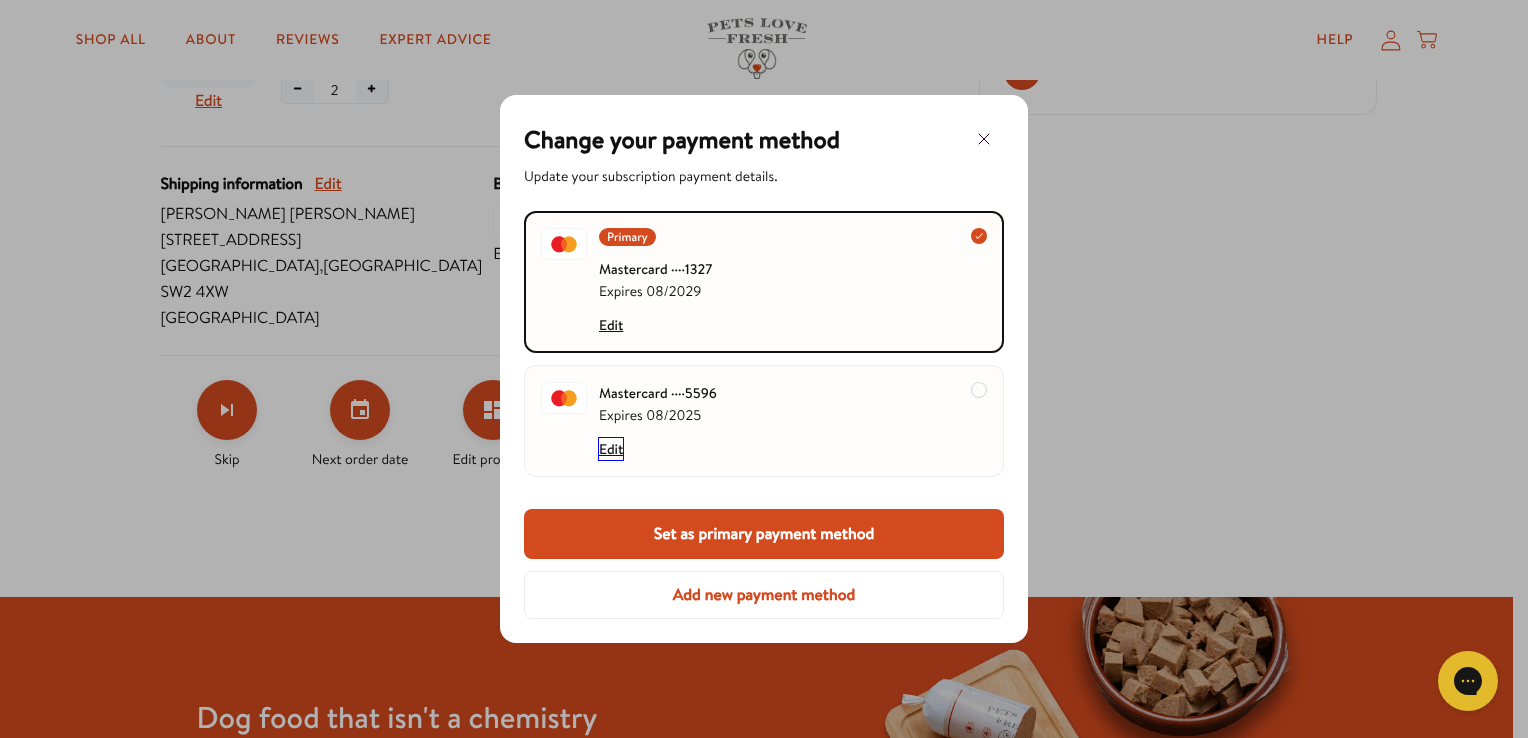click on "Edit" at bounding box center (611, 449) 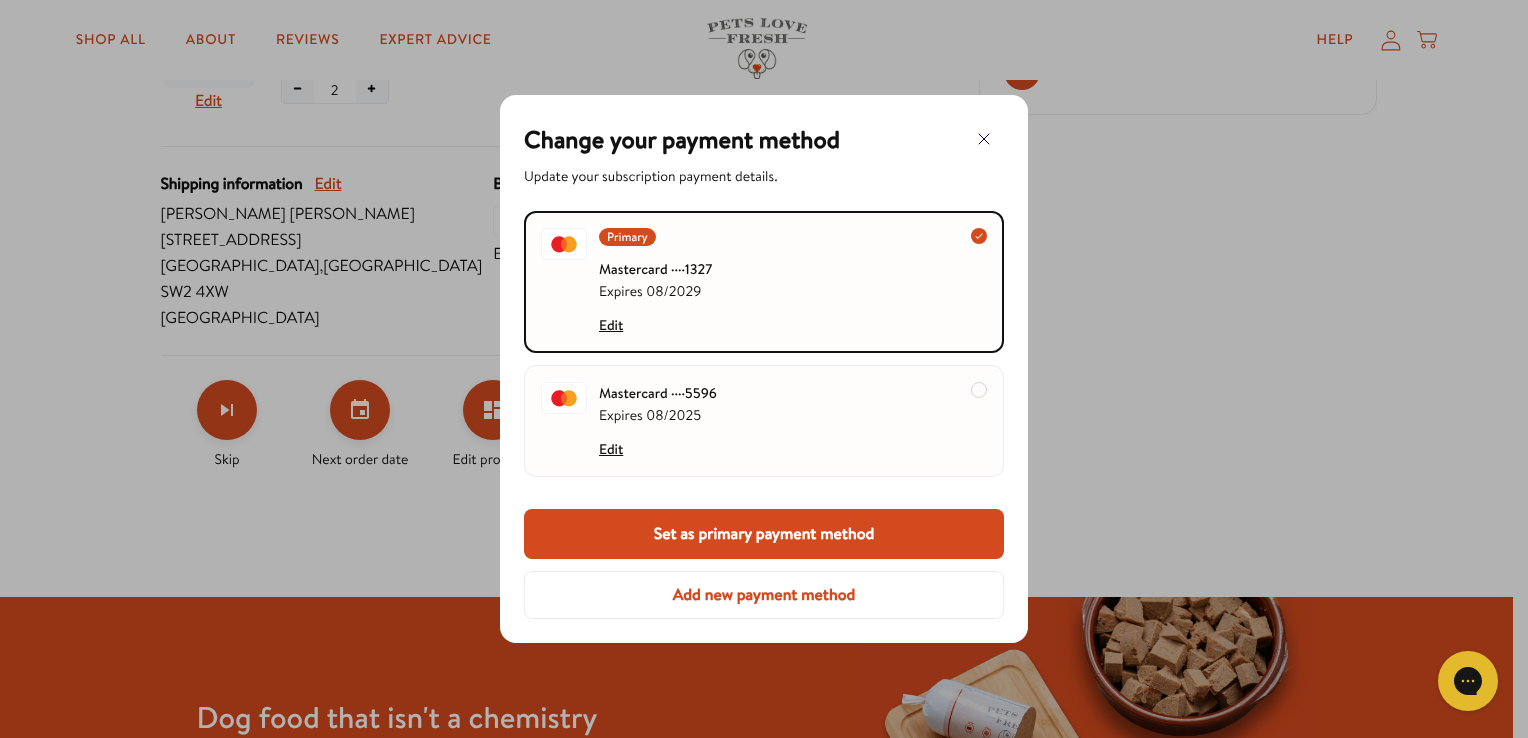 select on "08" 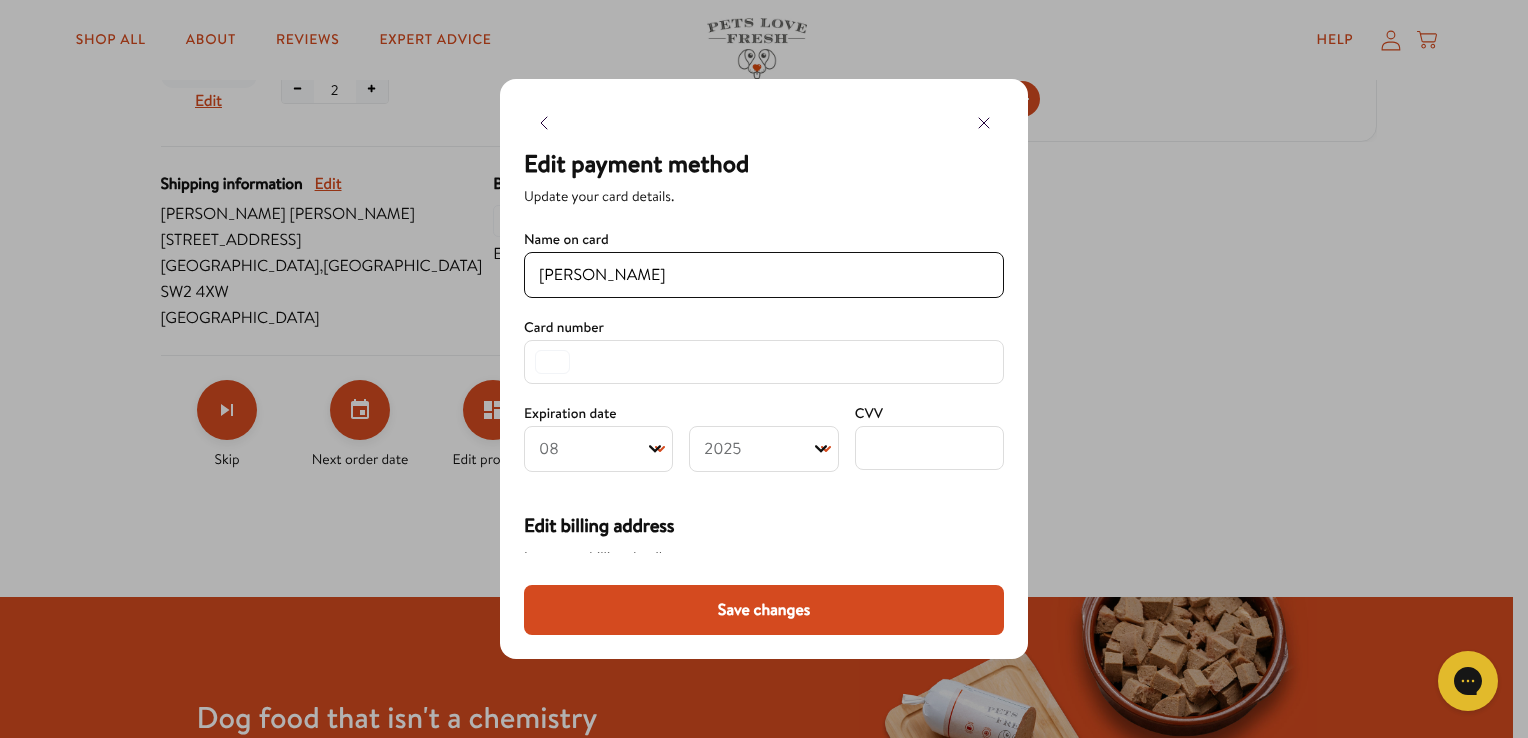 scroll, scrollTop: 0, scrollLeft: 0, axis: both 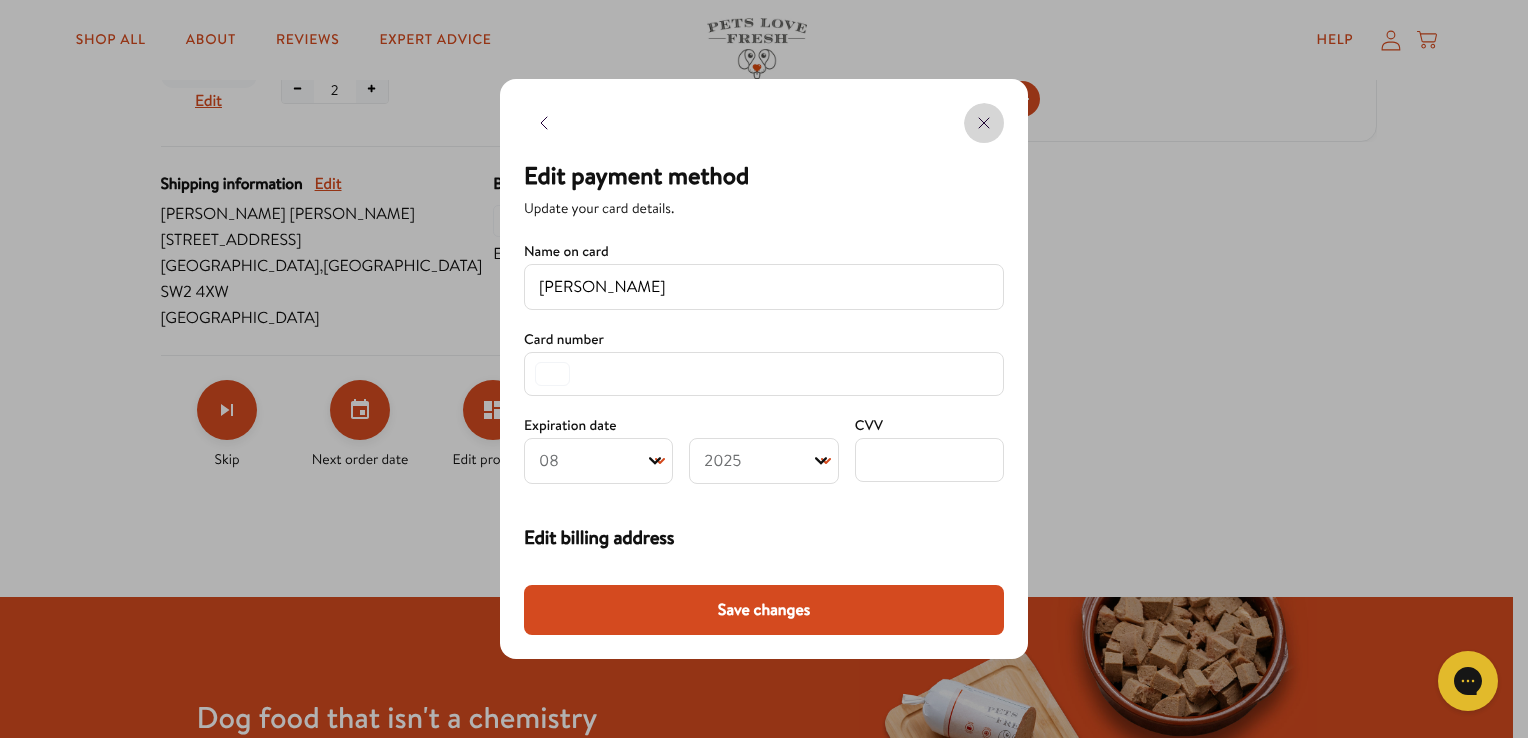 click 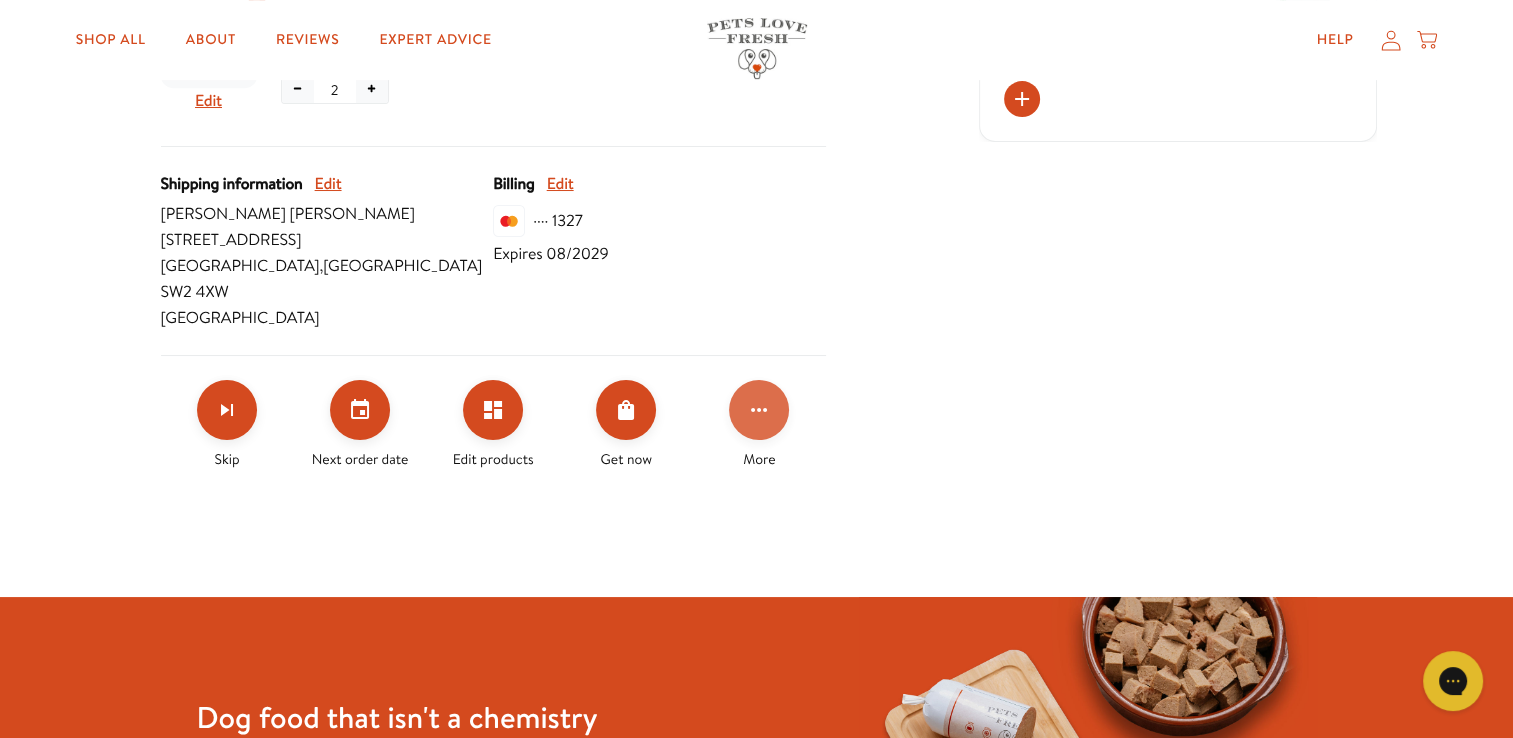 click 